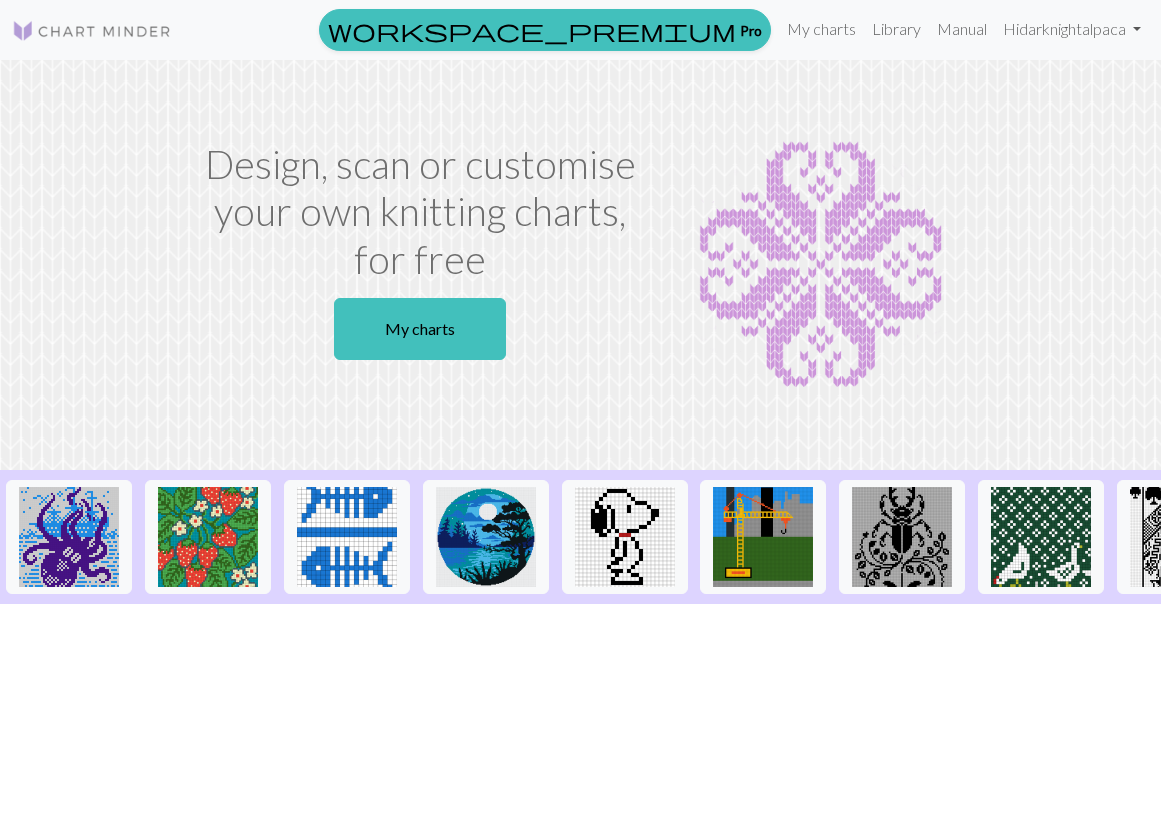 scroll, scrollTop: 0, scrollLeft: 0, axis: both 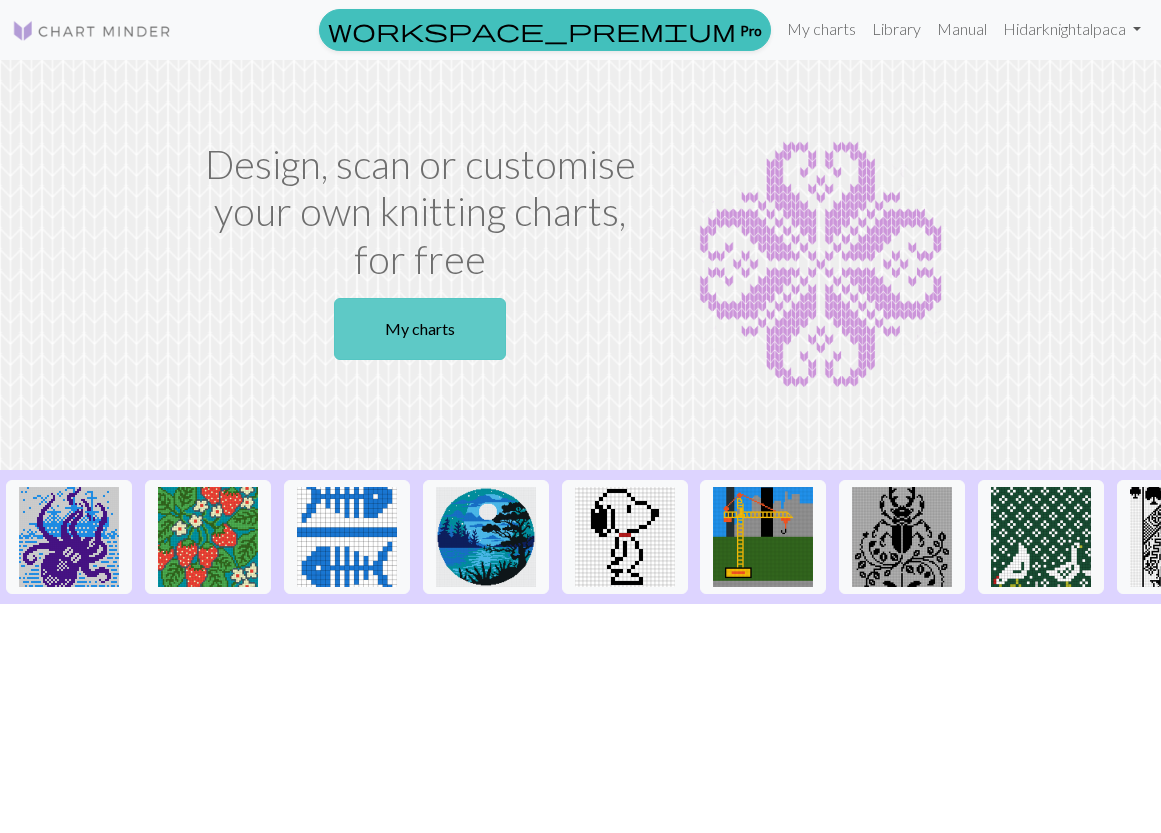 click on "My charts" at bounding box center (420, 329) 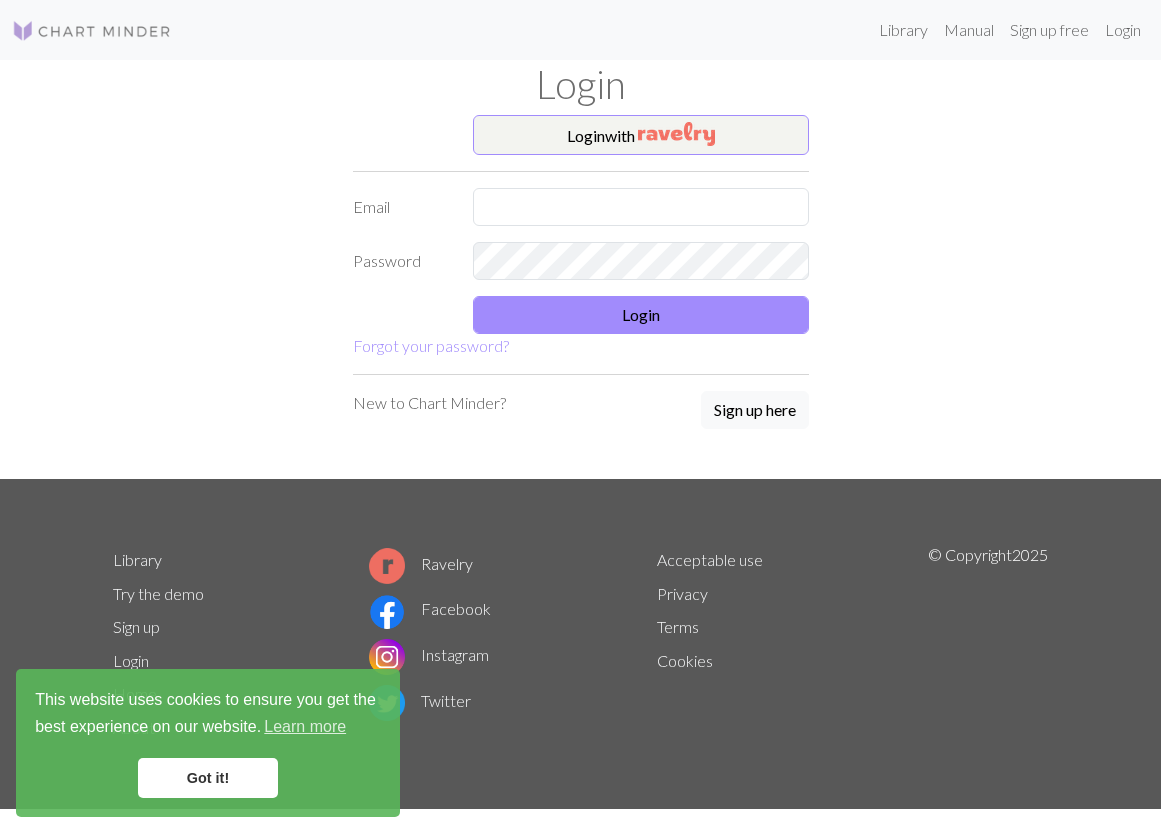 scroll, scrollTop: 0, scrollLeft: 0, axis: both 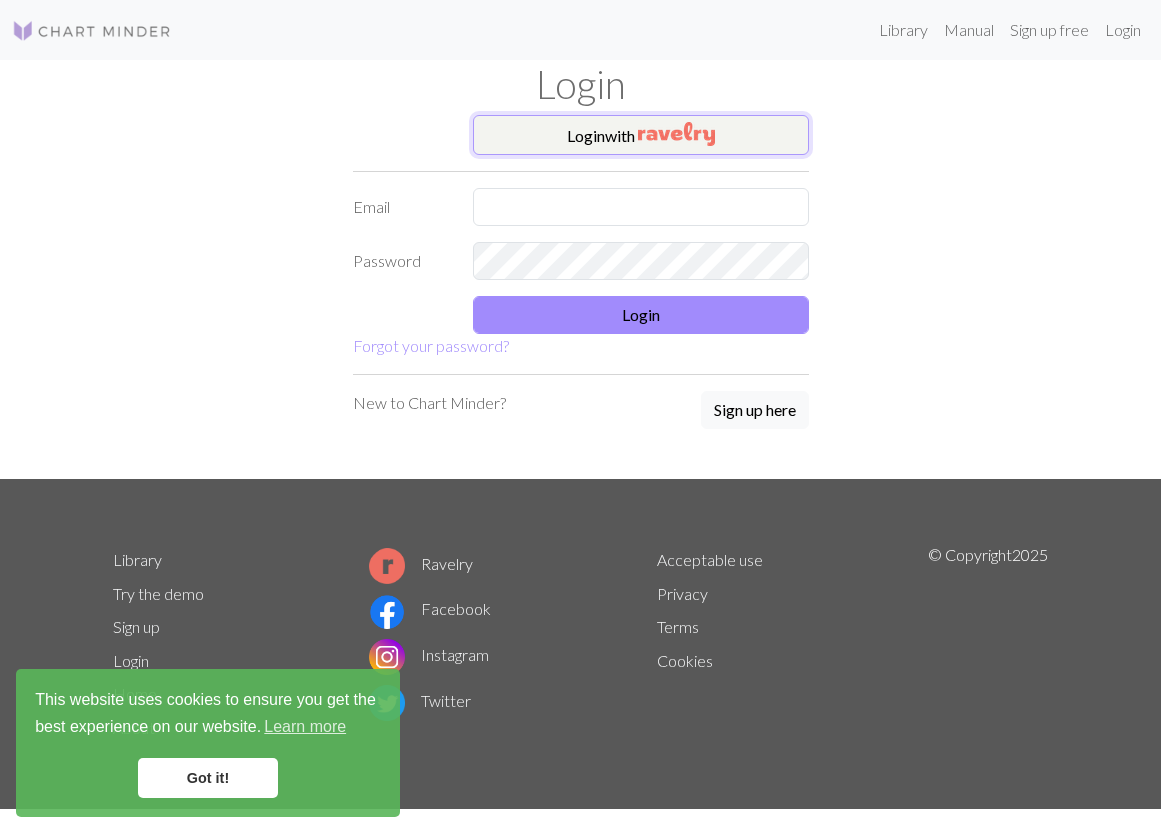 click at bounding box center [676, 134] 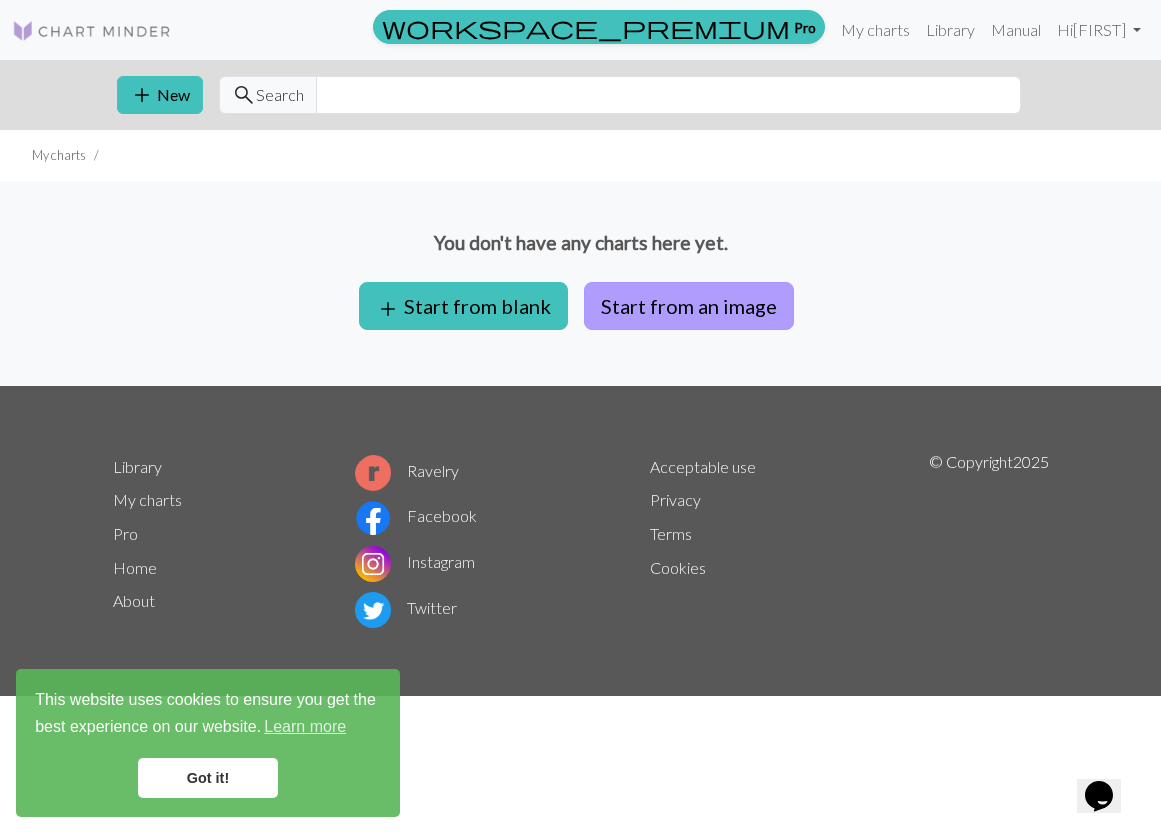 click on "Start from an image" at bounding box center (689, 306) 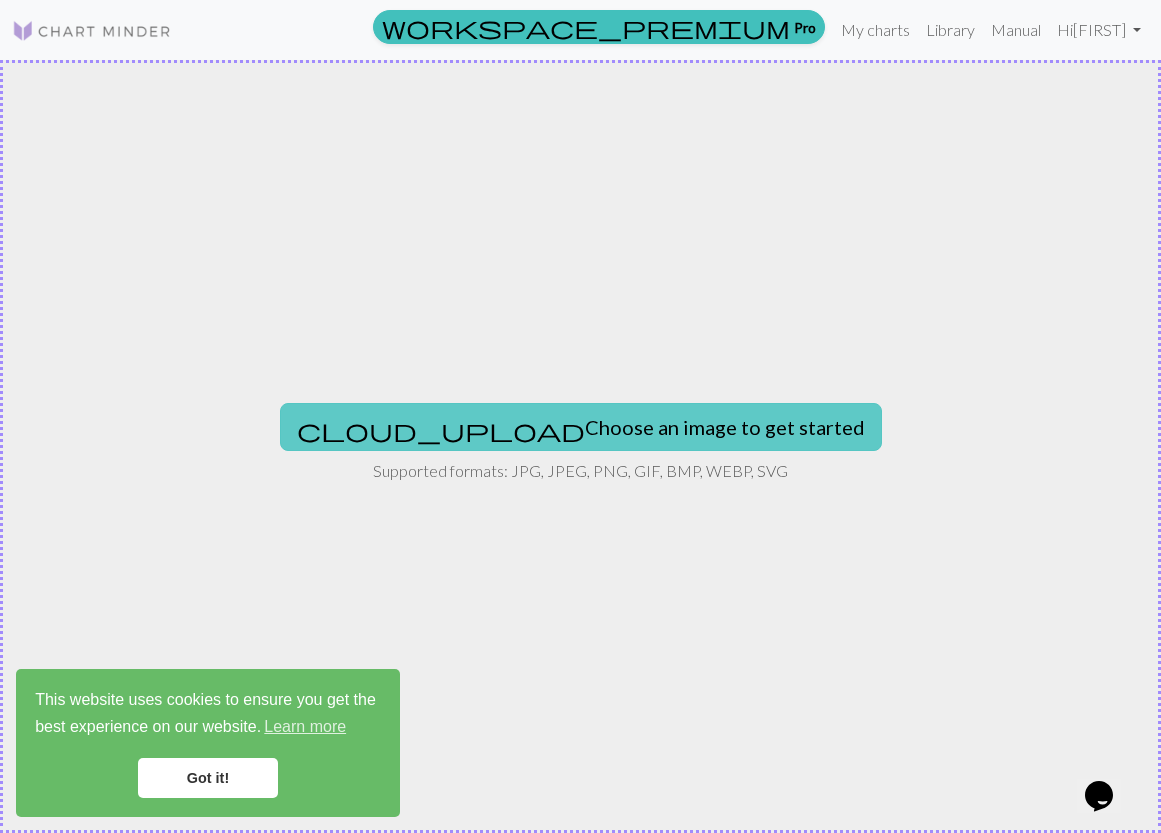 click on "cloud_upload  Choose an image to get started" at bounding box center [581, 427] 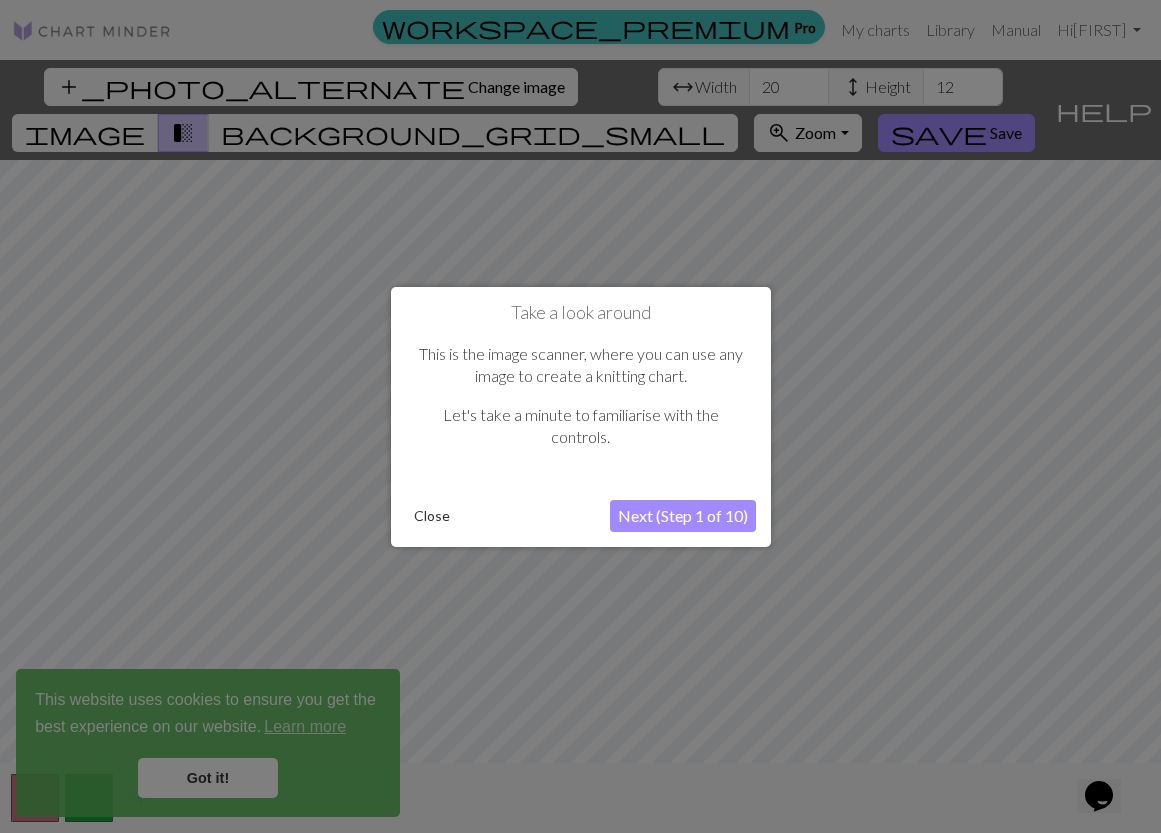 click on "Next (Step 1 of 10)" at bounding box center [683, 516] 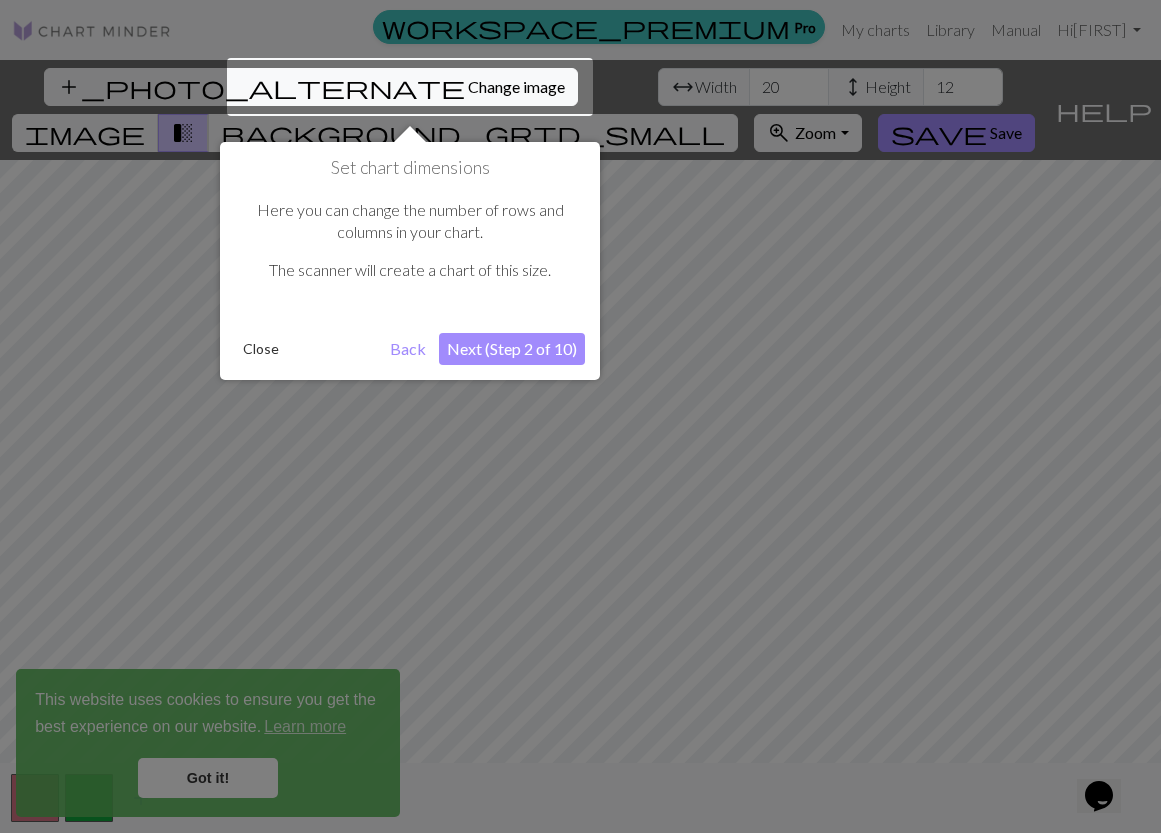 click at bounding box center (410, 87) 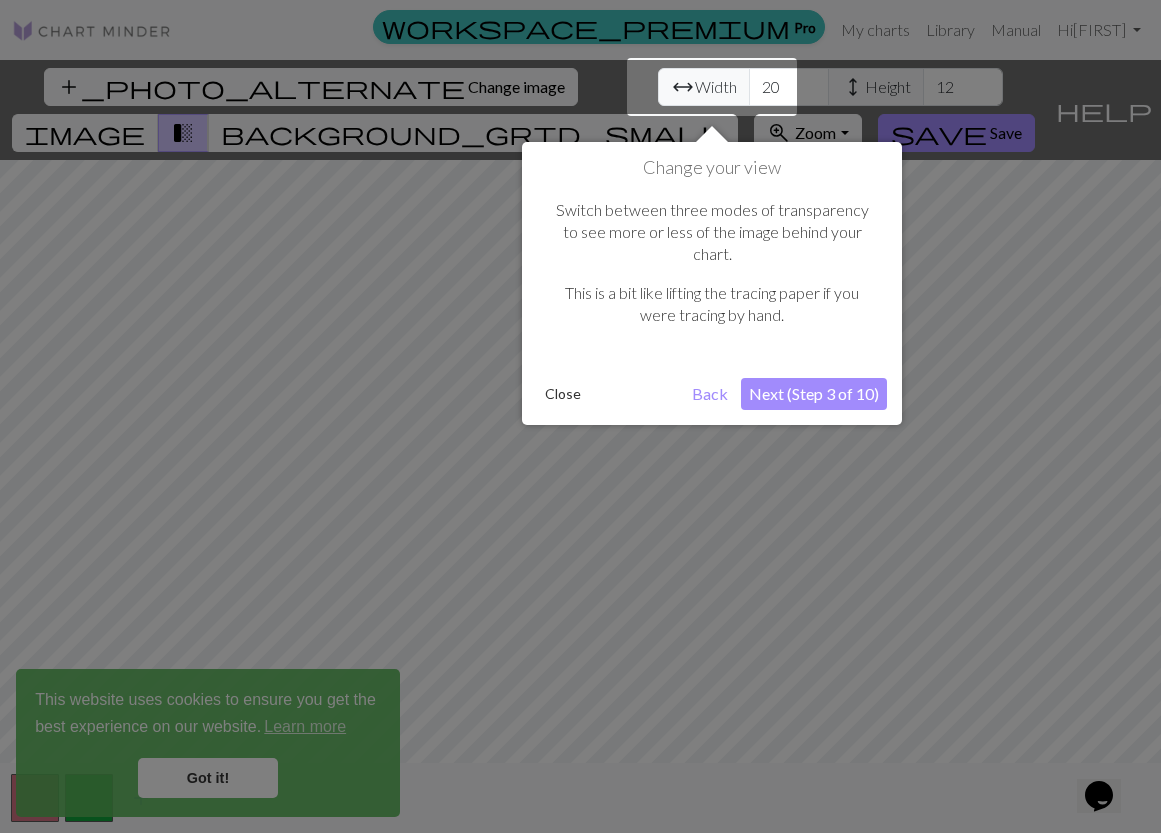 click at bounding box center (712, 87) 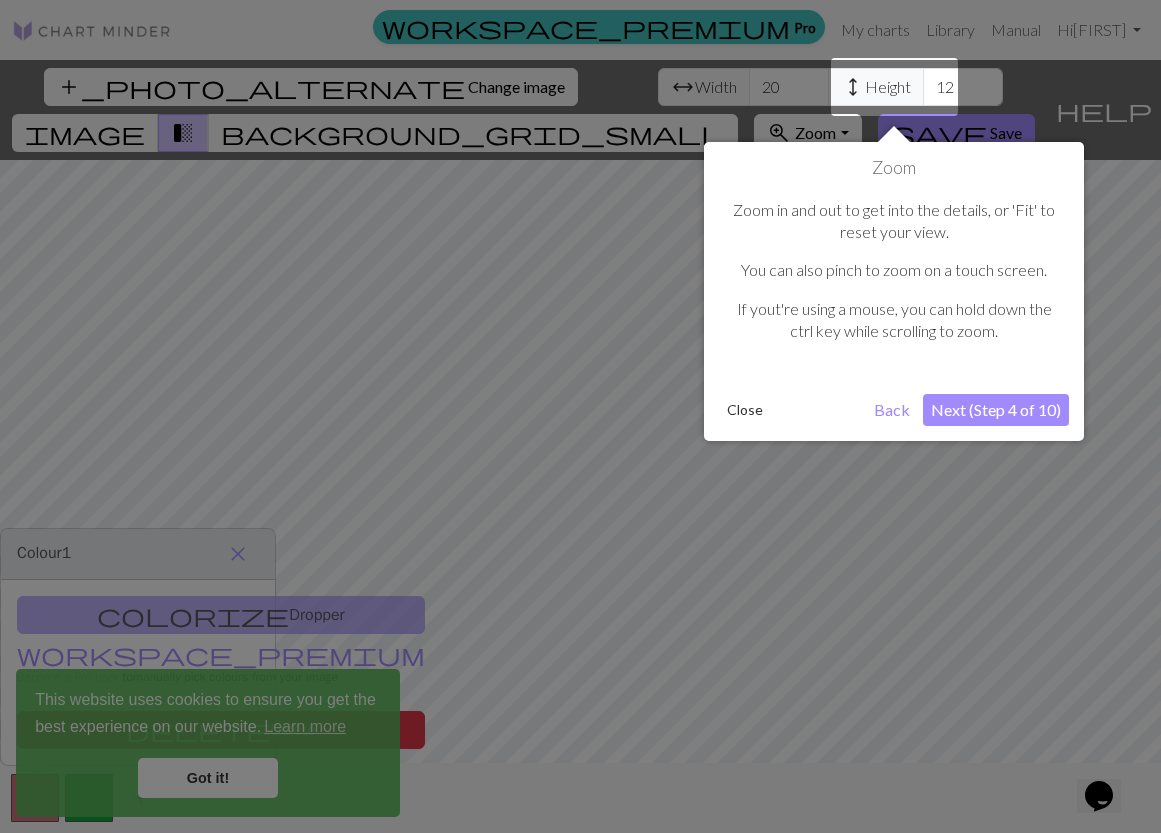 click at bounding box center [894, 87] 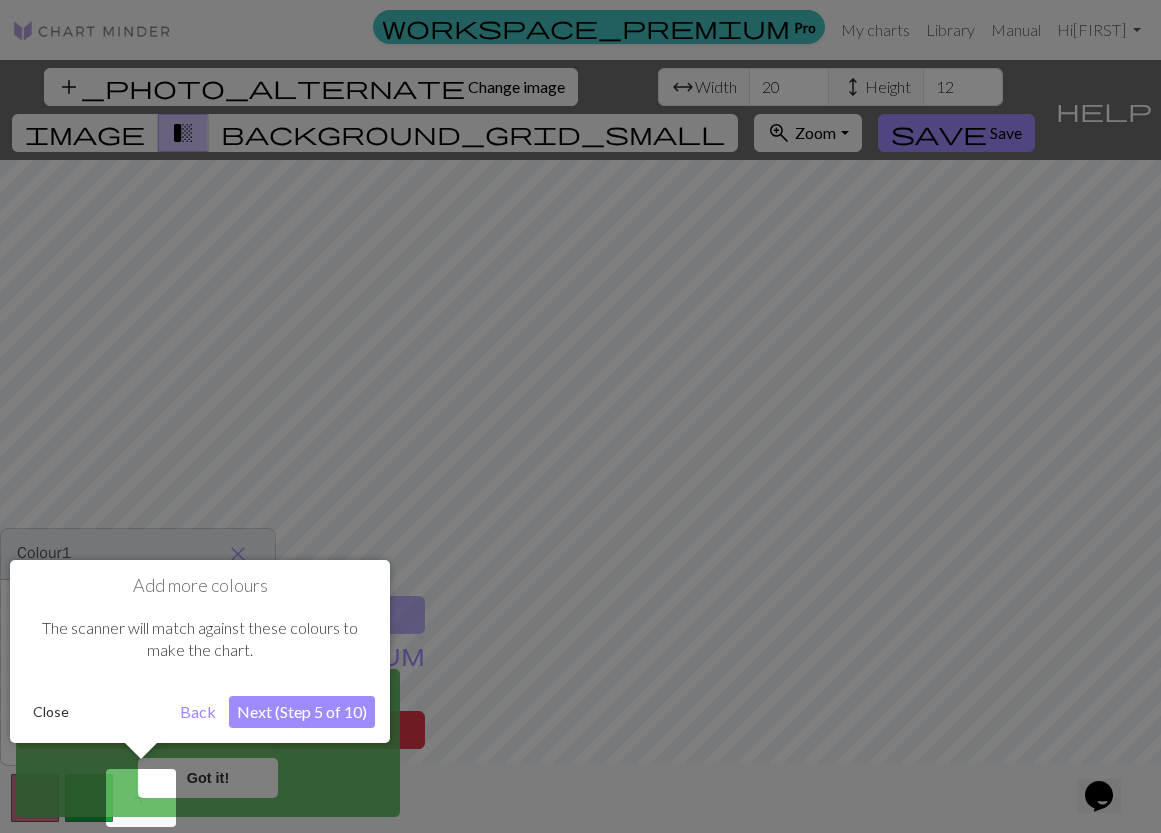 click on "Next (Step 5 of 10)" at bounding box center [302, 712] 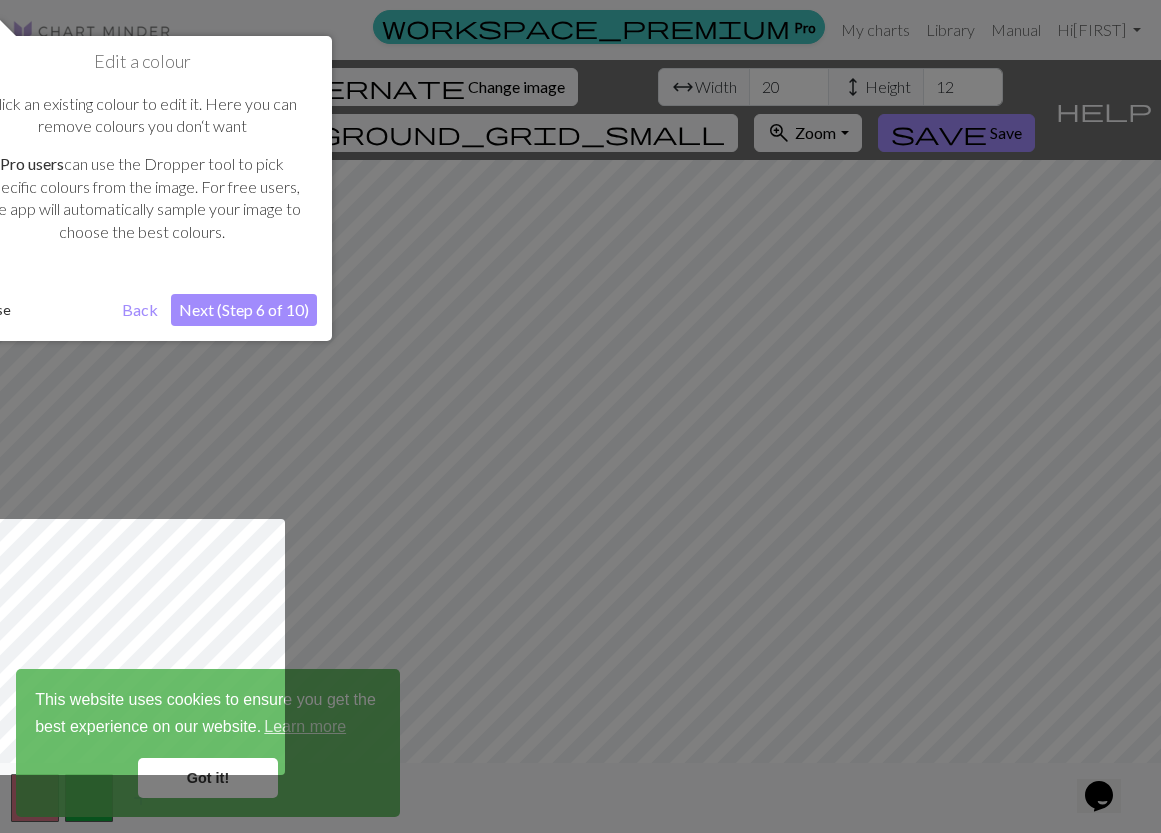 click on "Next (Step 6 of 10)" at bounding box center (244, 310) 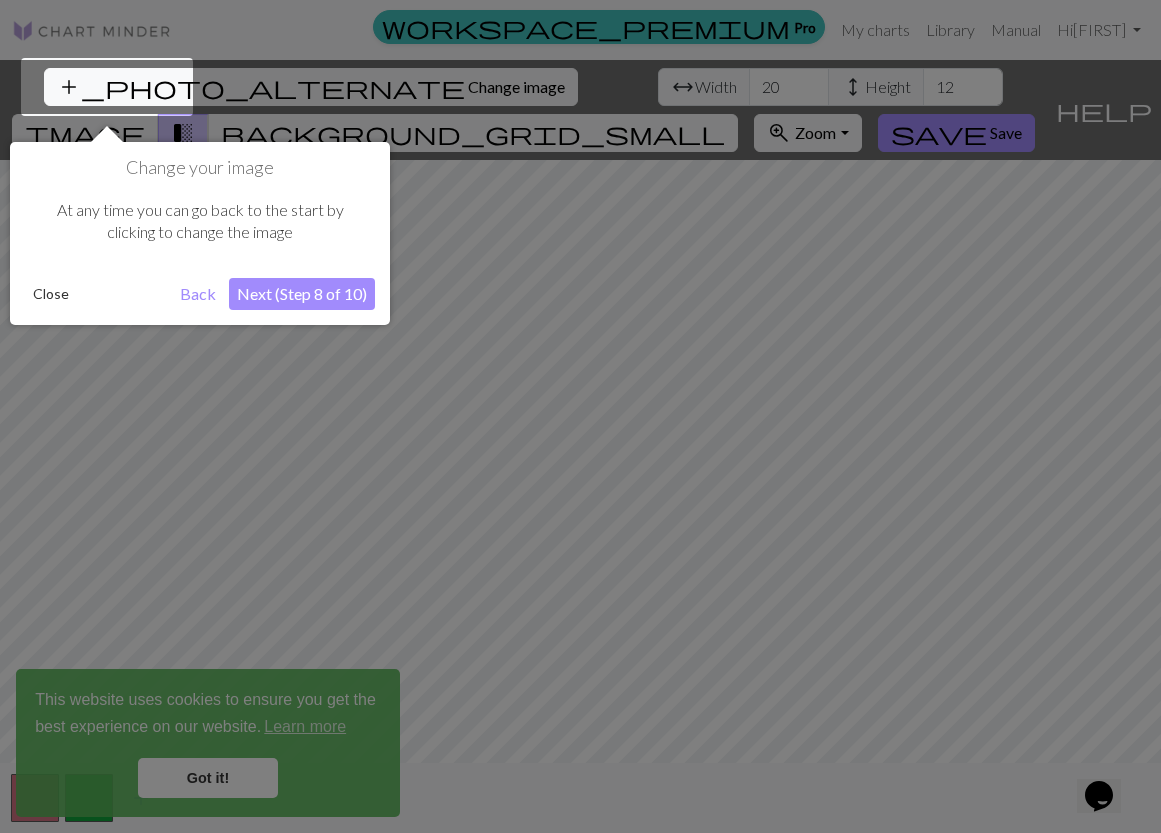 click on "Next (Step 8 of 10)" at bounding box center [302, 294] 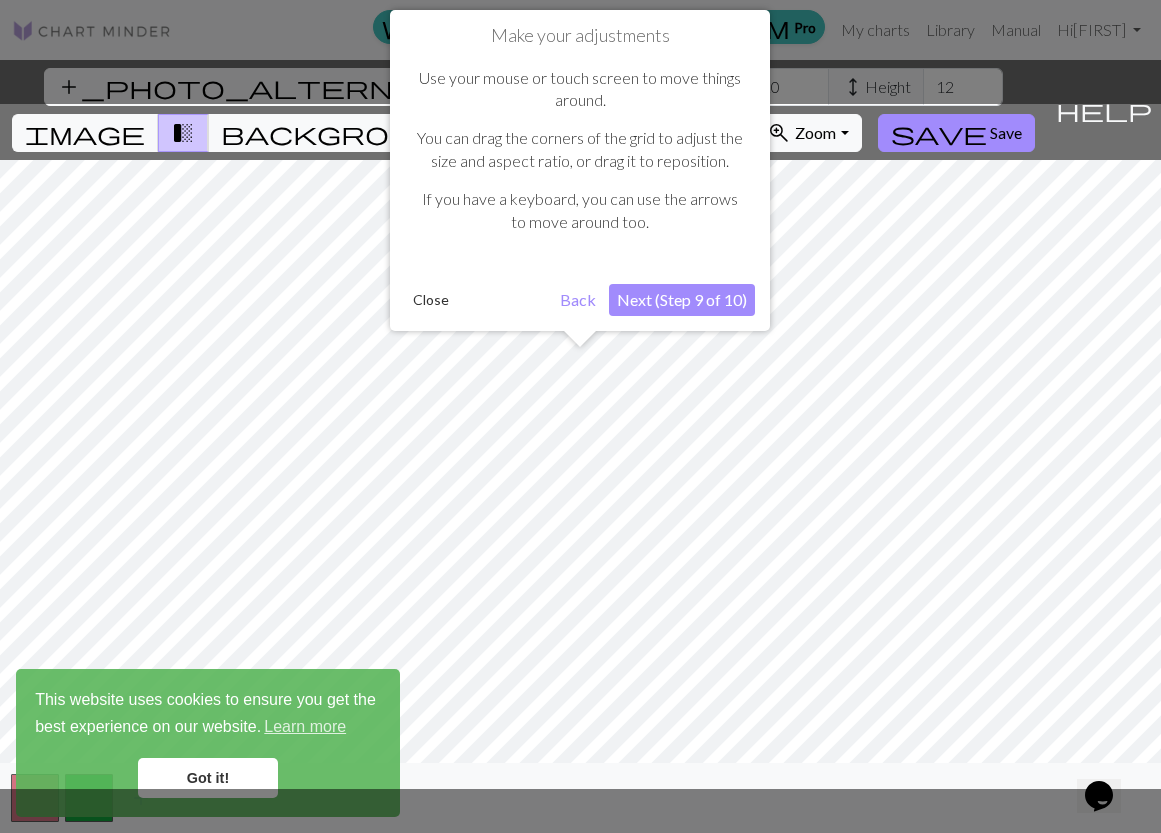 click on "Next (Step 9 of 10)" at bounding box center [682, 300] 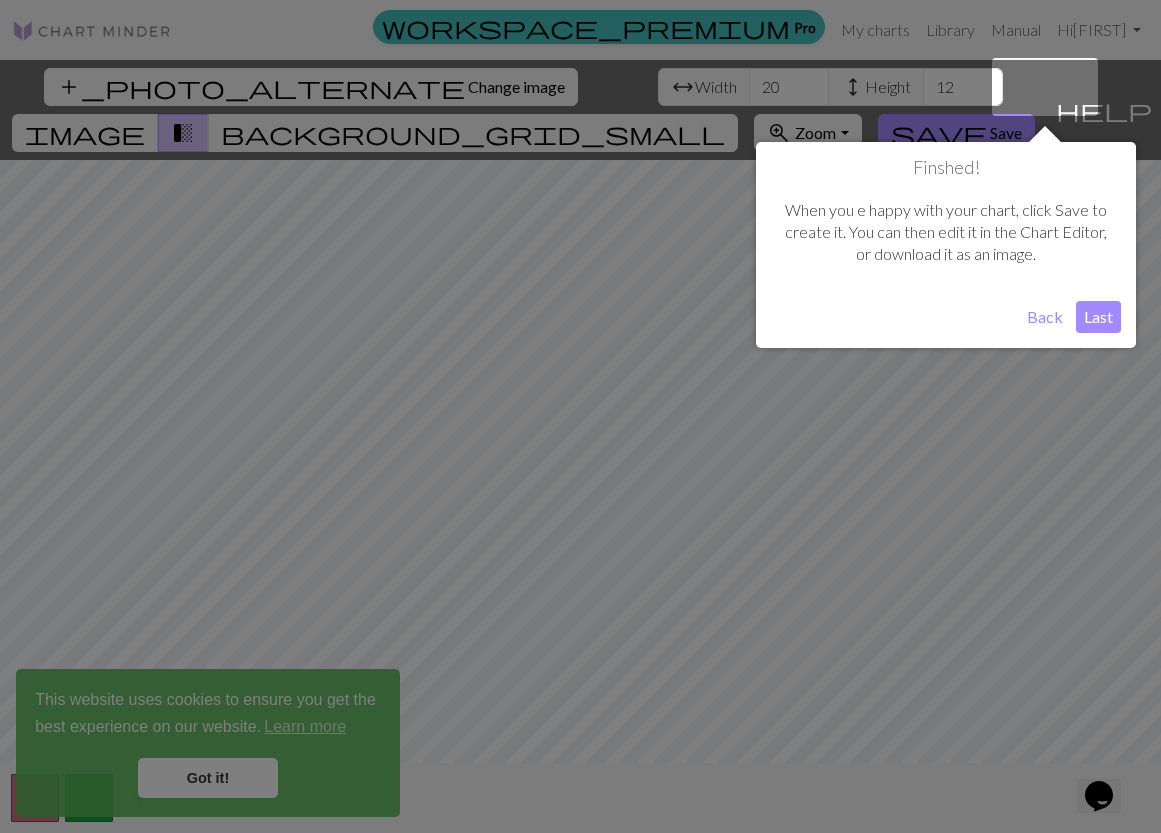click on "Last" at bounding box center [1098, 317] 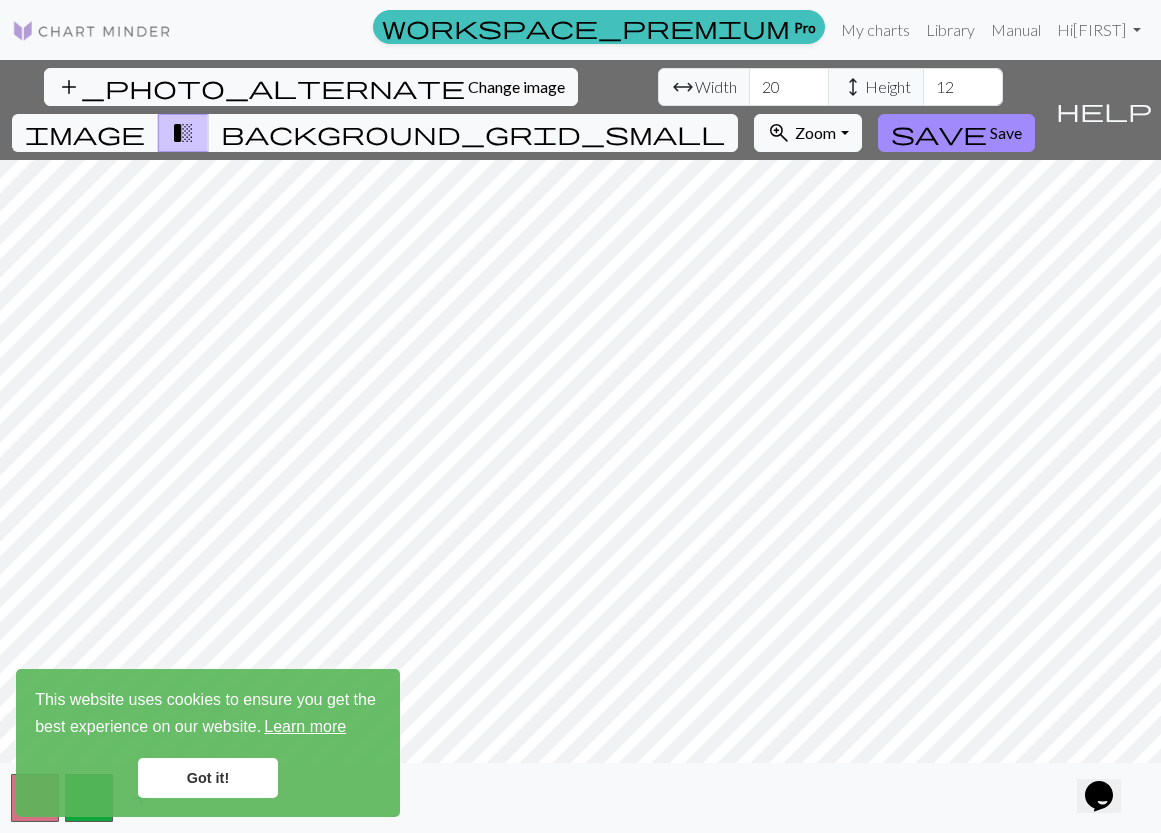 drag, startPoint x: 253, startPoint y: 776, endPoint x: 269, endPoint y: 711, distance: 66.94027 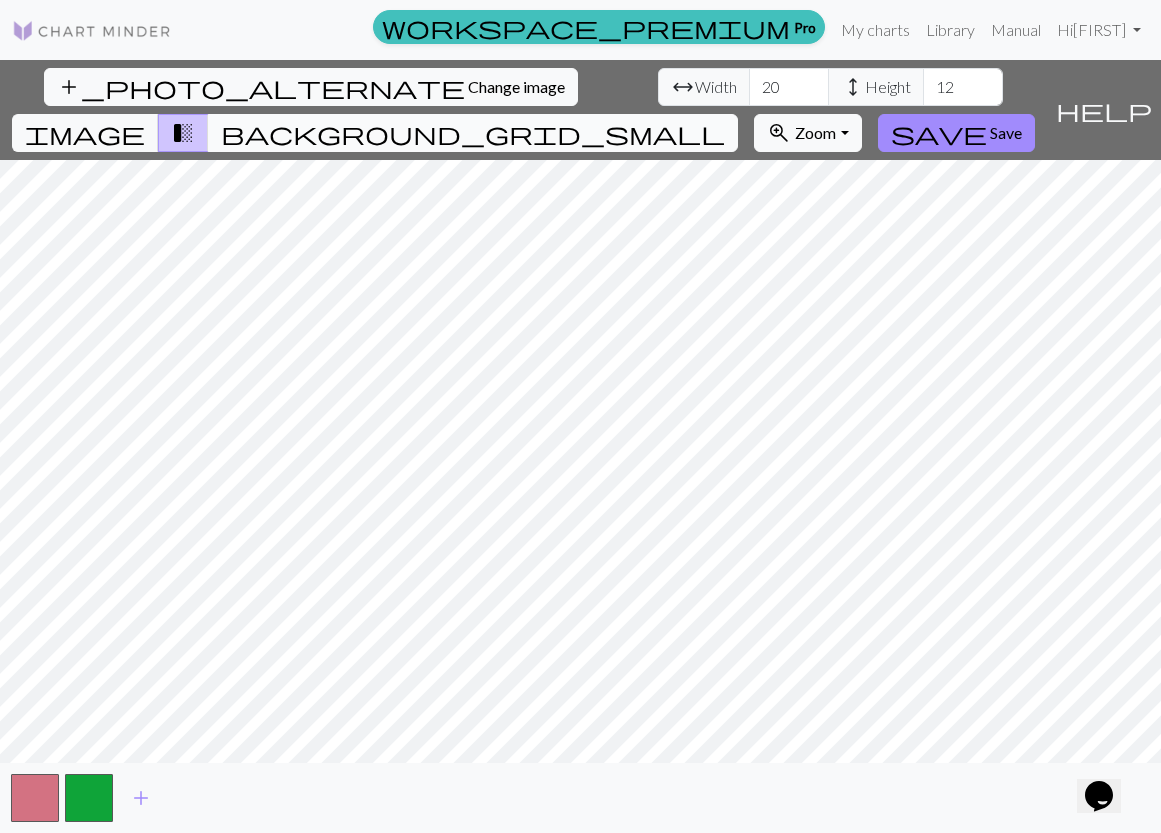click on "background_grid_small" at bounding box center (473, 133) 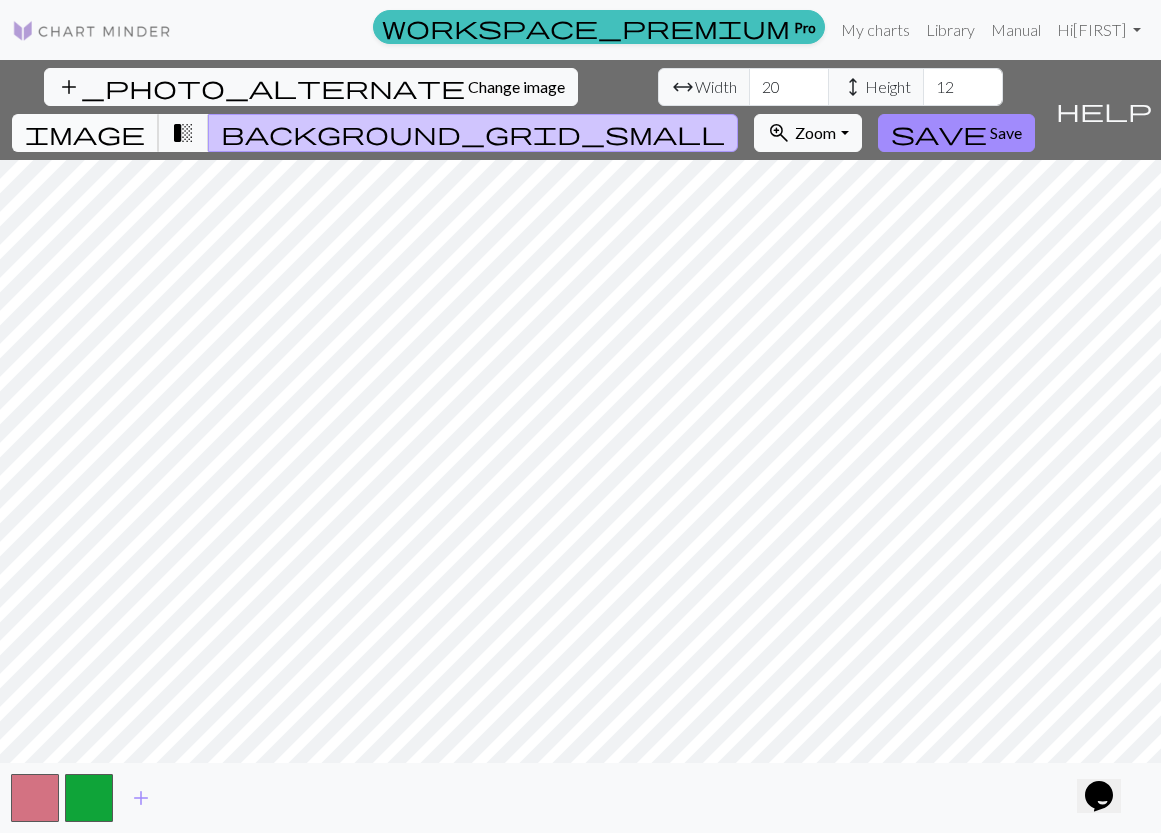 click on "image" at bounding box center (85, 133) 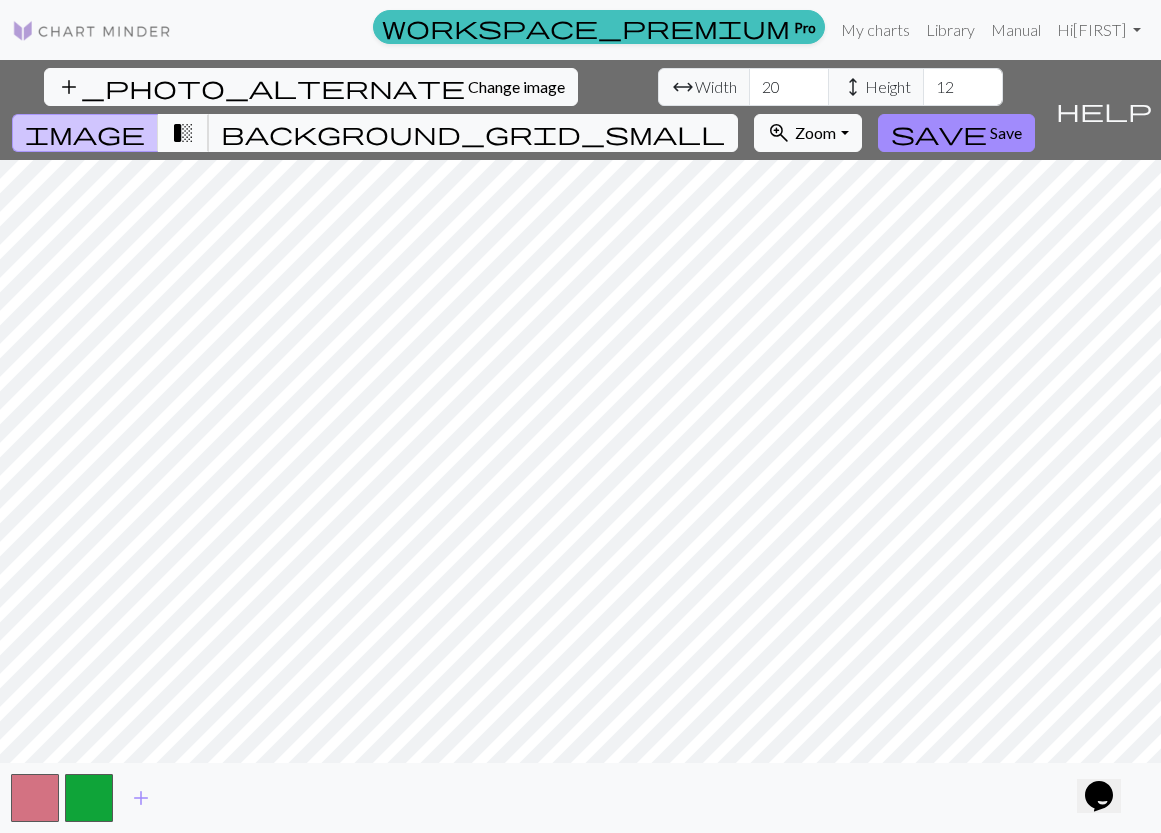 click on "transition_fade" at bounding box center (183, 133) 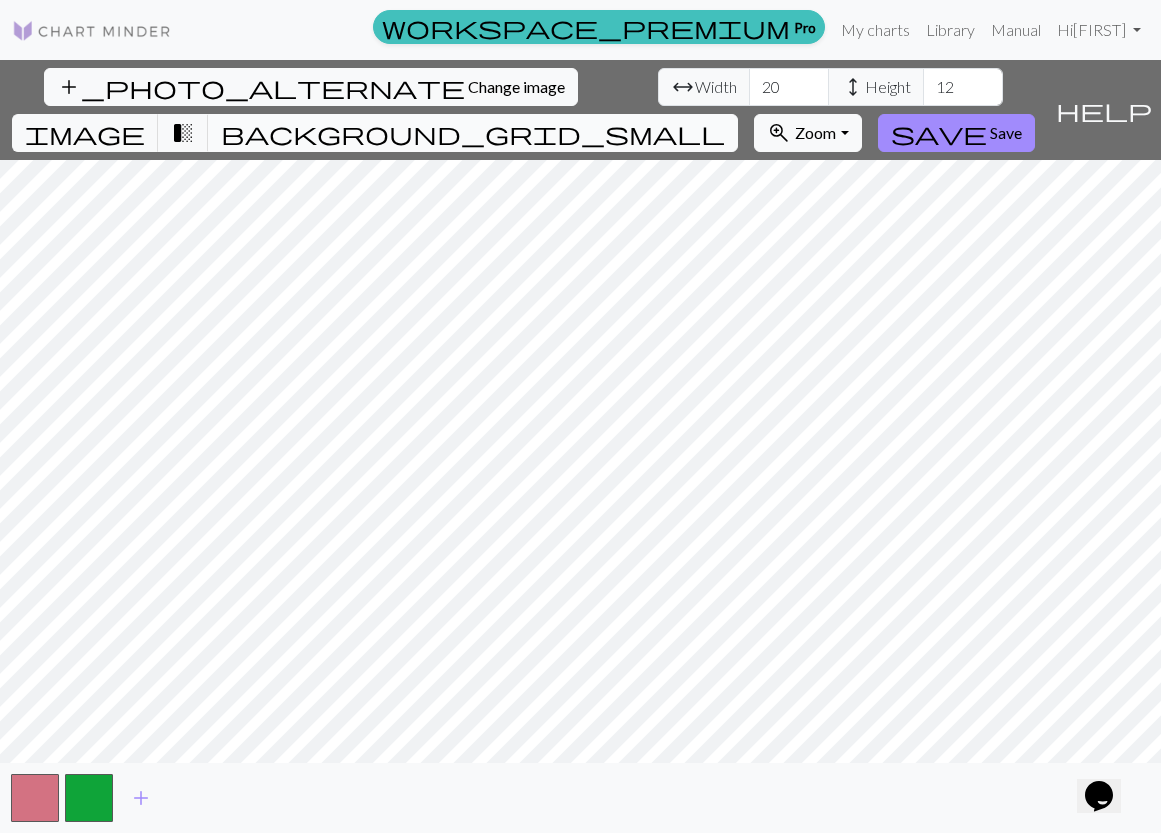 drag, startPoint x: 730, startPoint y: 95, endPoint x: 742, endPoint y: 91, distance: 12.649111 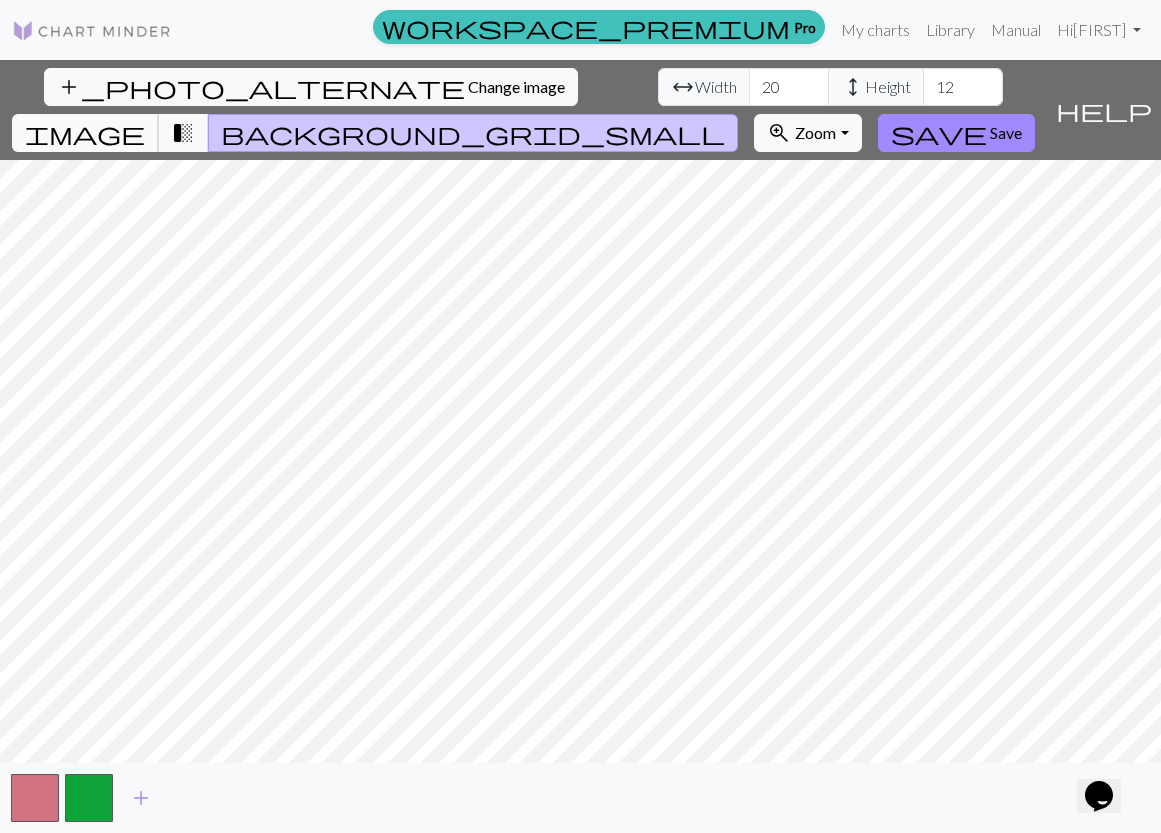click on "image" at bounding box center (85, 133) 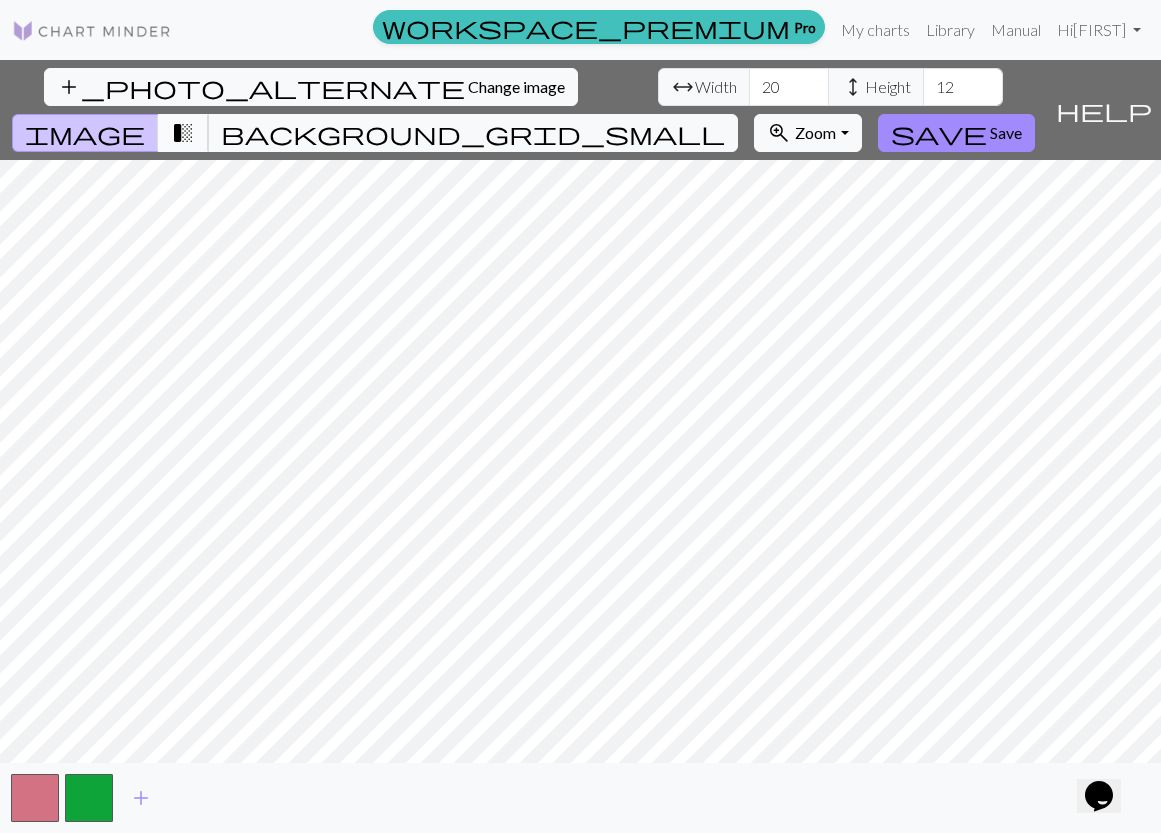 click on "transition_fade" at bounding box center (183, 133) 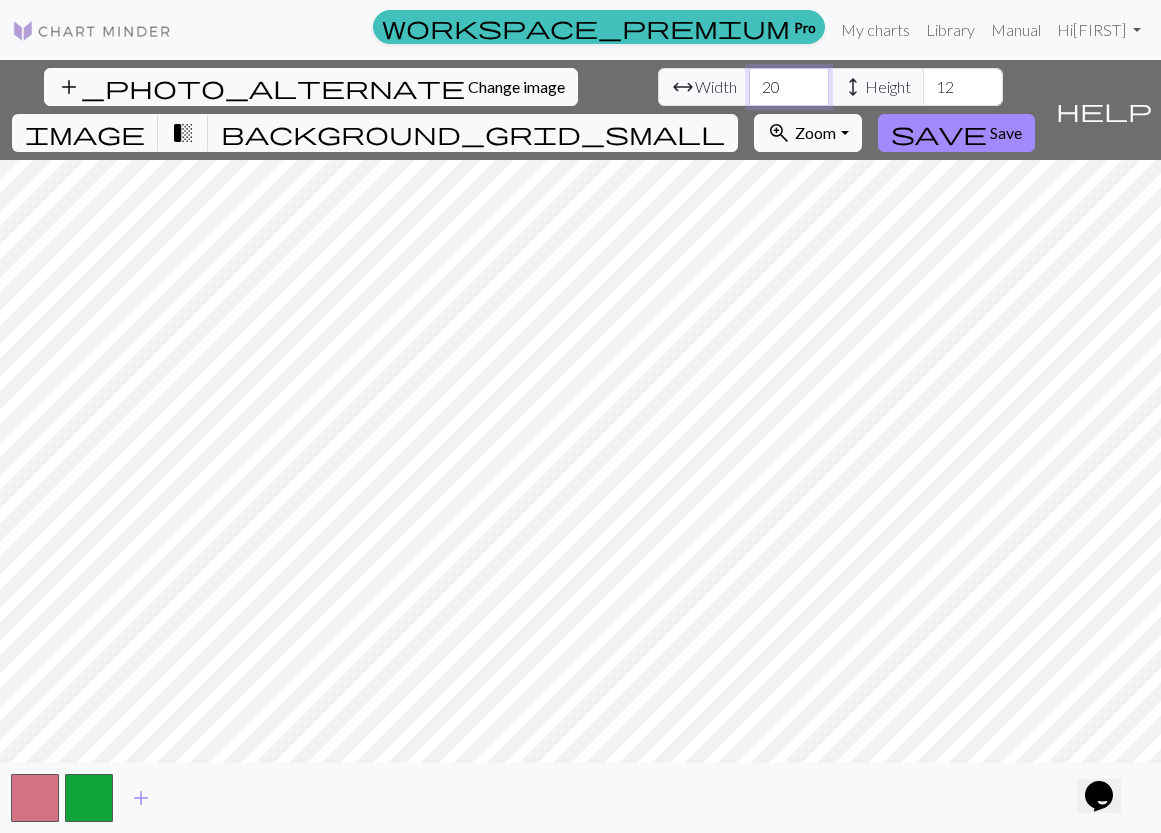 click on "20" at bounding box center [789, 87] 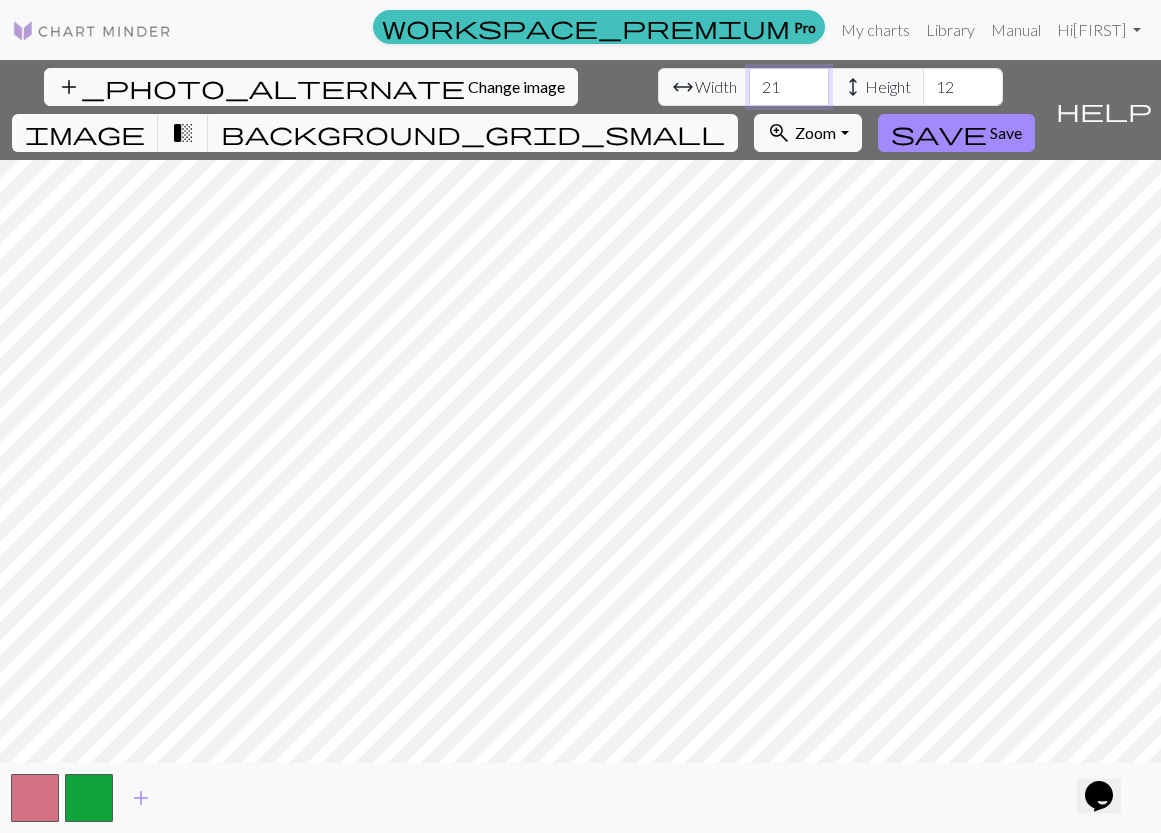 click on "21" at bounding box center (789, 87) 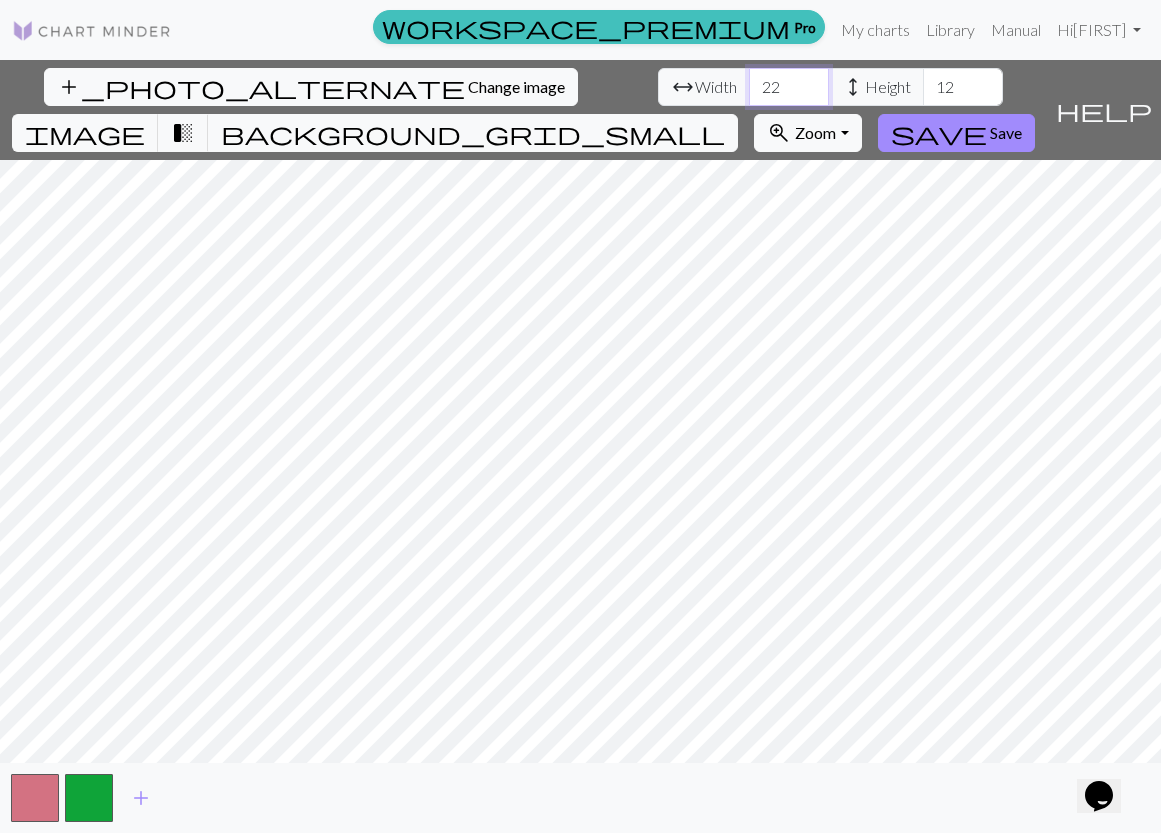 click on "22" at bounding box center [789, 87] 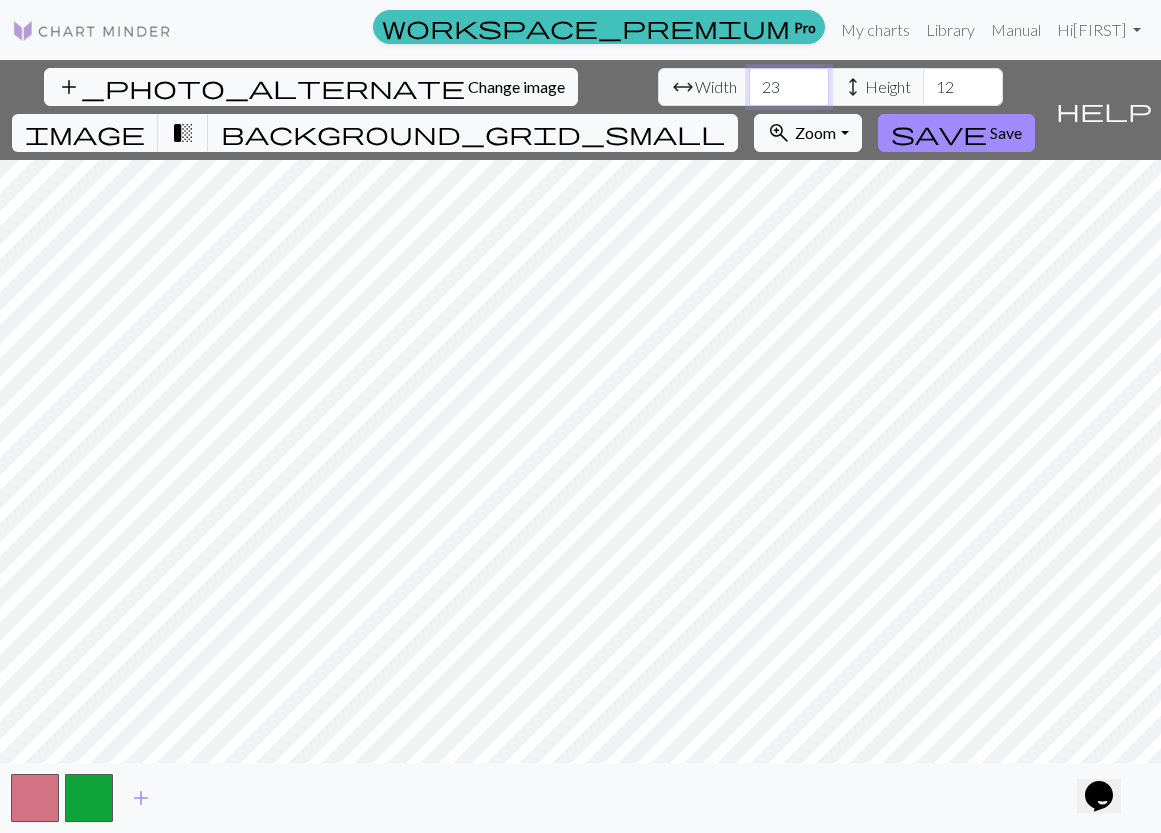 click on "23" at bounding box center [789, 87] 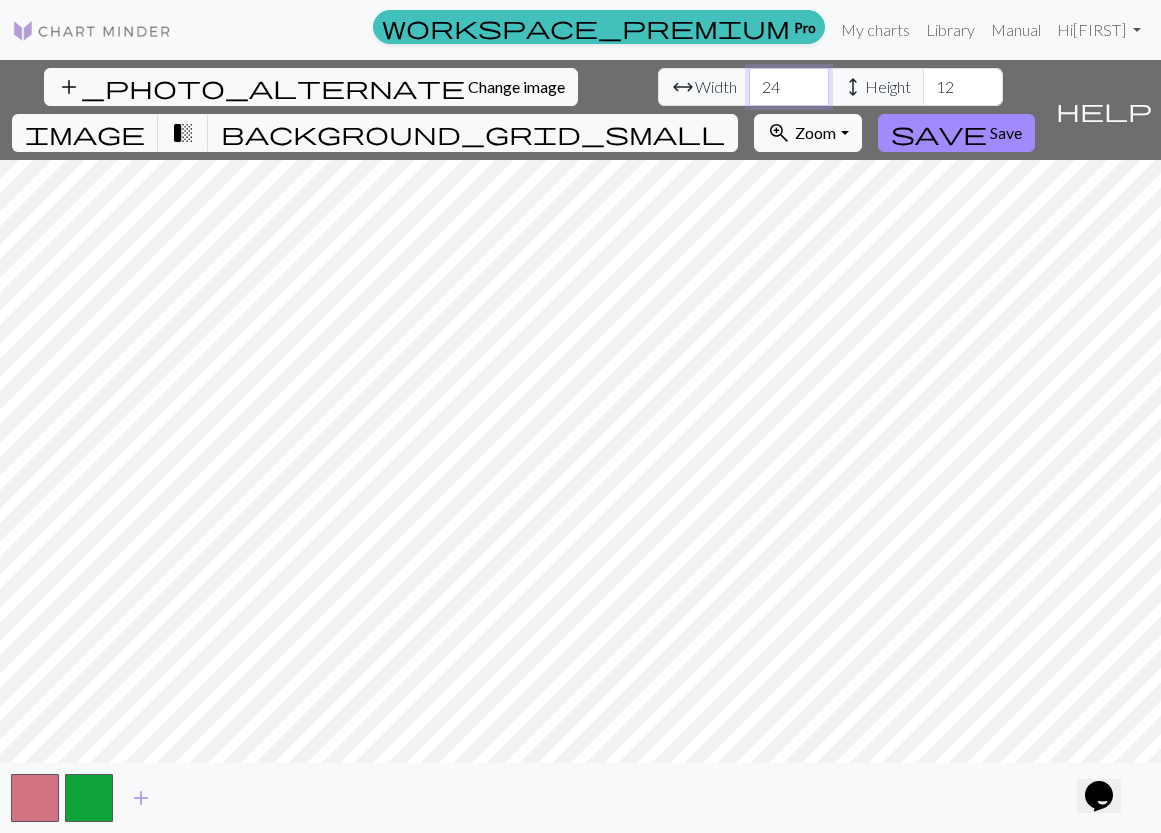 click on "24" at bounding box center [789, 87] 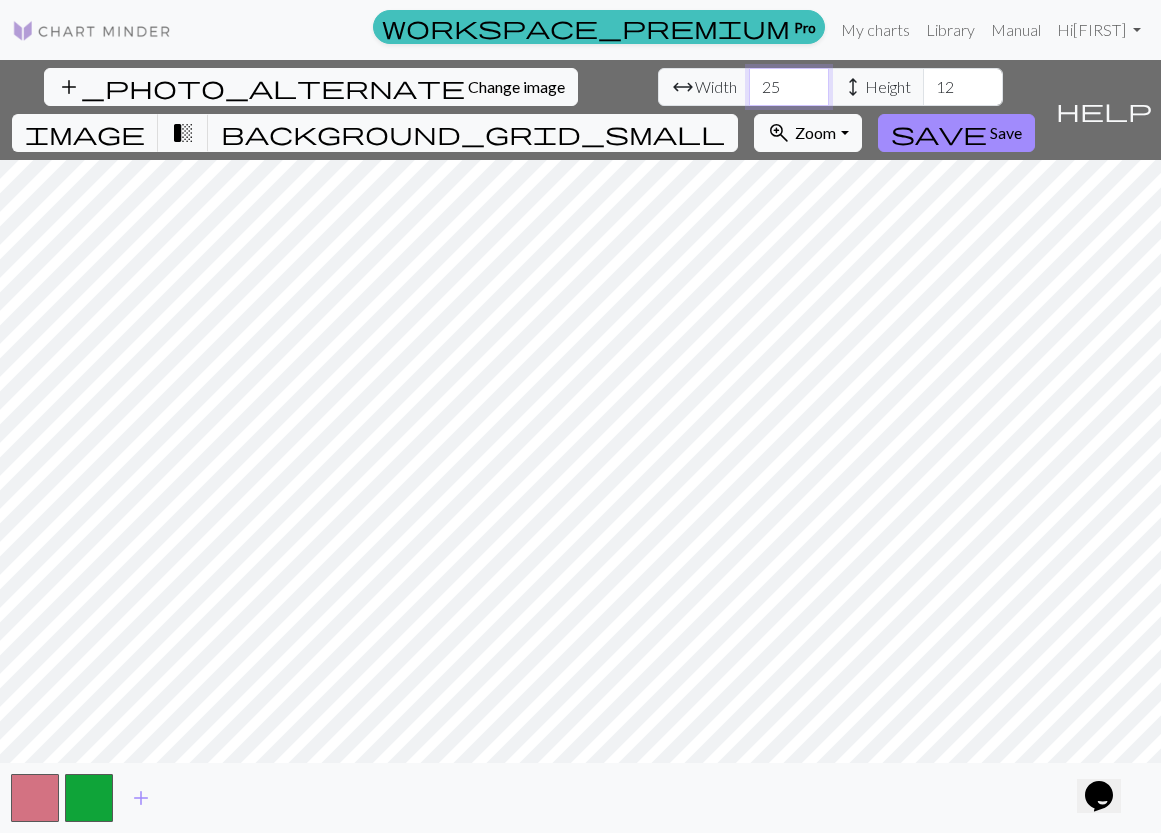 click on "25" at bounding box center [789, 87] 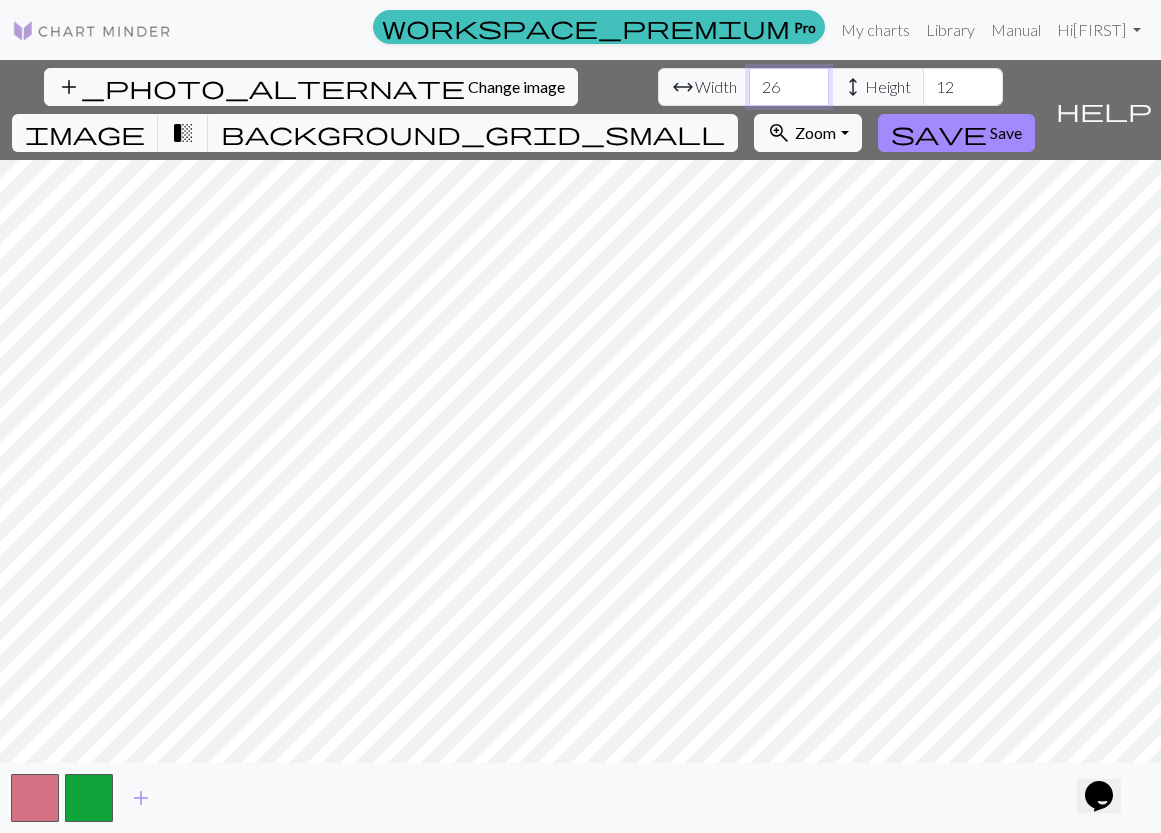 click on "26" at bounding box center (789, 87) 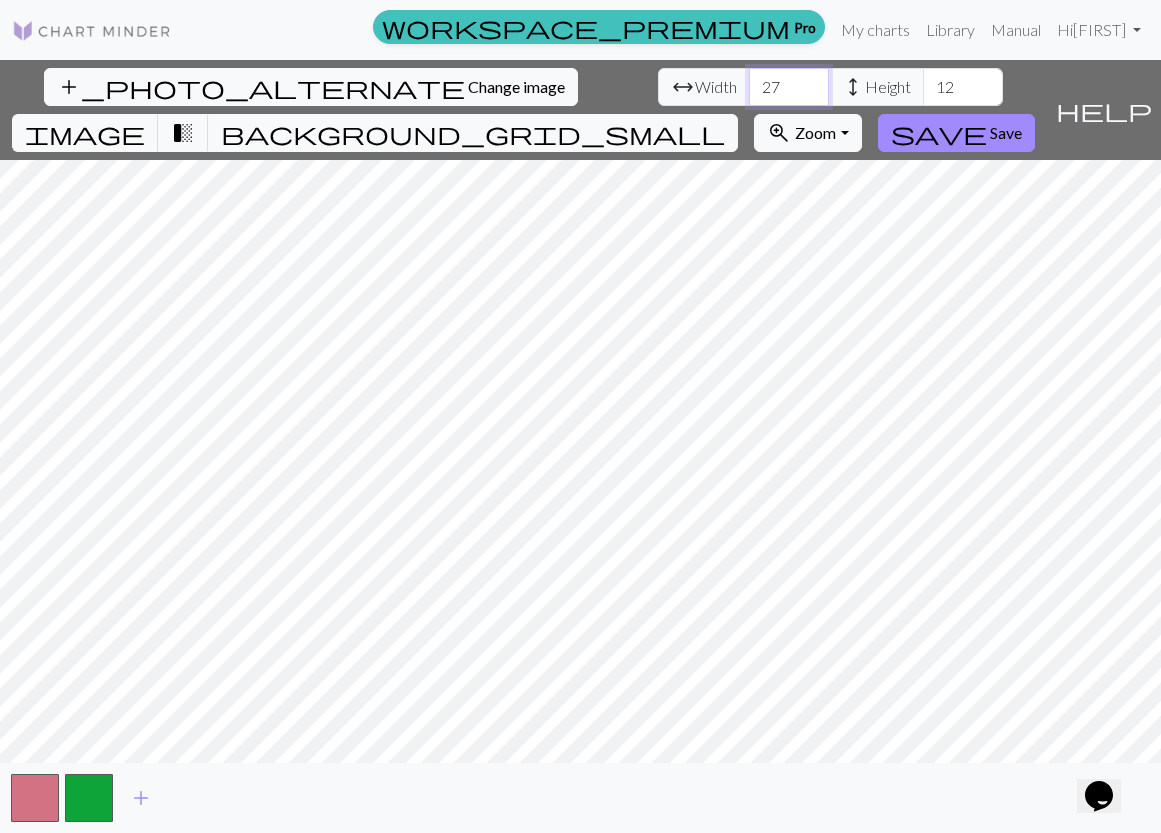 click on "27" at bounding box center (789, 87) 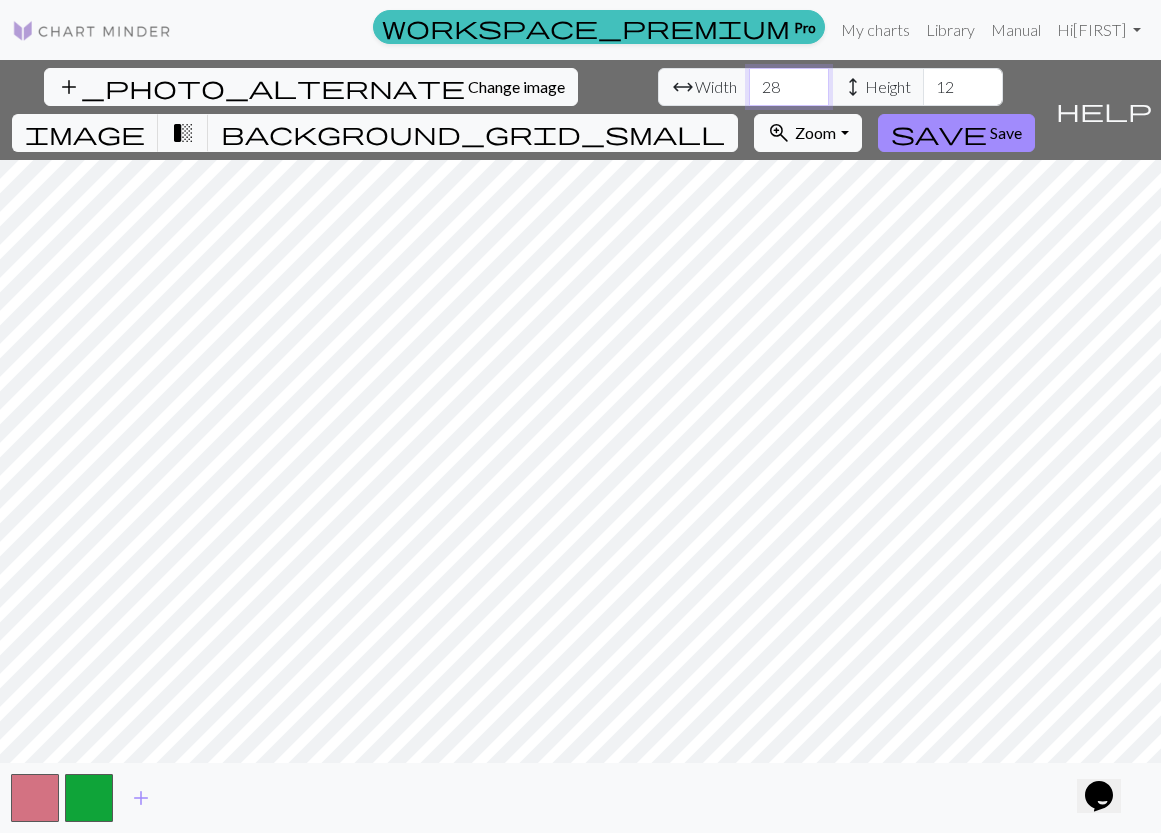 click on "28" at bounding box center [789, 87] 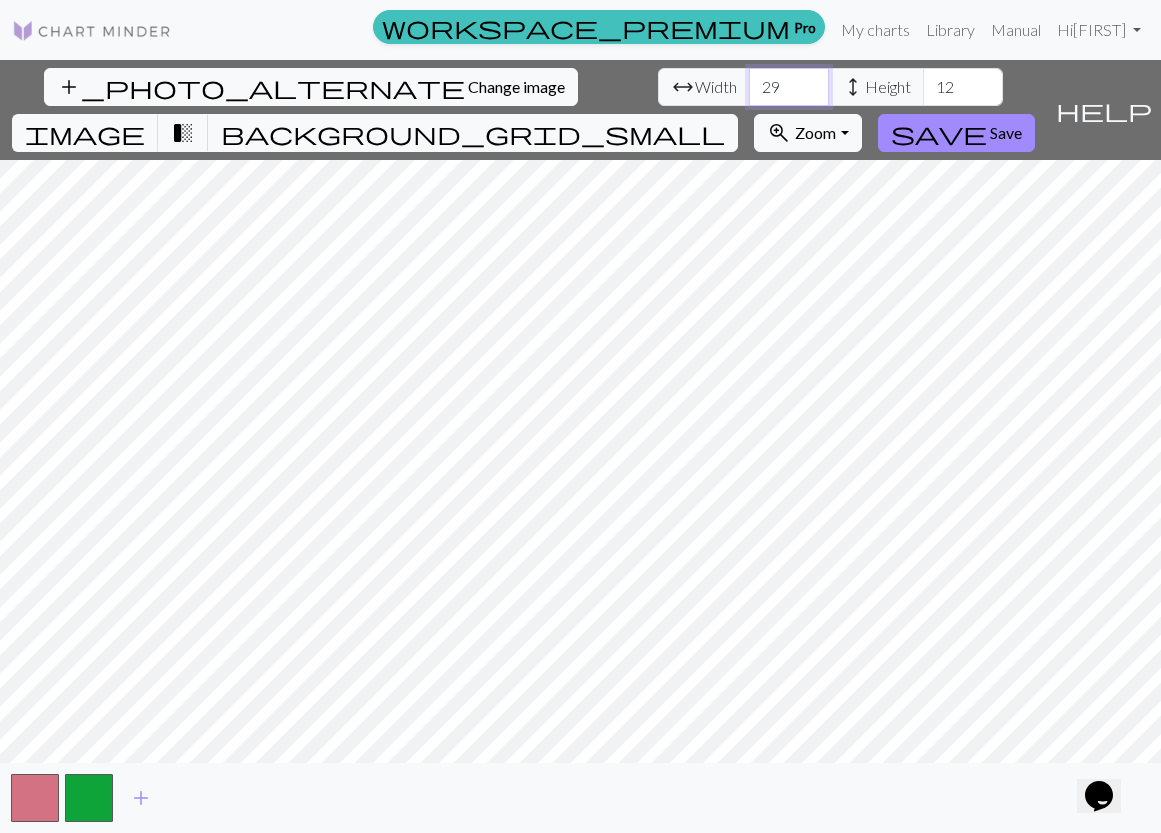 click on "29" at bounding box center (789, 87) 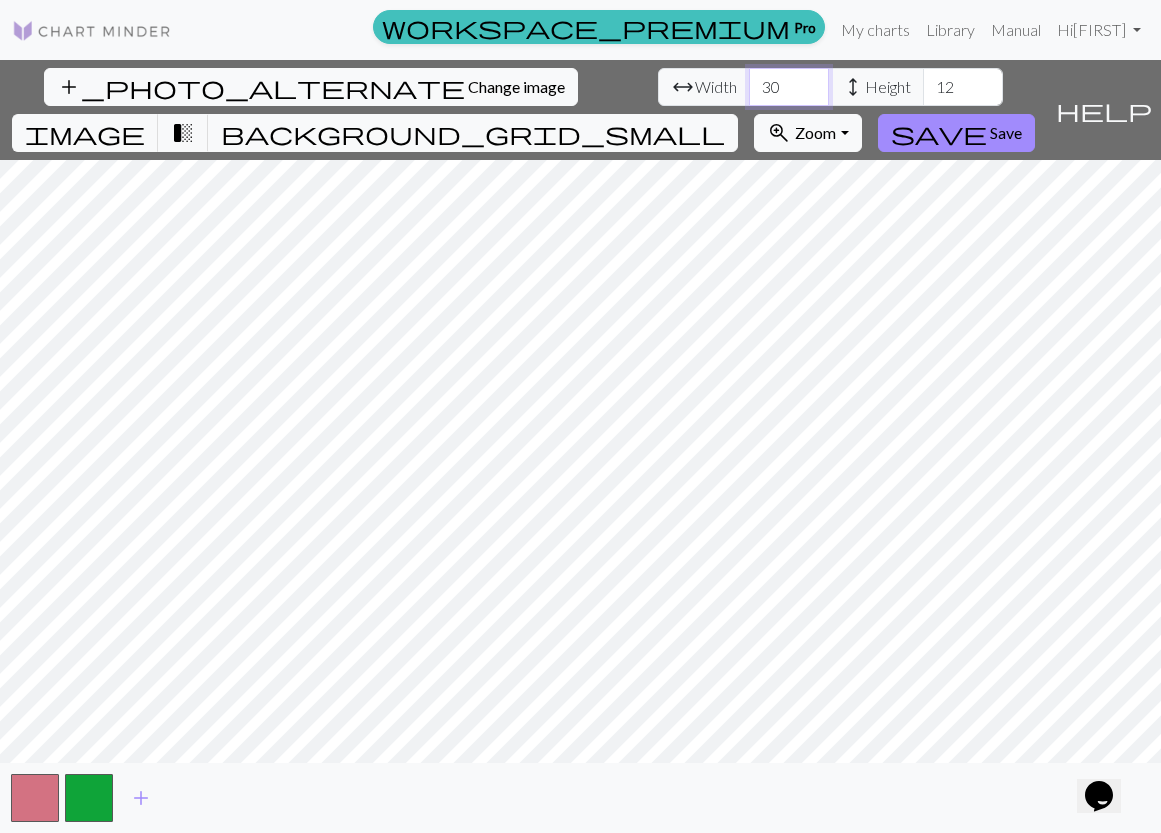 click on "30" at bounding box center (789, 87) 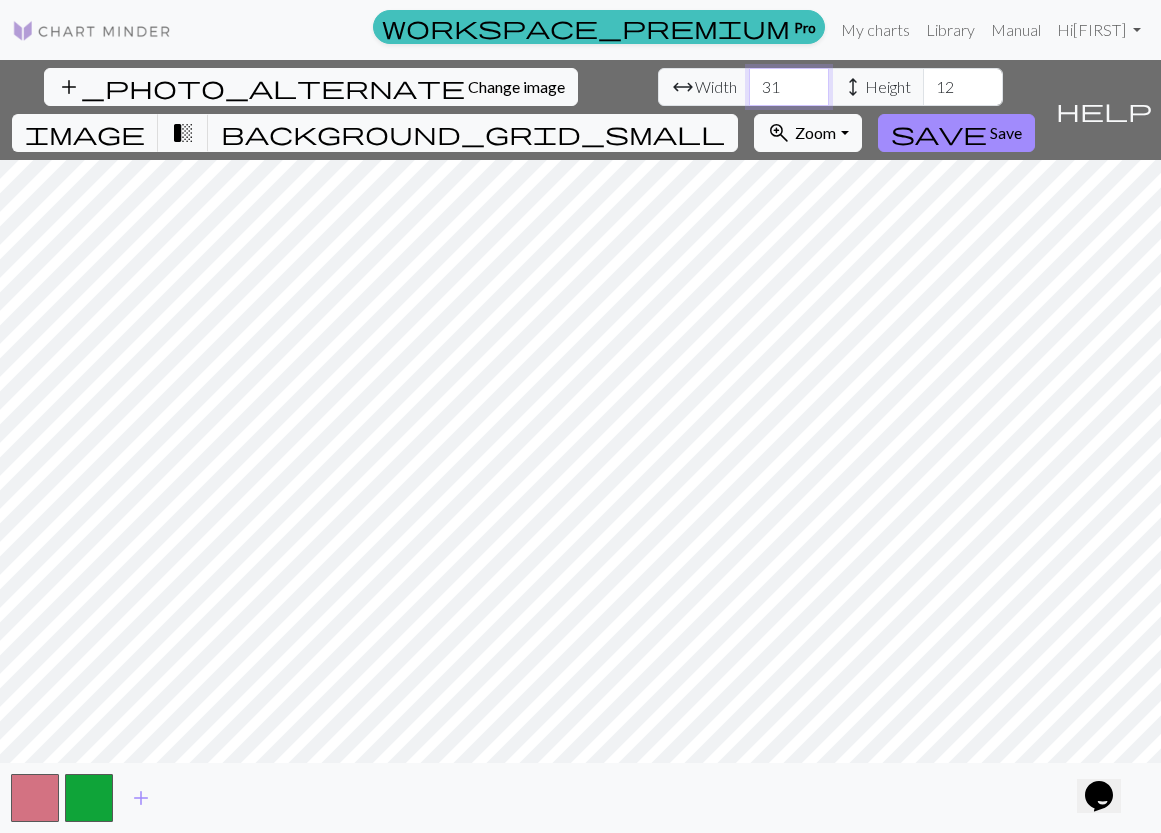click on "31" at bounding box center [789, 87] 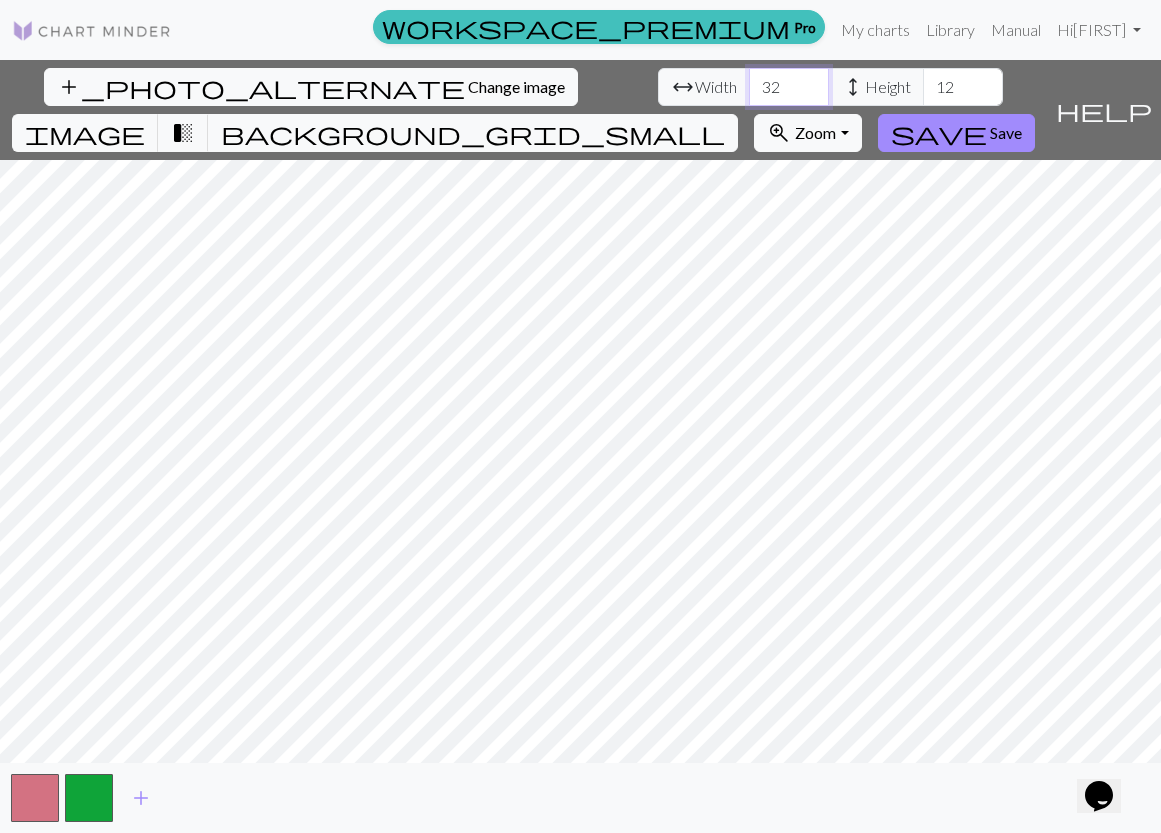 click on "32" at bounding box center (789, 87) 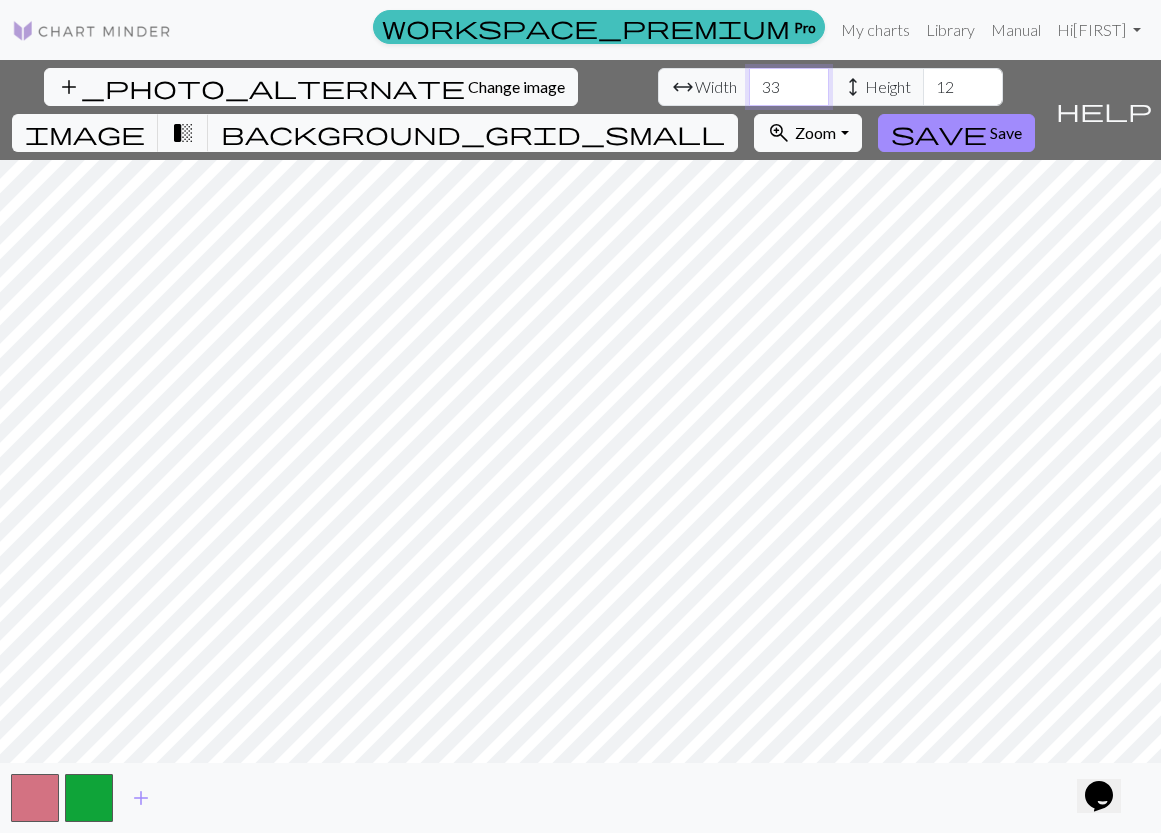 click on "33" at bounding box center (789, 87) 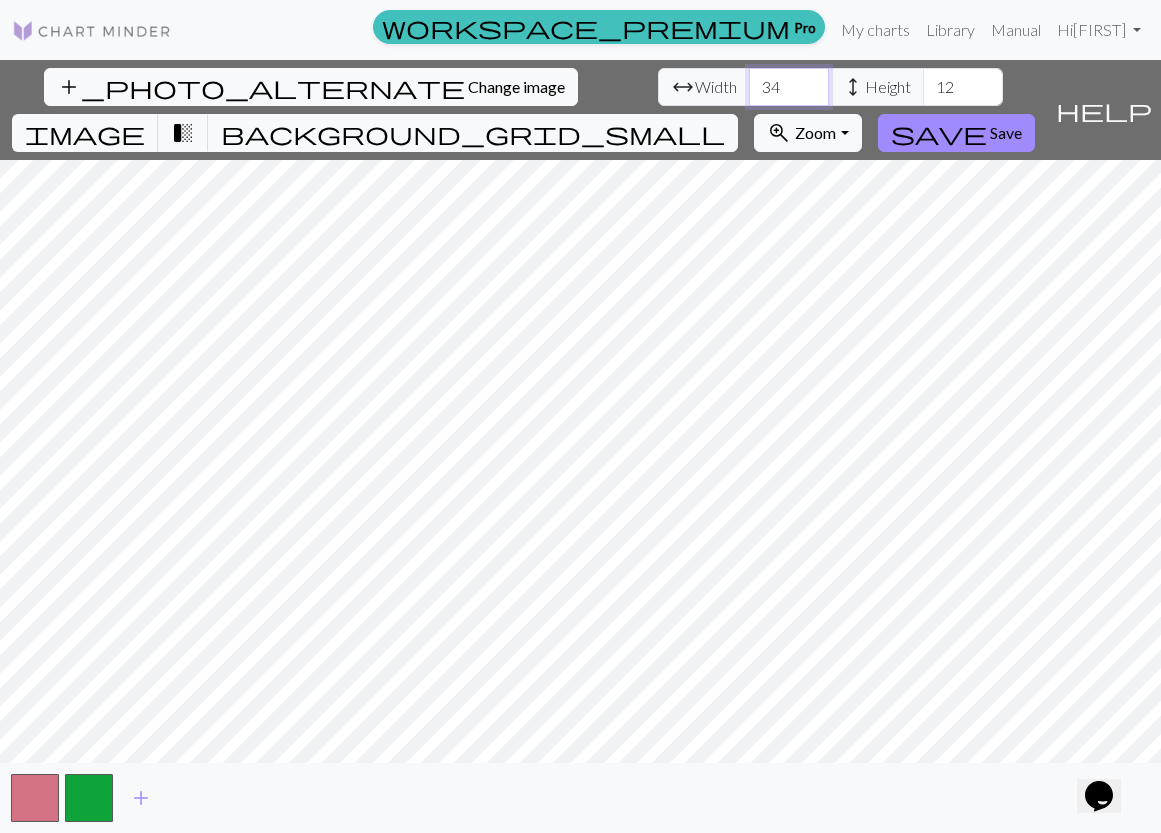 click on "34" at bounding box center [789, 87] 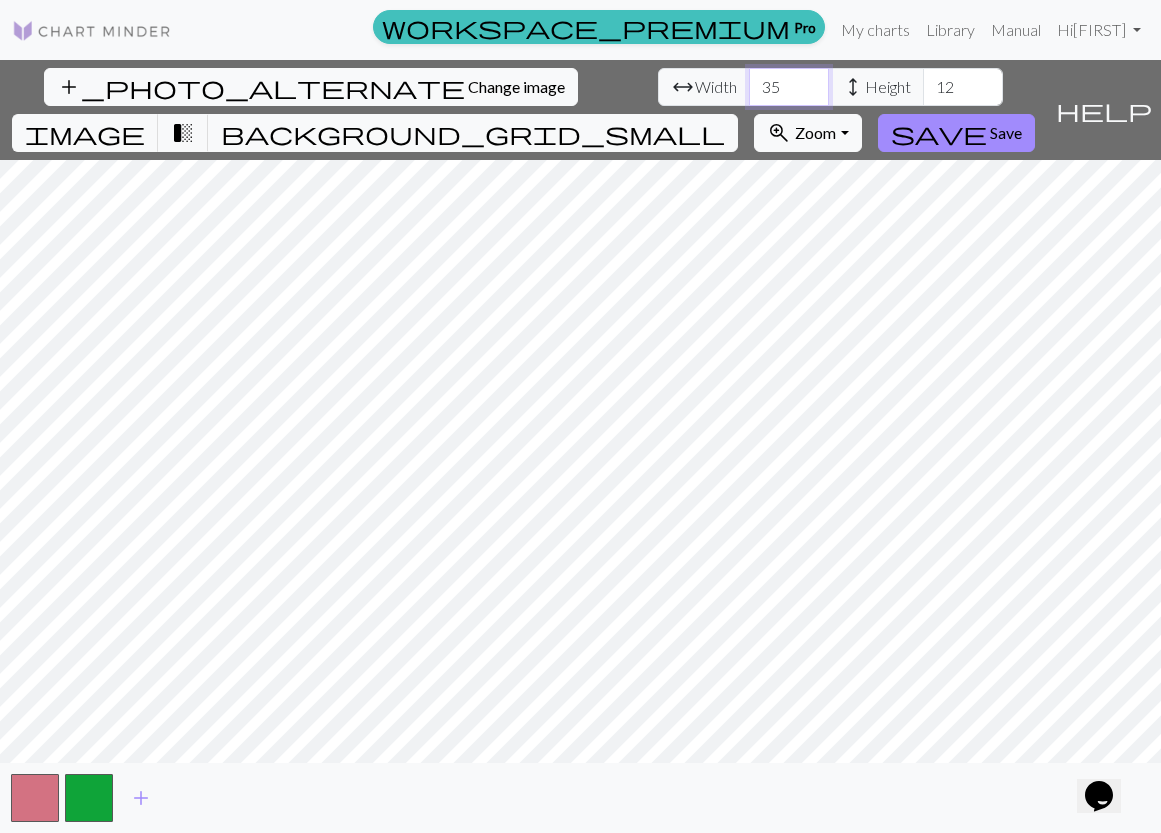 click on "35" at bounding box center [789, 87] 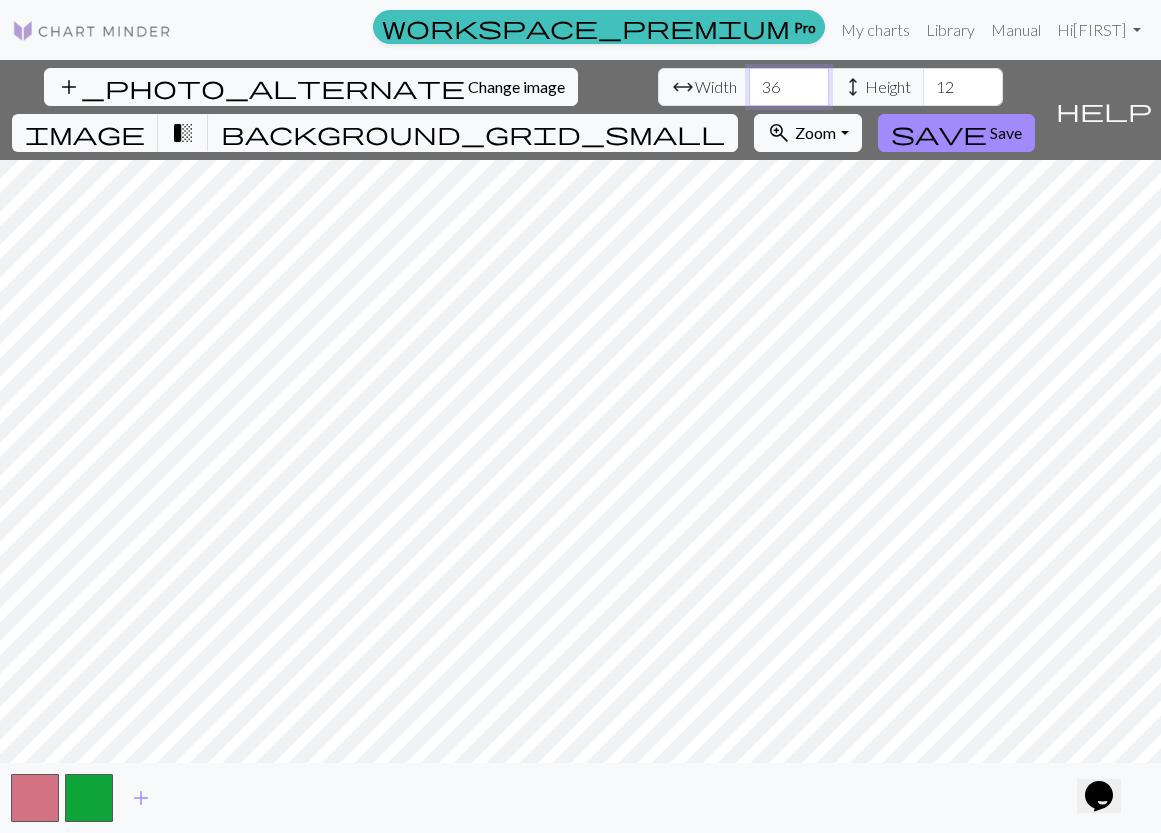 click on "36" at bounding box center (789, 87) 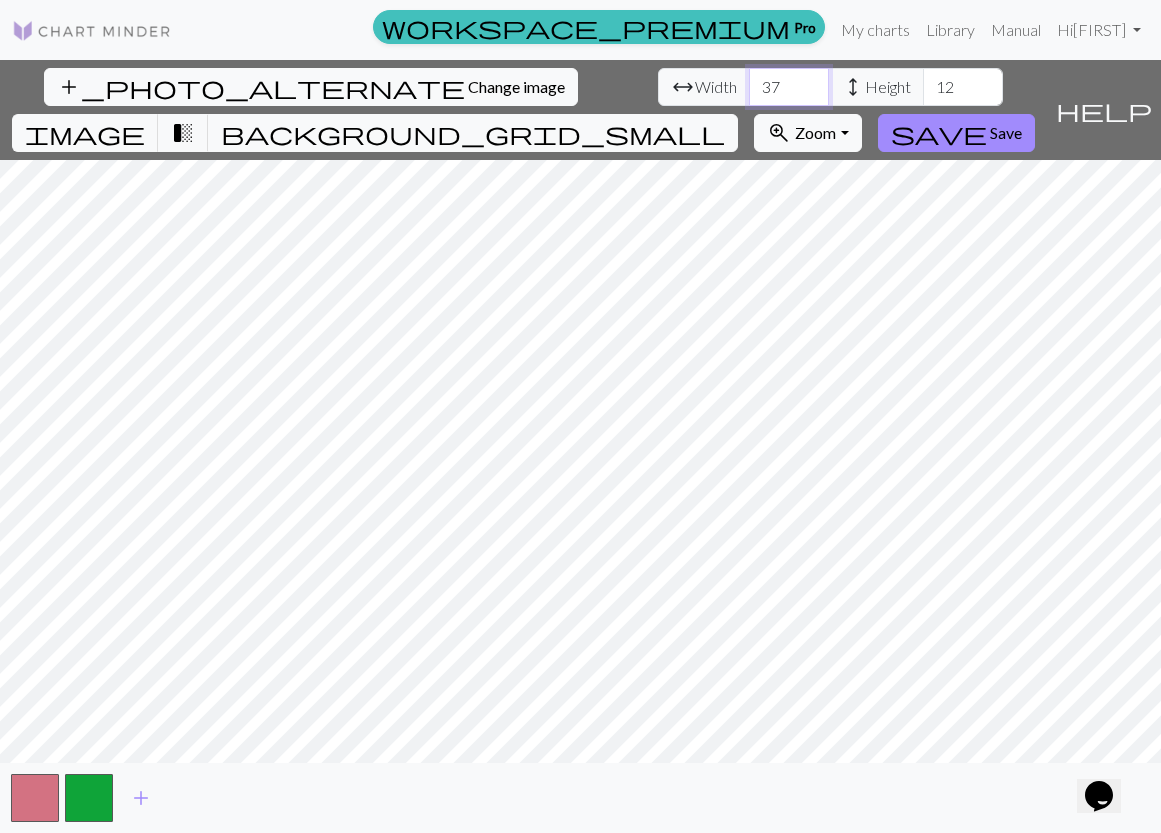 click on "37" at bounding box center [789, 87] 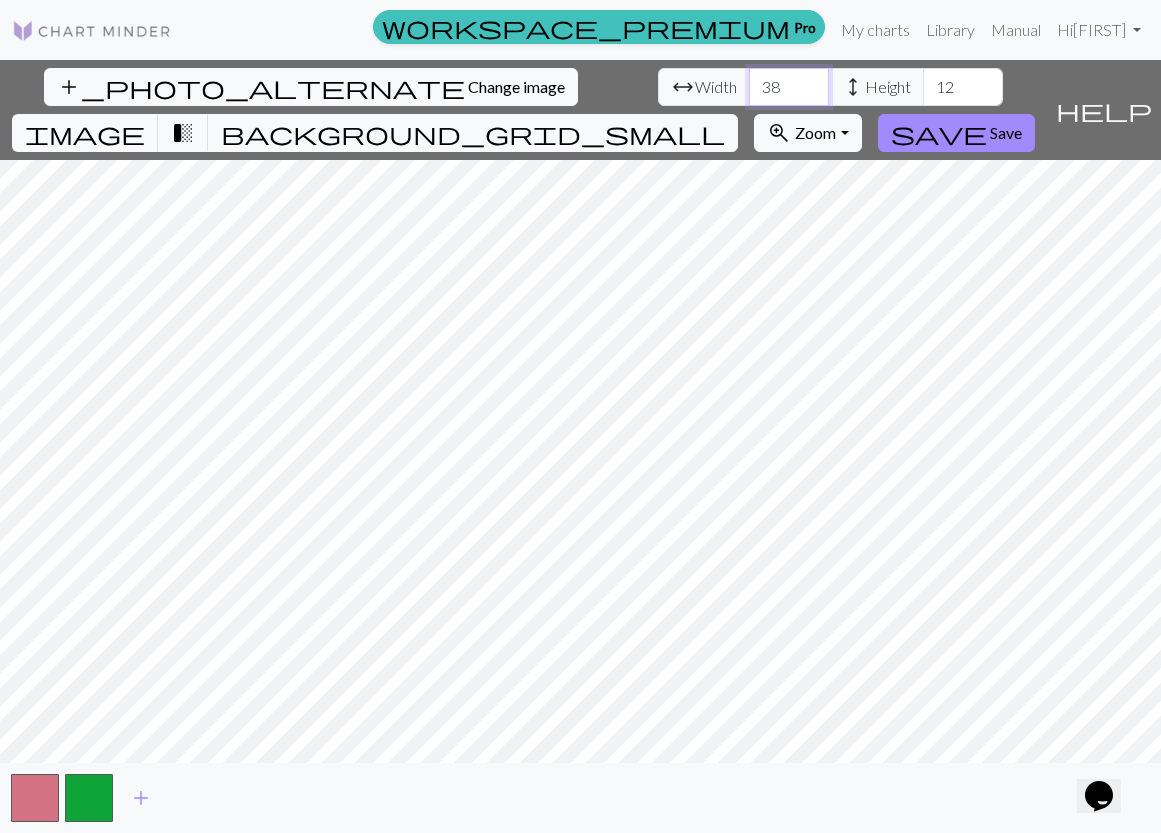 click on "38" at bounding box center [789, 87] 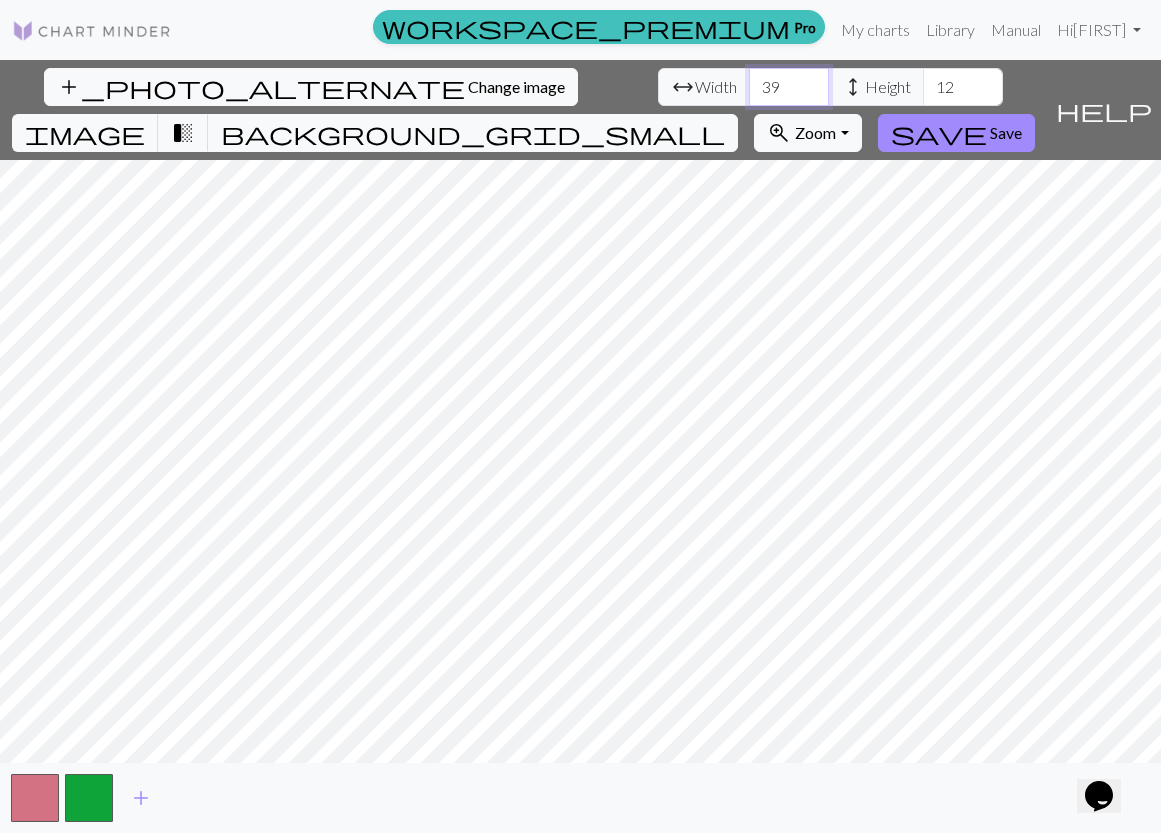 click on "39" at bounding box center [789, 87] 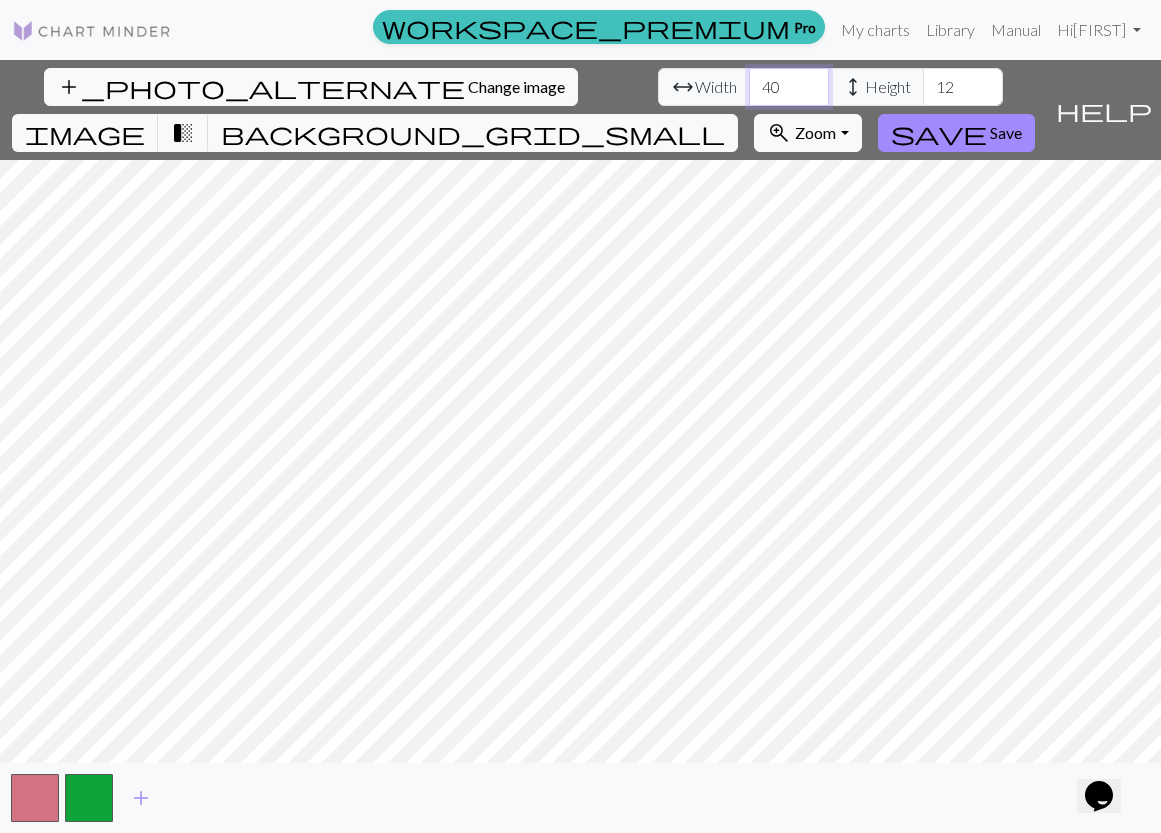 click on "40" at bounding box center (789, 87) 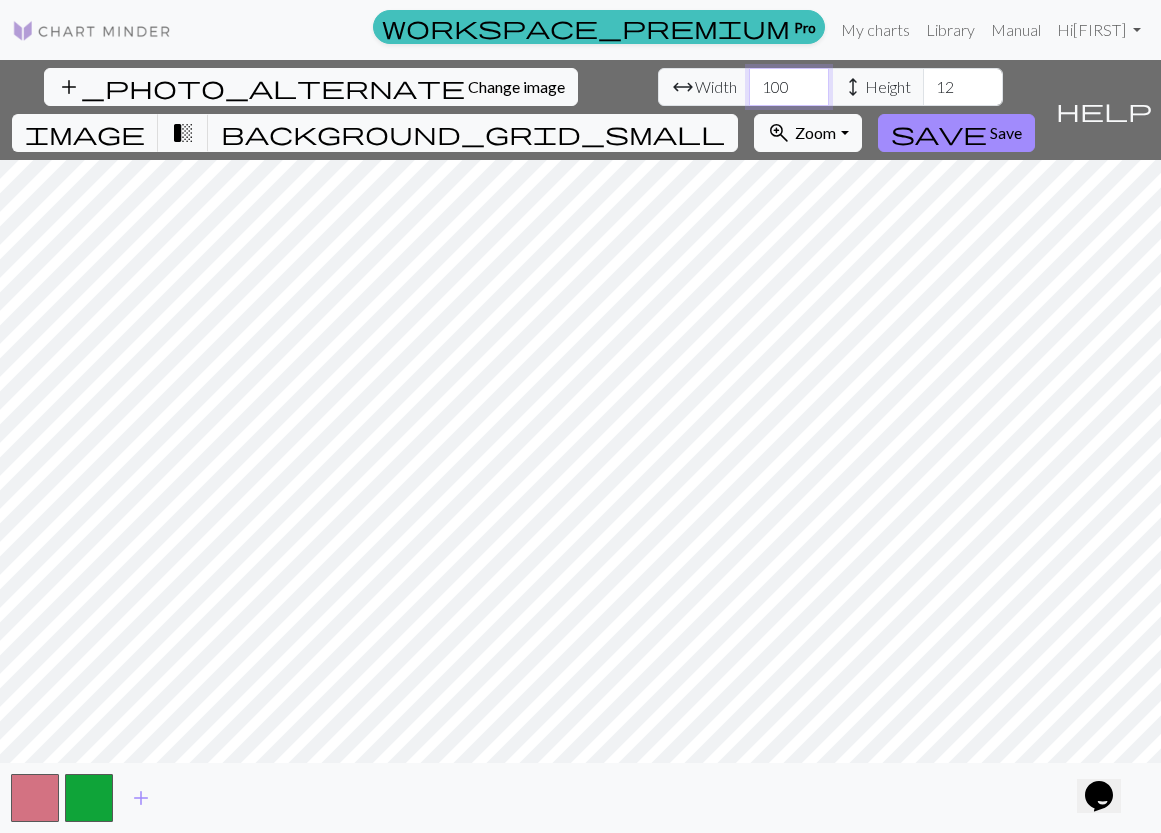 type on "100" 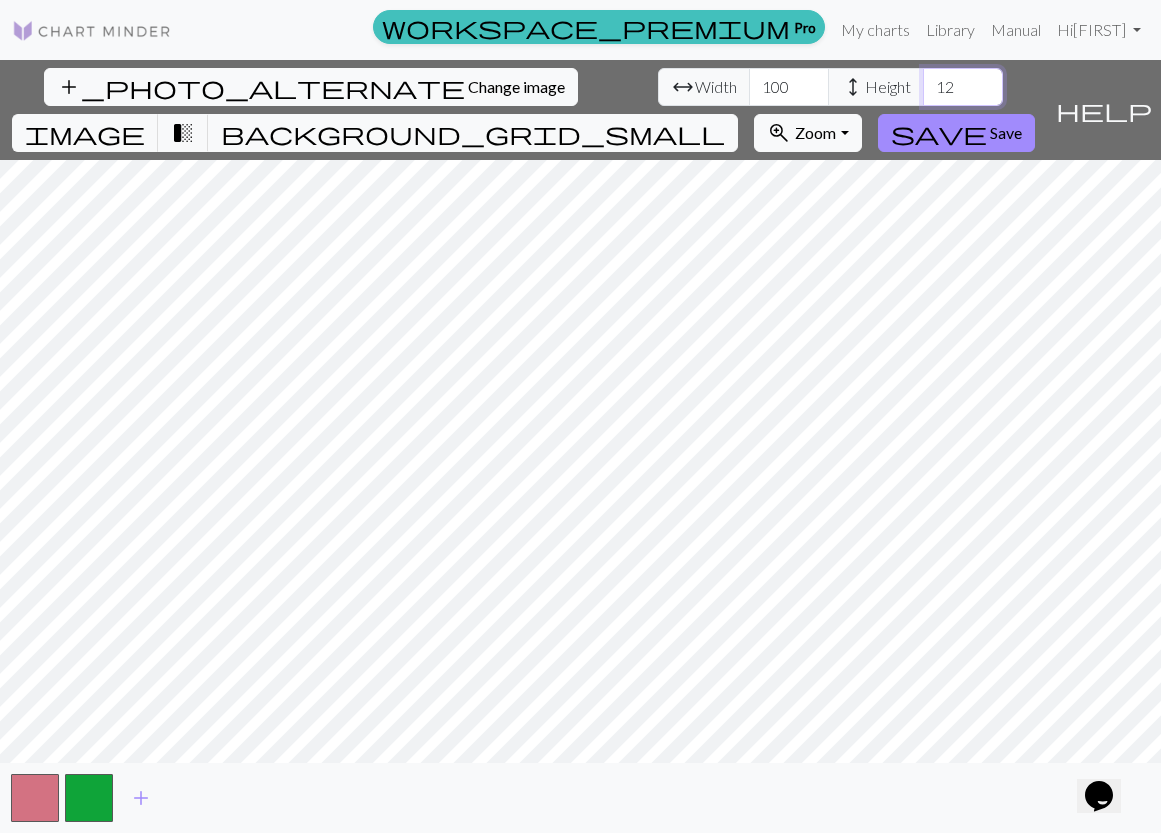 click on "12" at bounding box center (963, 87) 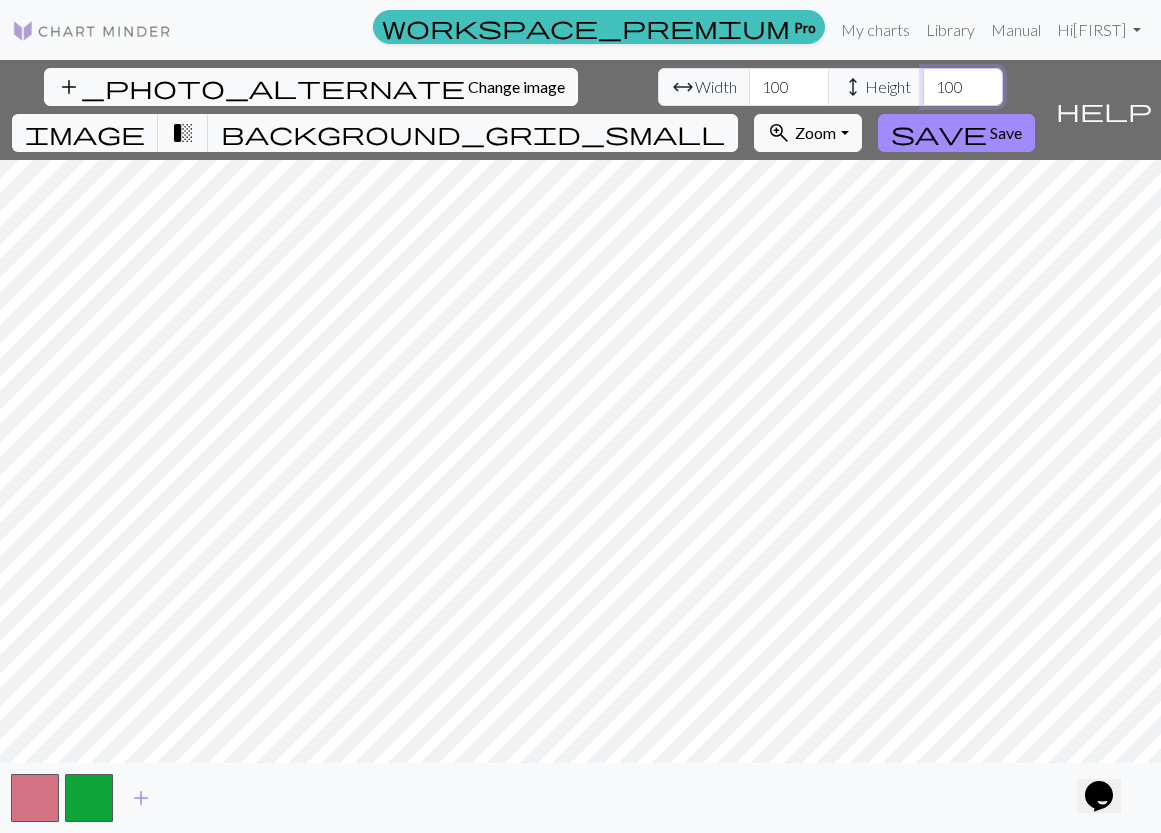 type on "100" 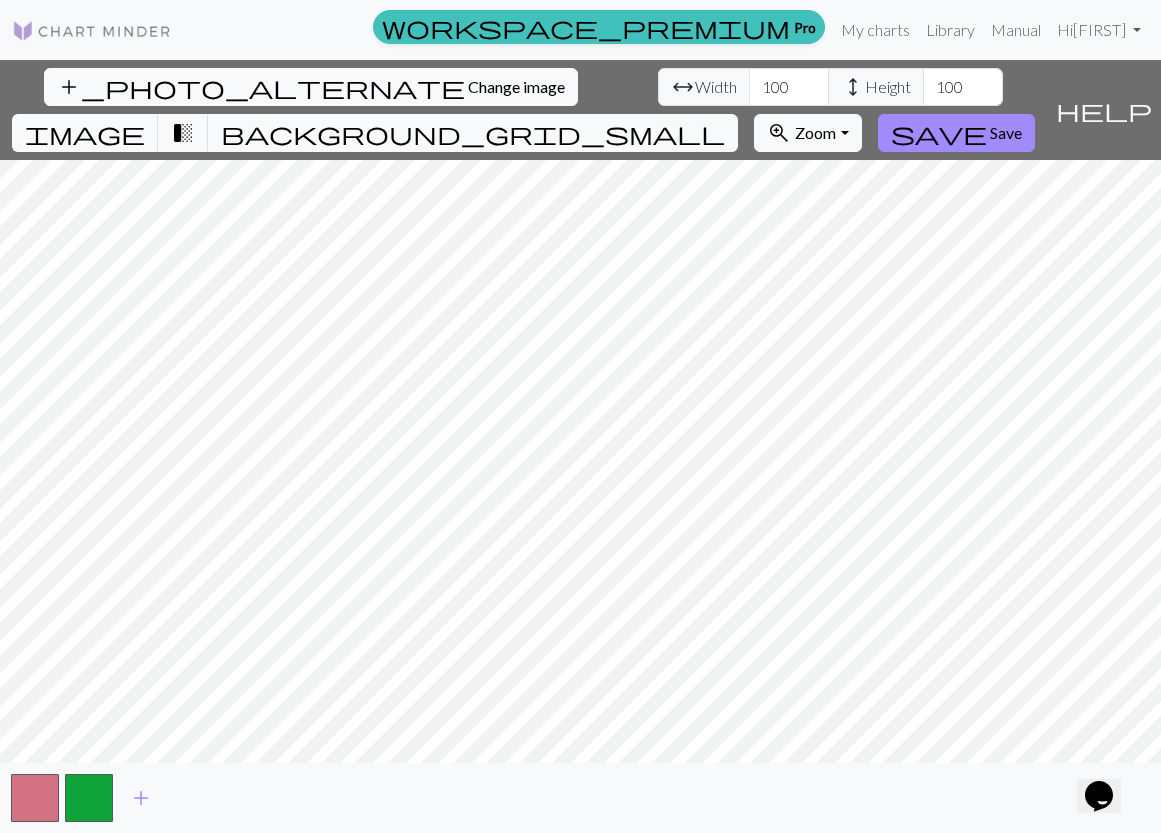 click on "add_photo_alternate   Change image arrow_range   Width 100 height   Height 100 image transition_fade background_grid_small zoom_in Zoom Zoom Fit all Fit width Fit height 50% 100% 150% 200% save   Save" at bounding box center [523, 110] 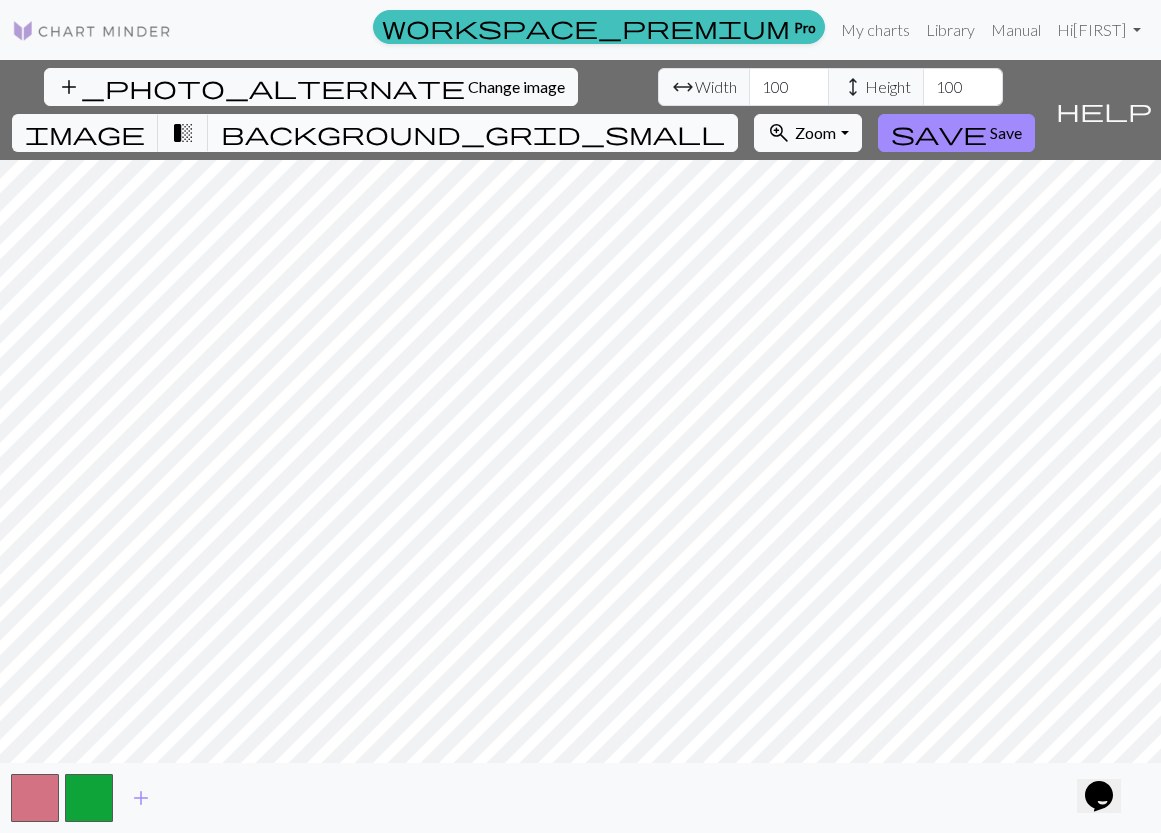 click on "background_grid_small" at bounding box center (473, 133) 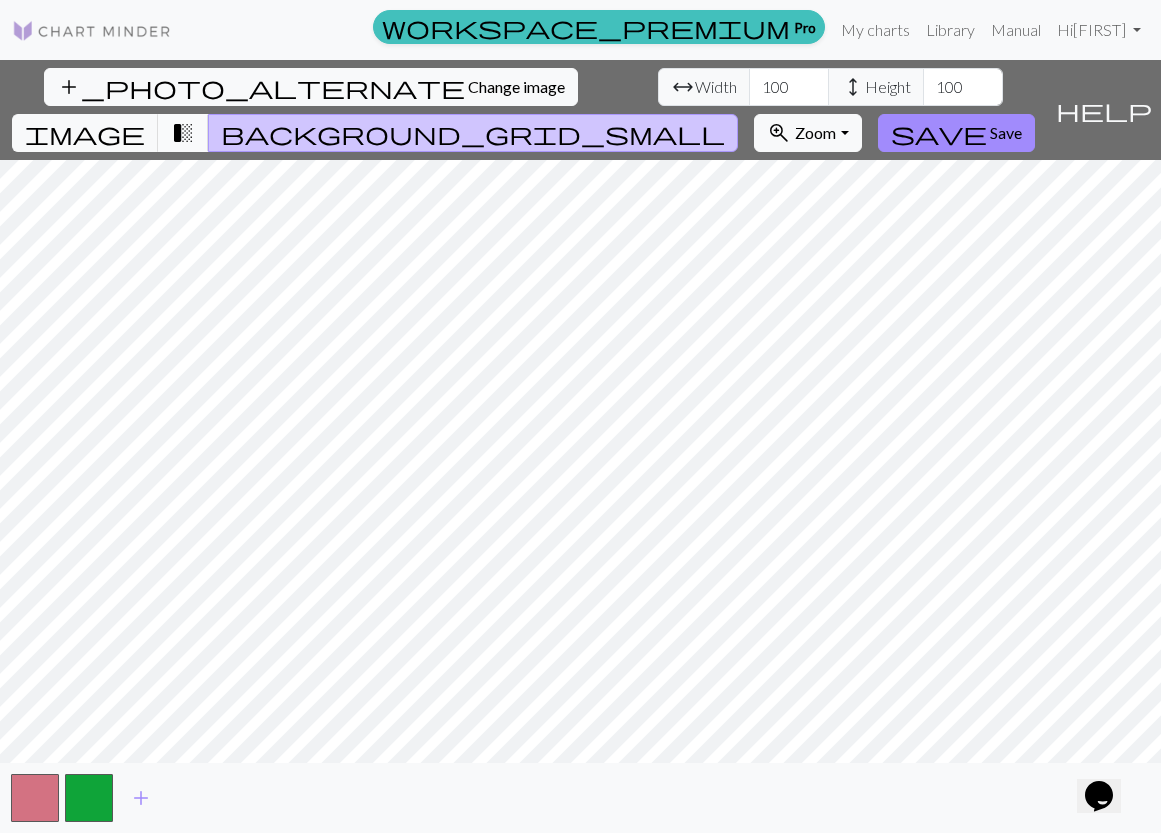 click on "transition_fade" at bounding box center [183, 133] 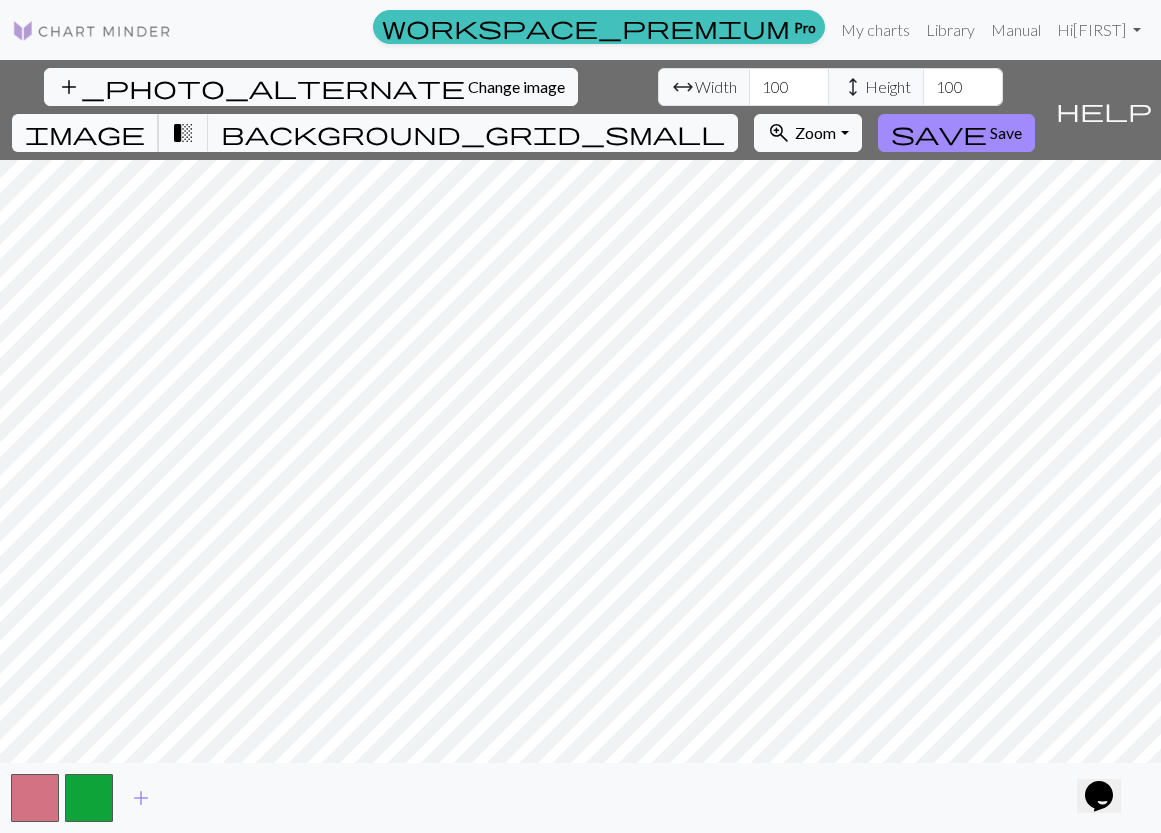 click on "image" at bounding box center (85, 133) 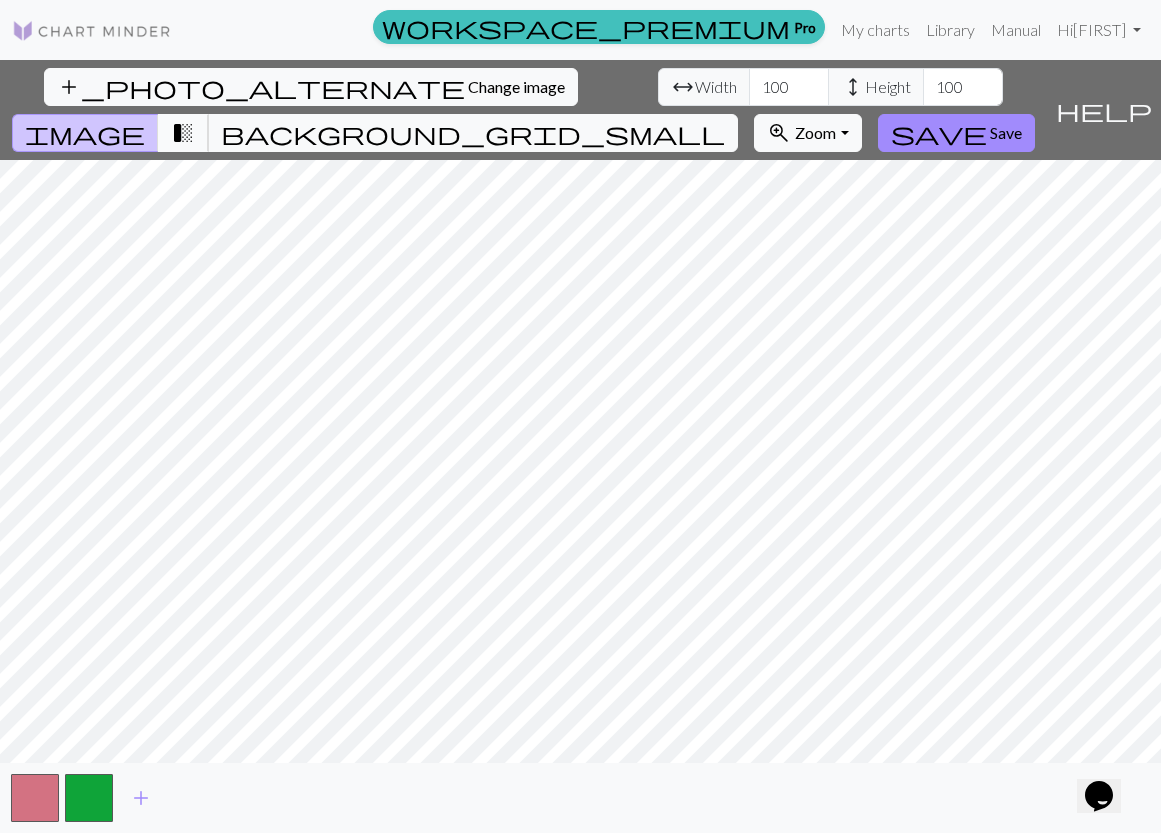 click on "transition_fade" at bounding box center [183, 133] 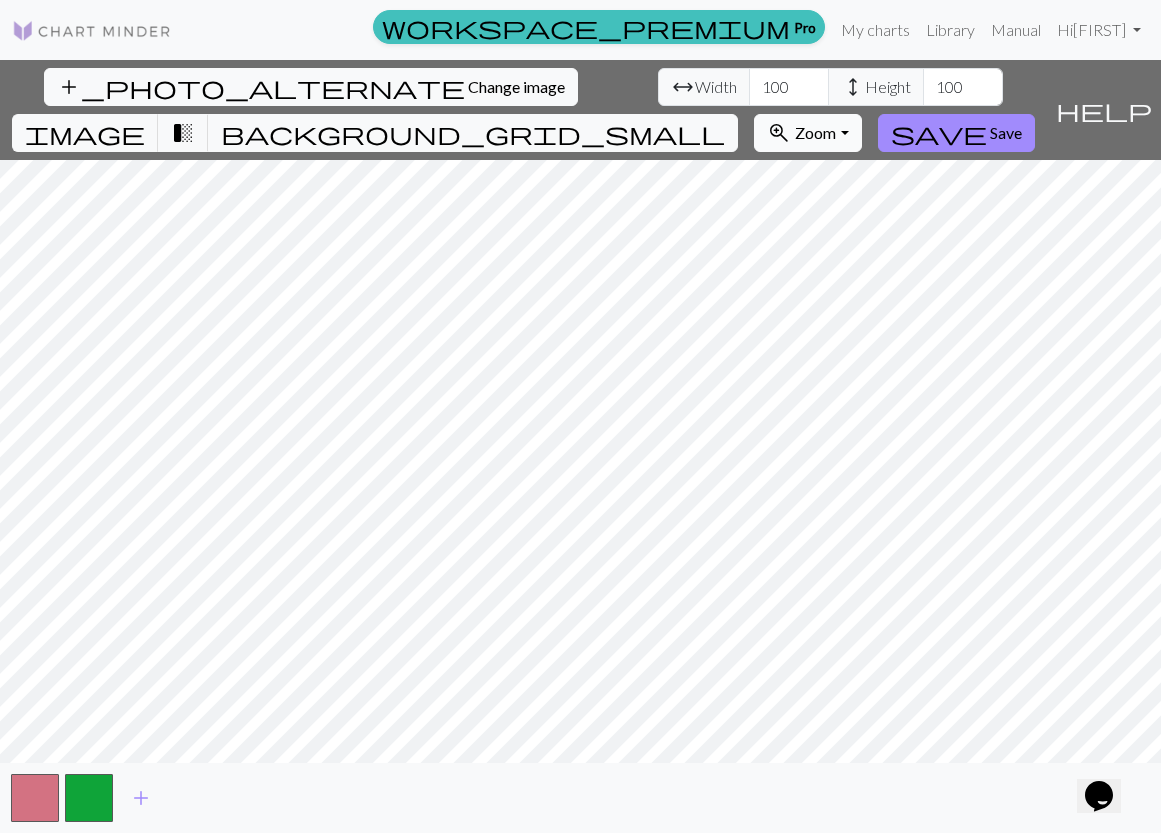 click on "Zoom" at bounding box center [815, 132] 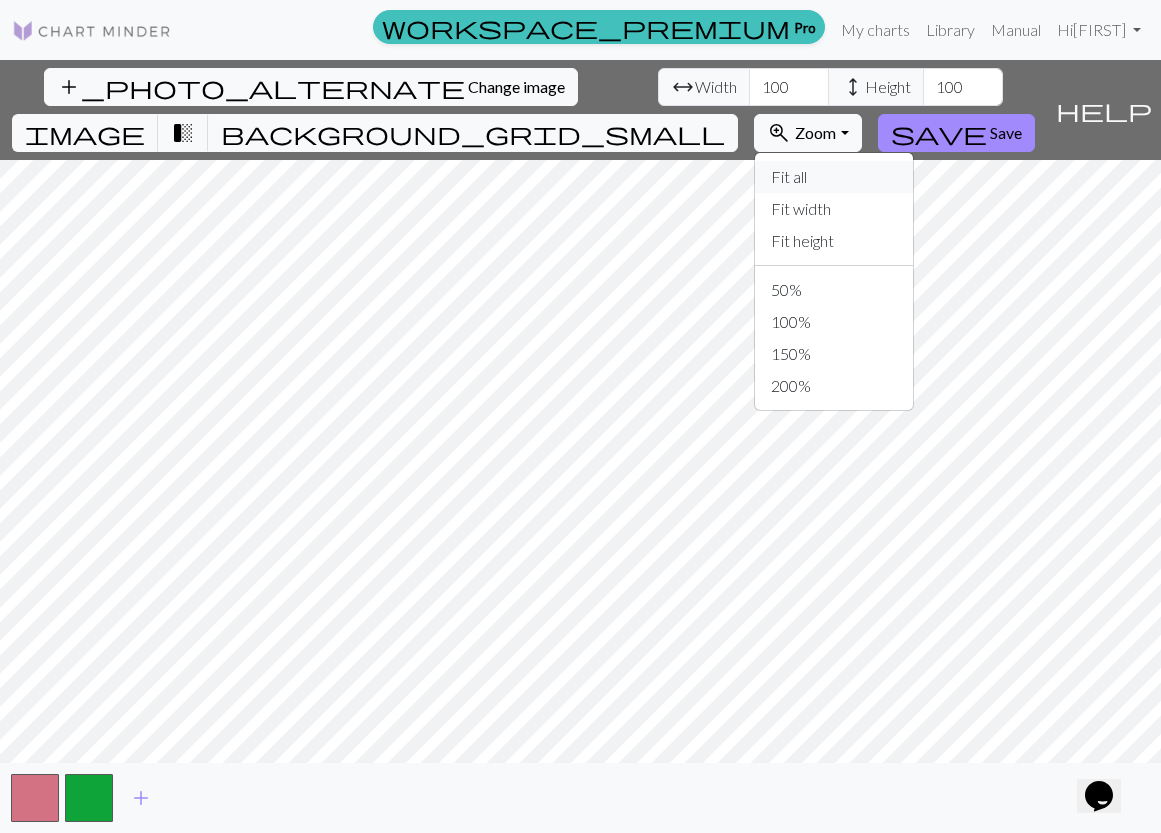 click on "Fit all" at bounding box center [834, 177] 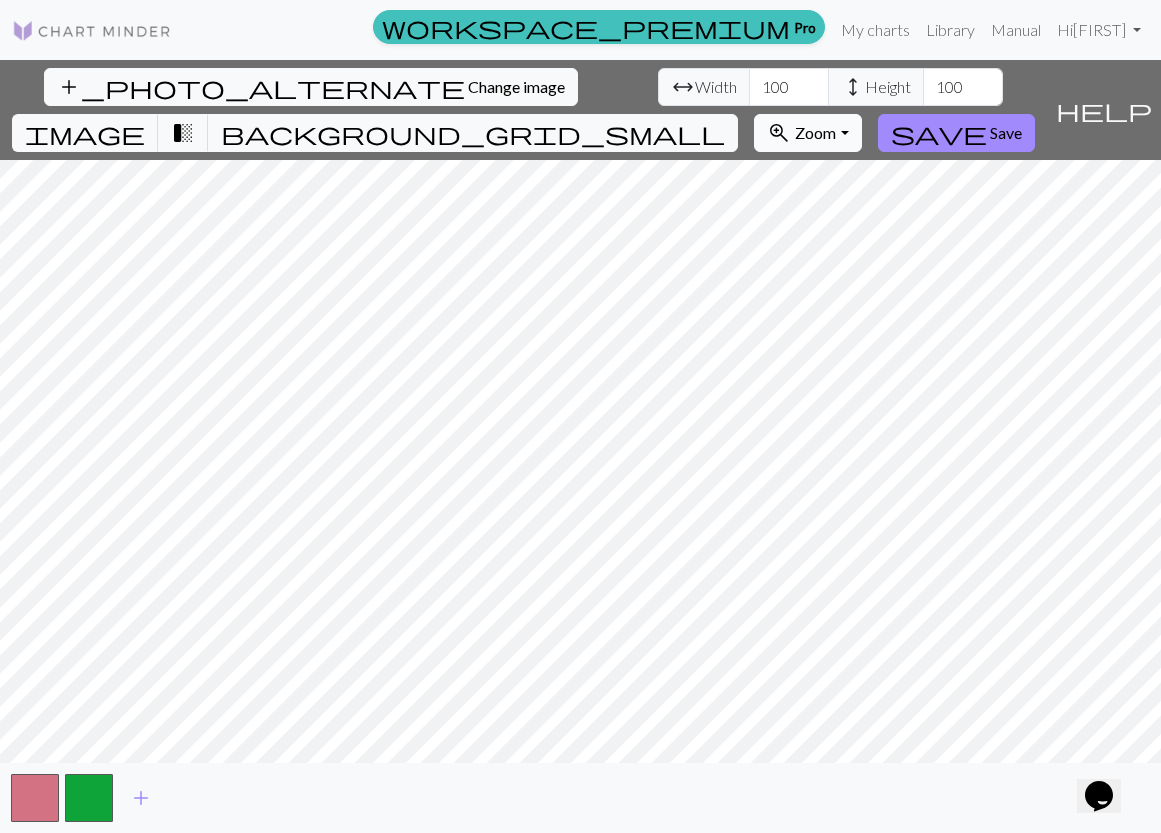 click on "zoom_in Zoom Zoom" at bounding box center [807, 133] 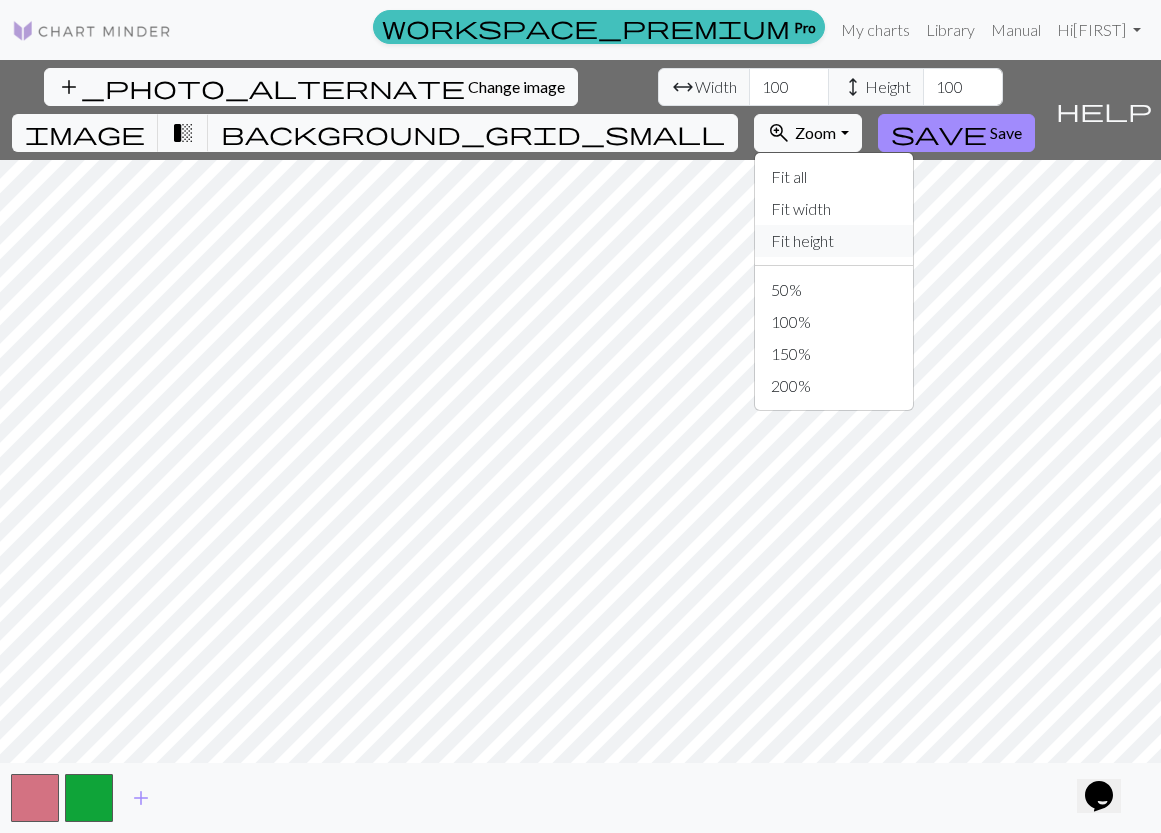 click on "Fit height" at bounding box center (834, 241) 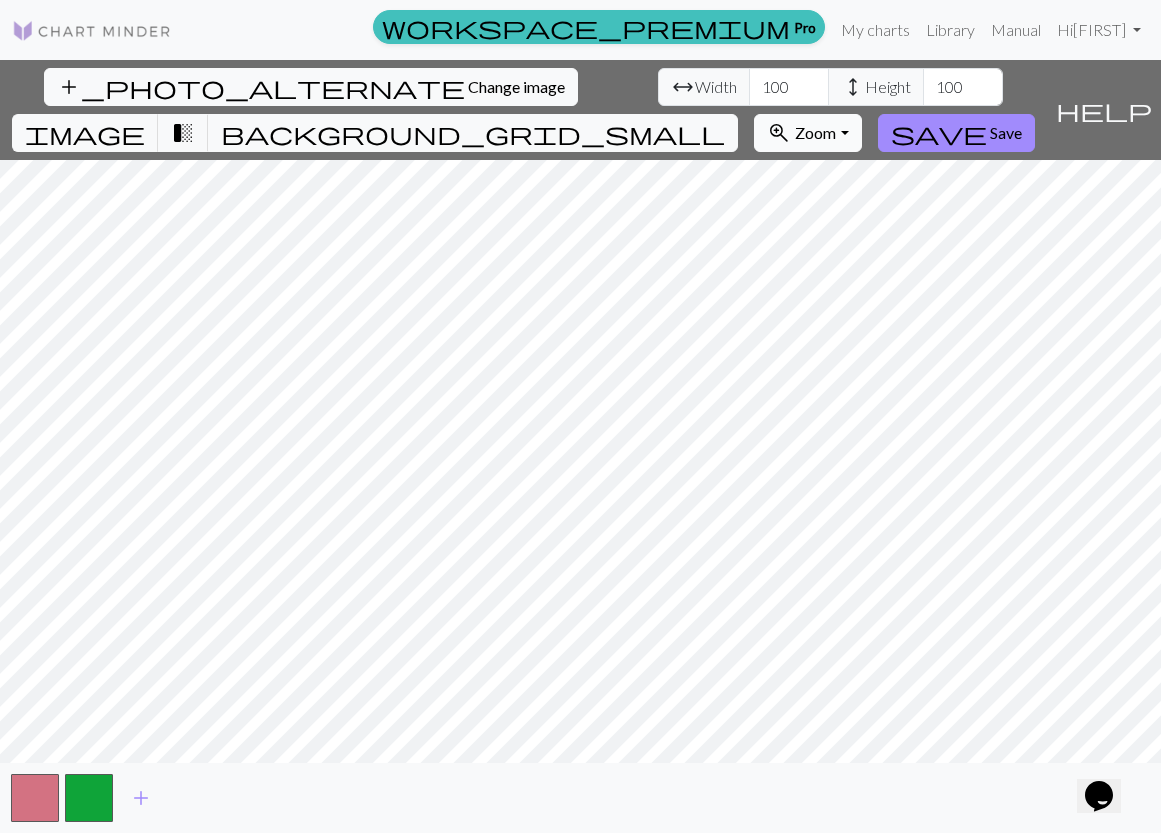 click on "Zoom" at bounding box center [815, 132] 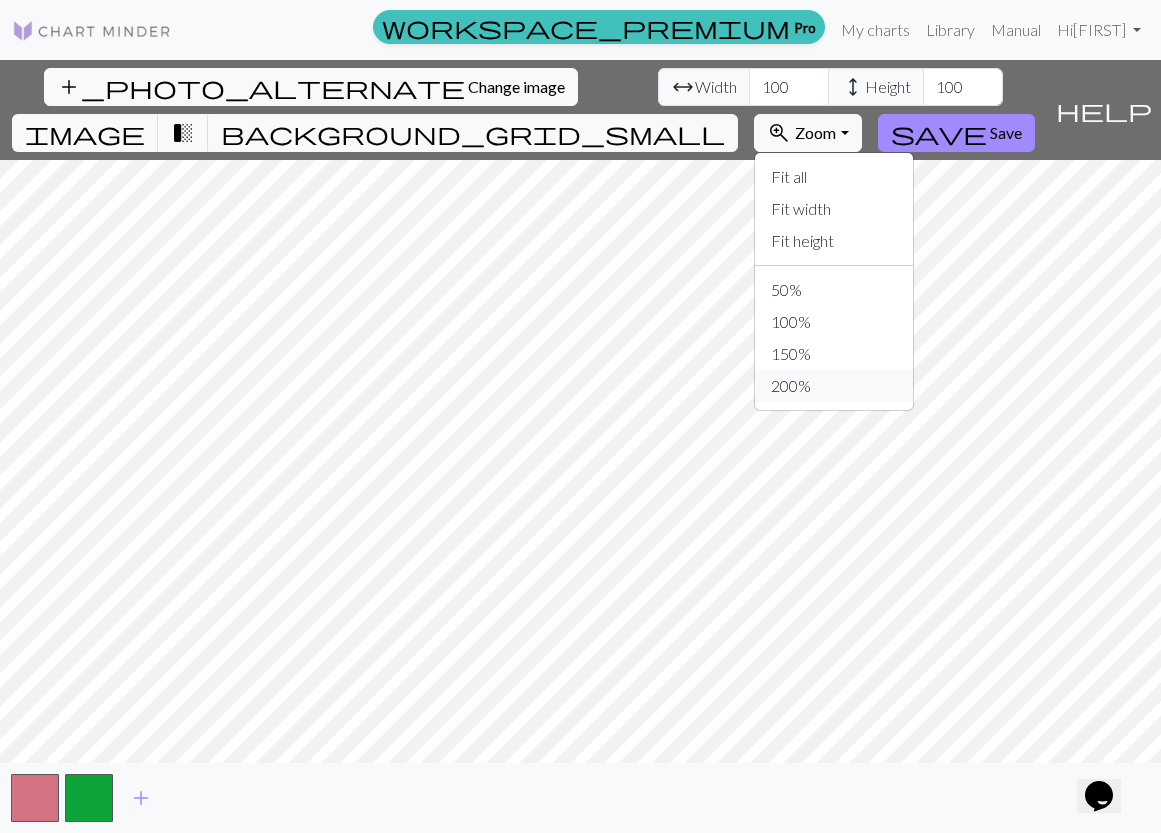 click on "200%" at bounding box center [834, 386] 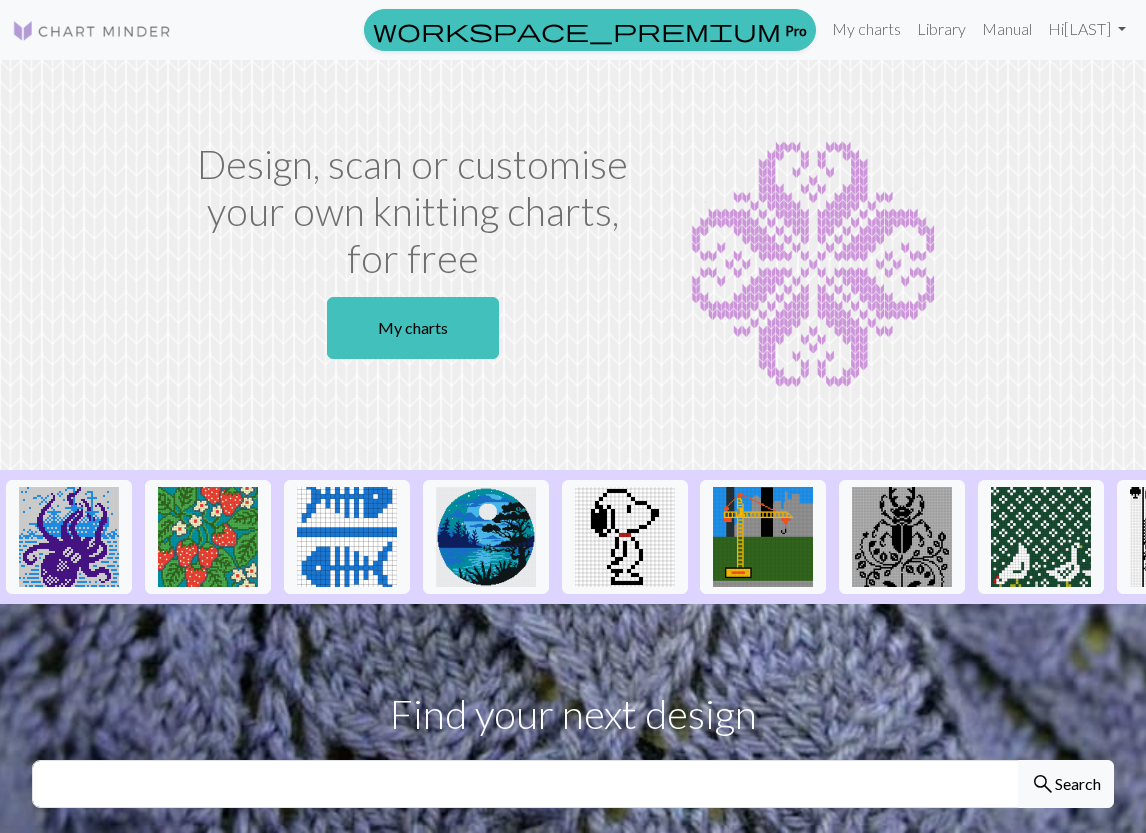 scroll, scrollTop: 0, scrollLeft: 0, axis: both 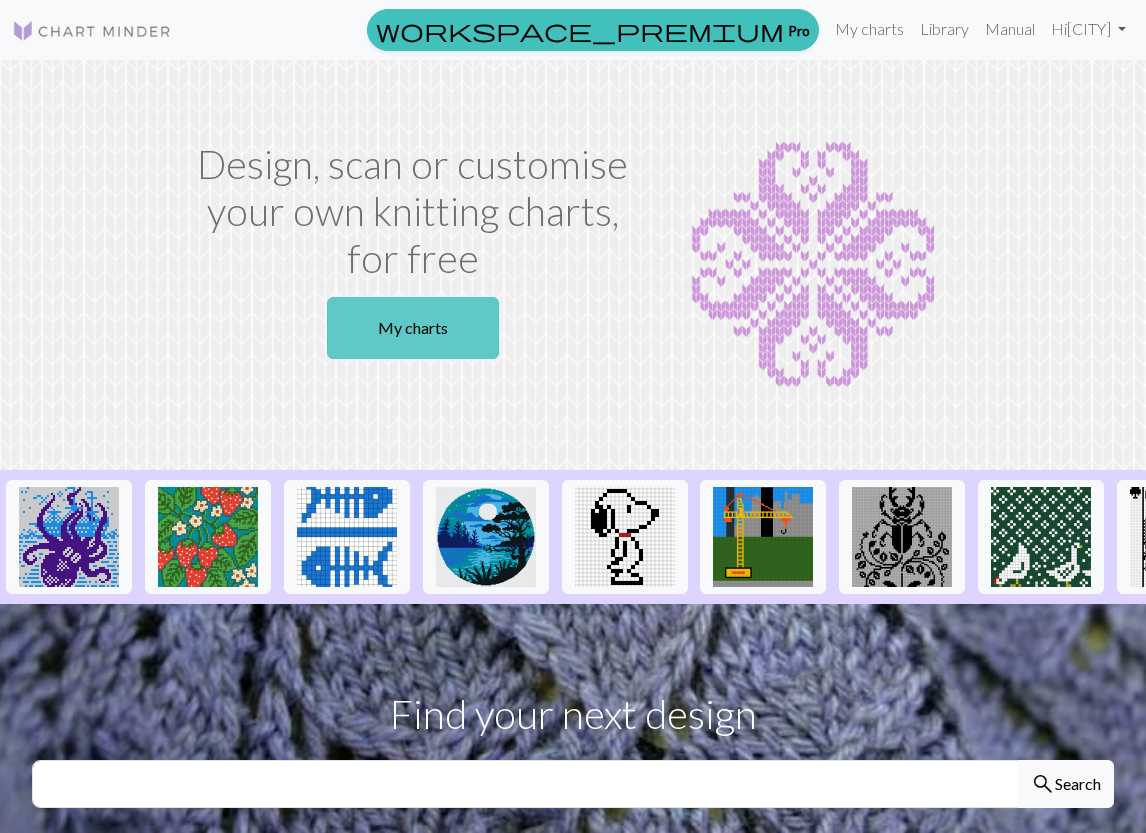 click on "My charts" at bounding box center [413, 328] 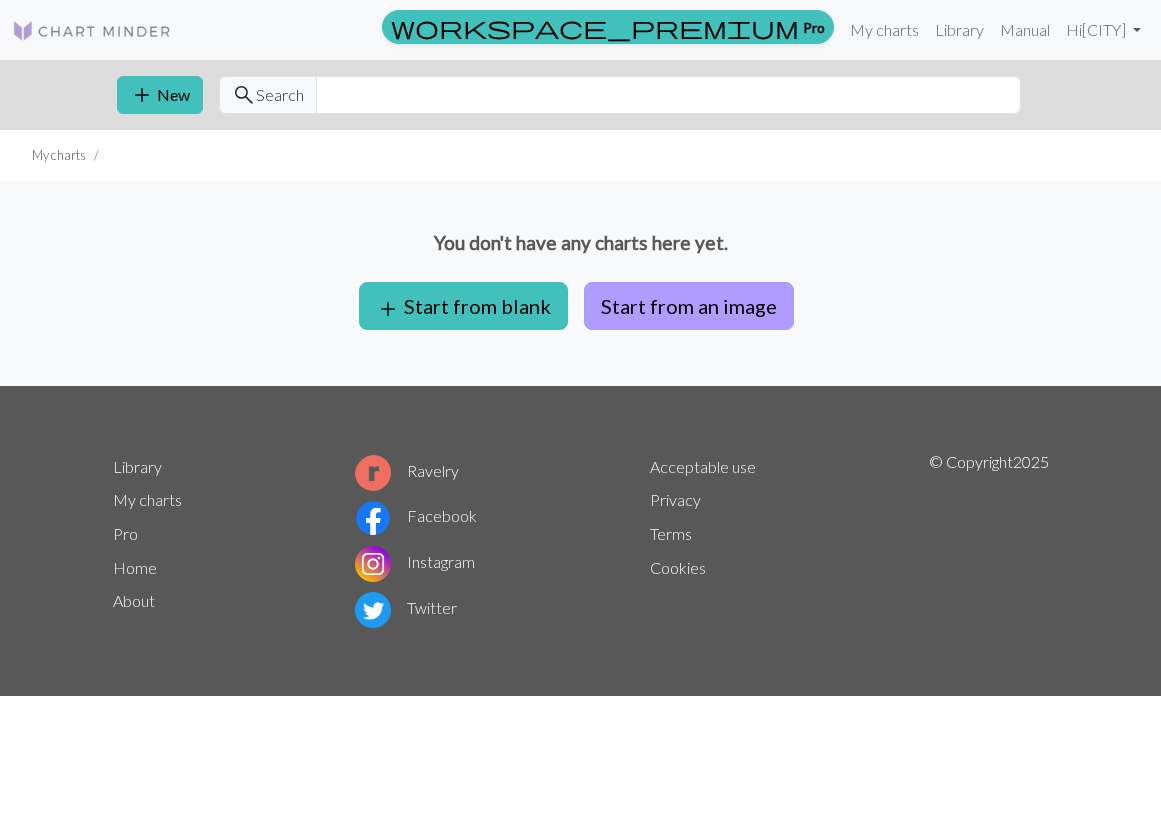 click on "Start from an image" at bounding box center (689, 306) 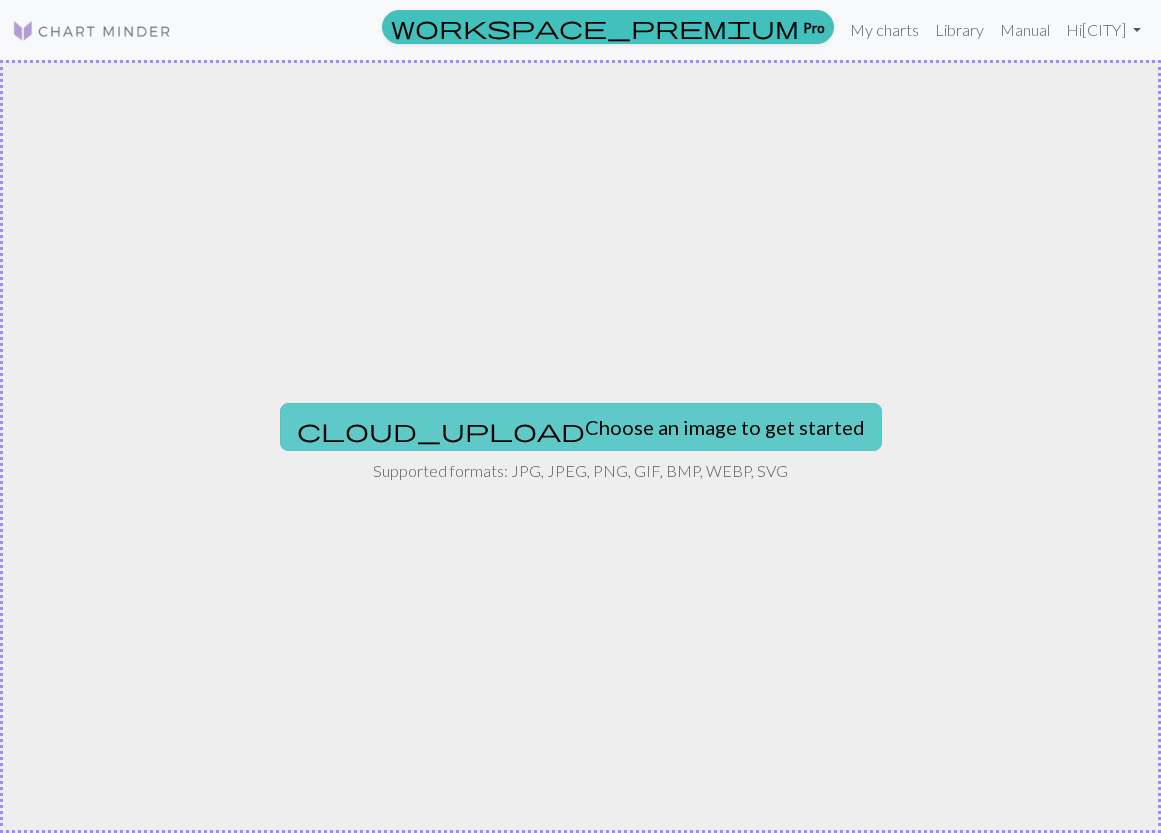 click on "cloud_upload  Choose an image to get started" at bounding box center [581, 427] 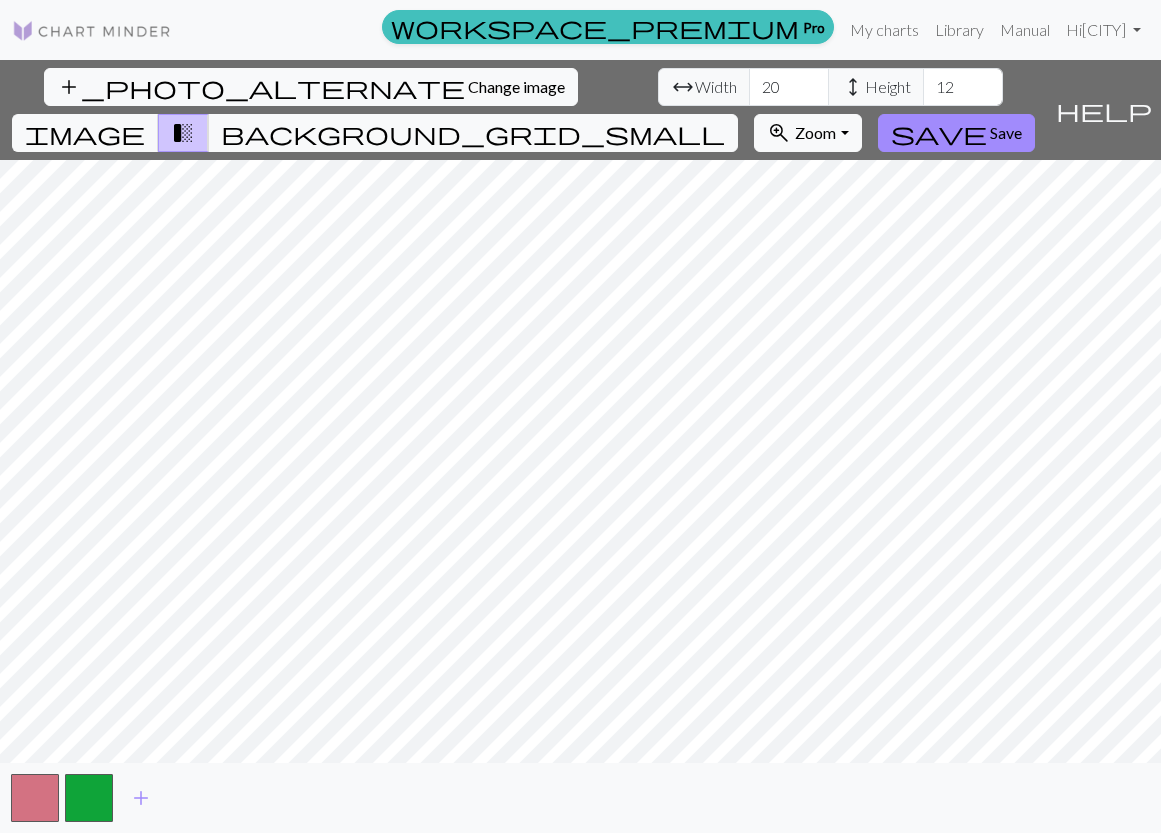 click on "add_photo_alternate   Change image arrow_range   Width 20 height   Height 12 image transition_fade background_grid_small zoom_in Zoom Zoom Fit all Fit width Fit height 50% 100% 150% 200% save   Save help Show me around add" at bounding box center (580, 446) 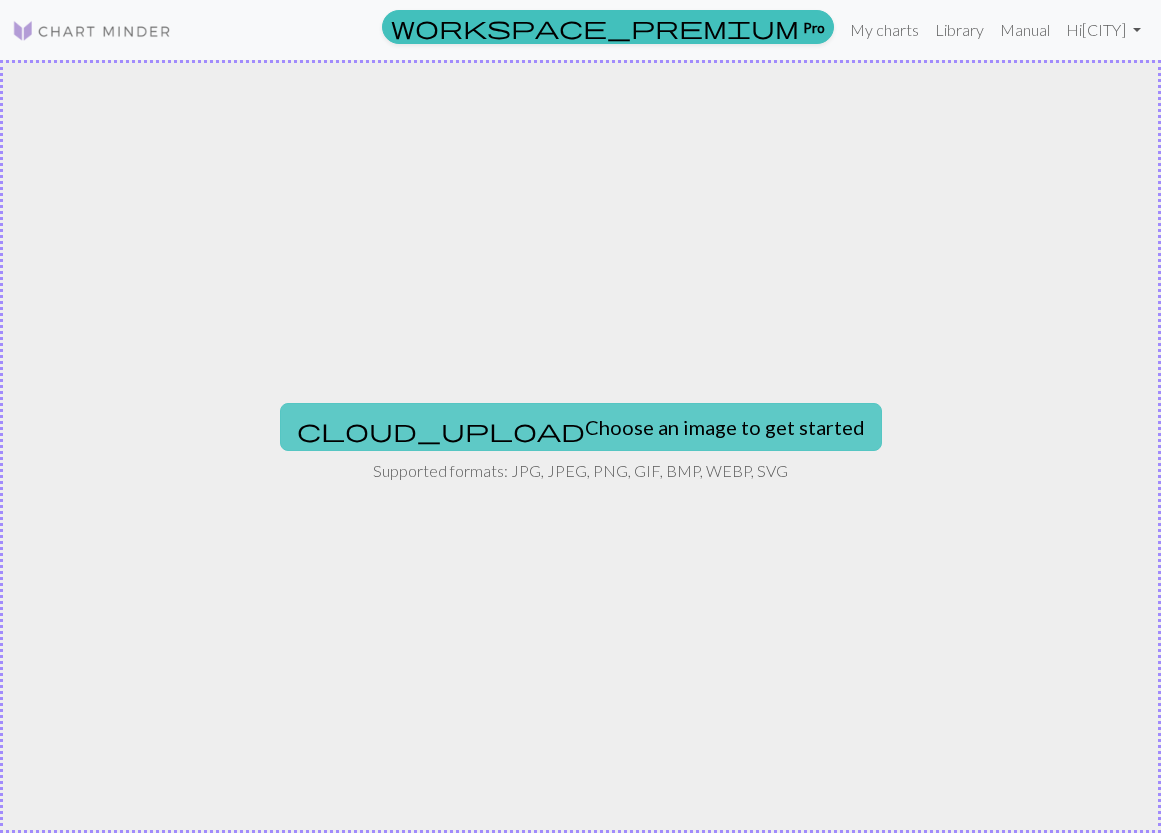 click on "cloud_upload  Choose an image to get started" at bounding box center (581, 427) 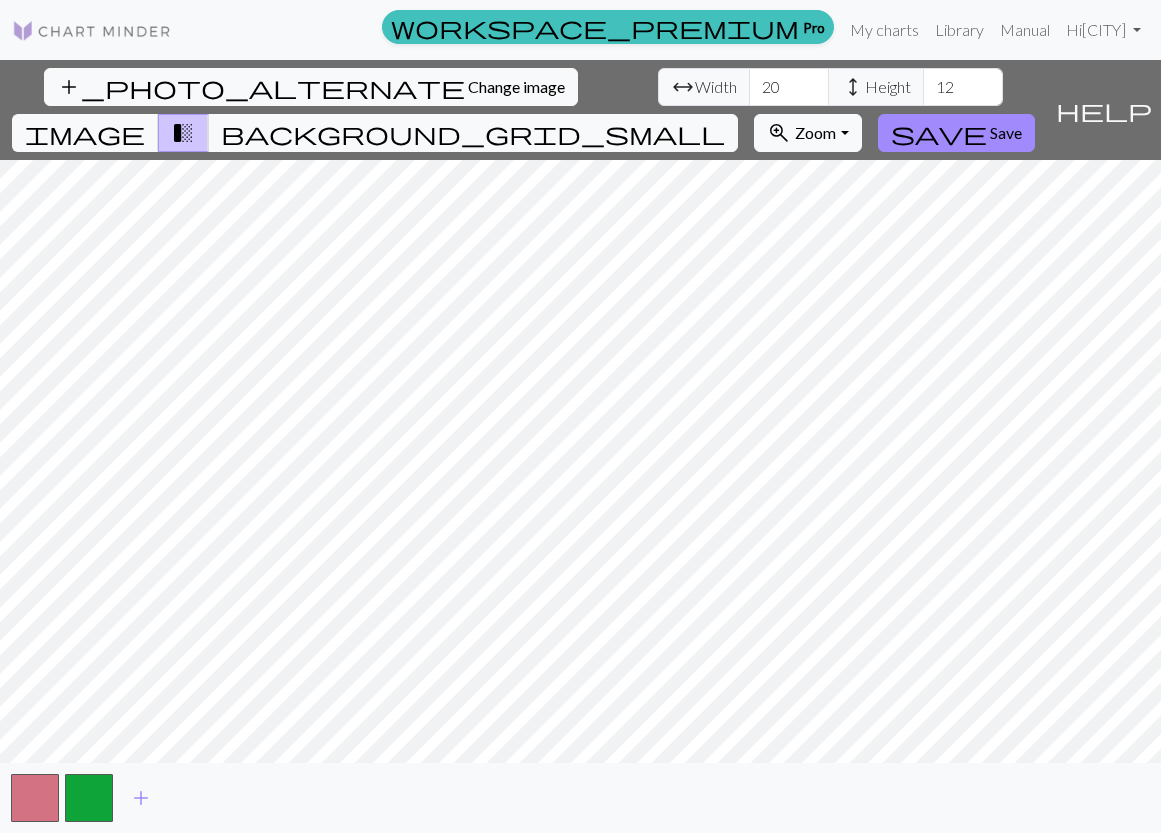 click on "add" at bounding box center (580, 798) 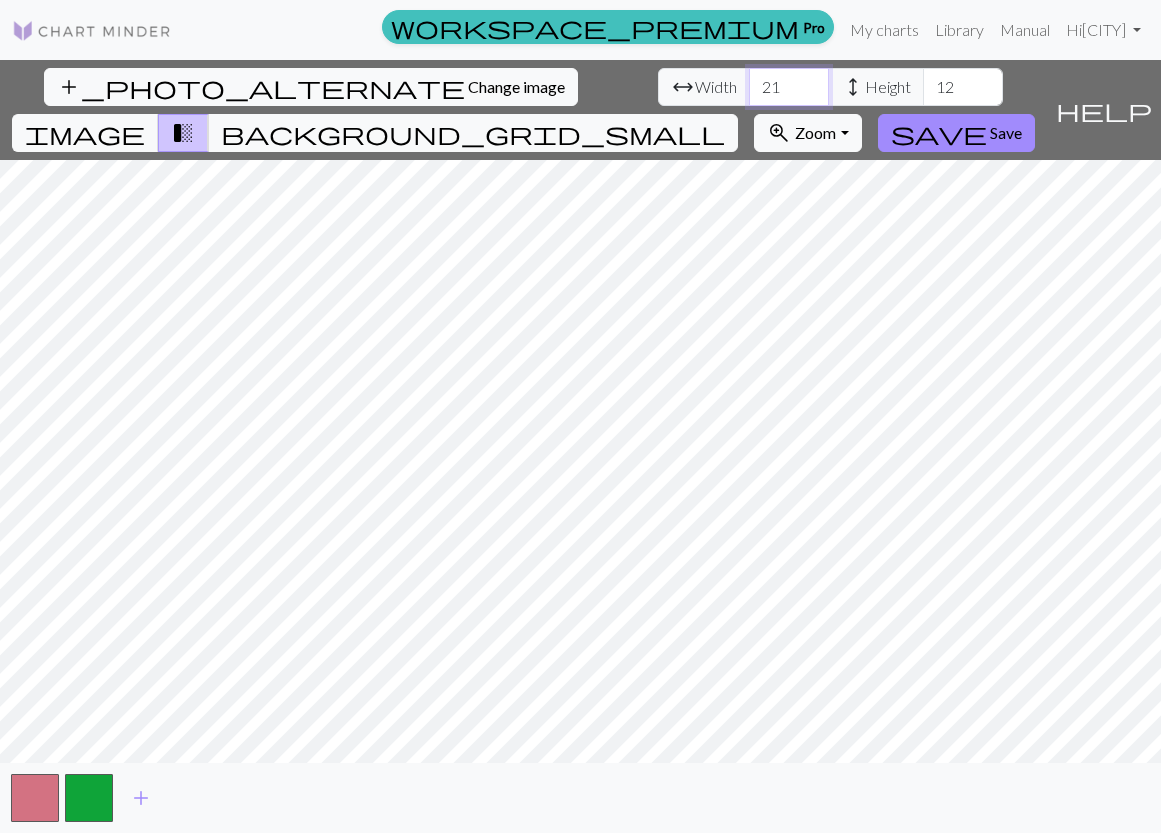 click on "21" at bounding box center [789, 87] 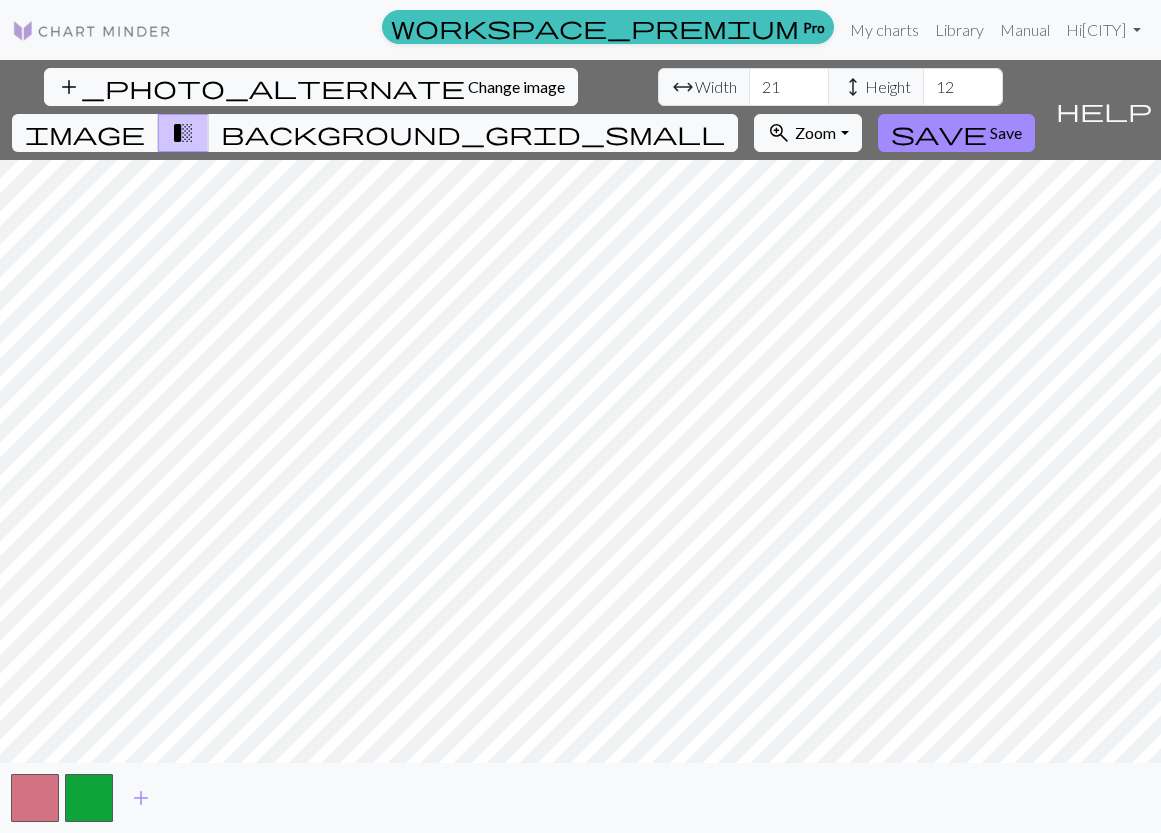 click on "Width" at bounding box center (716, 87) 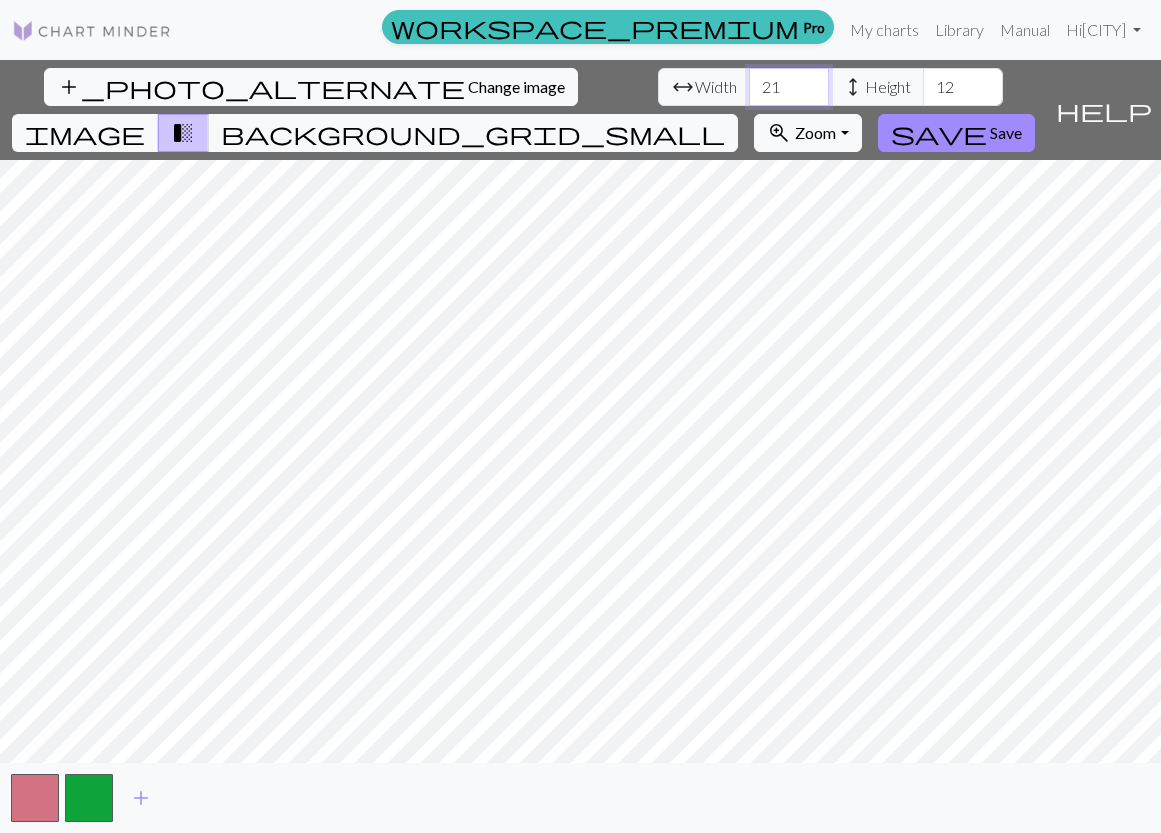 drag, startPoint x: 358, startPoint y: 85, endPoint x: 319, endPoint y: 87, distance: 39.051247 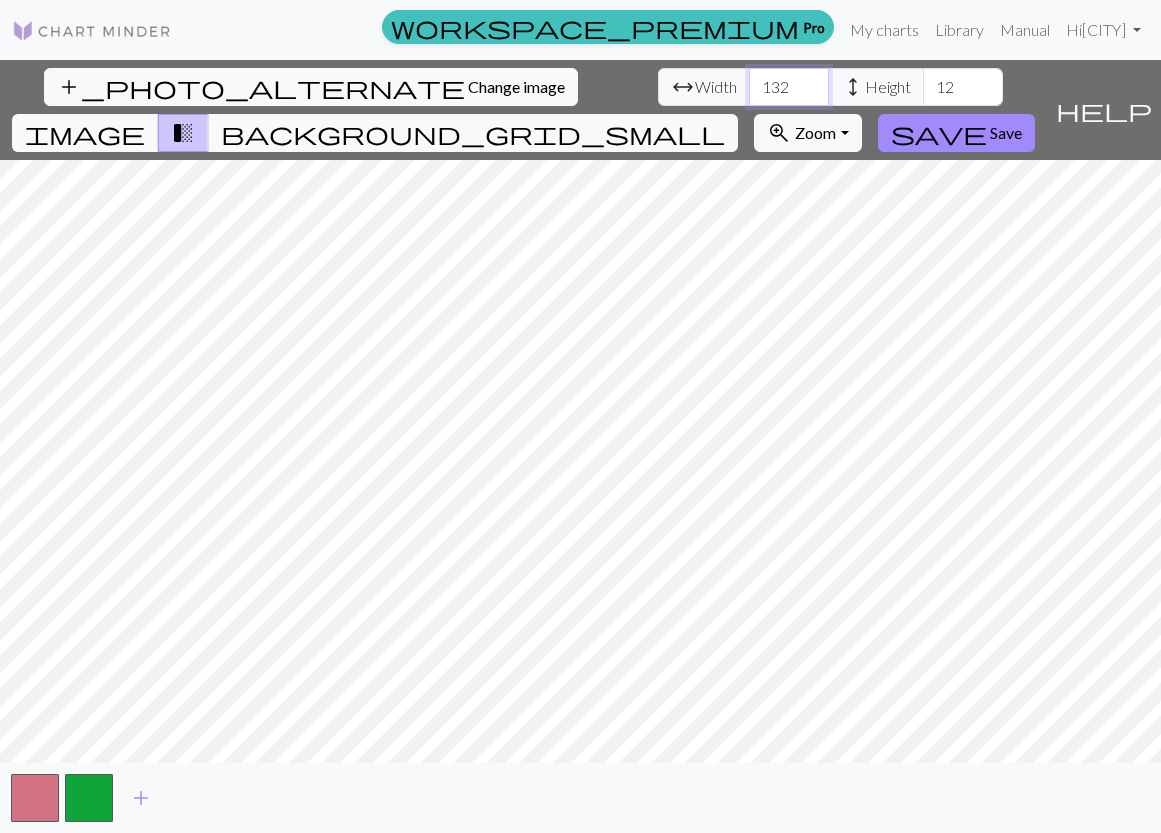 type on "132" 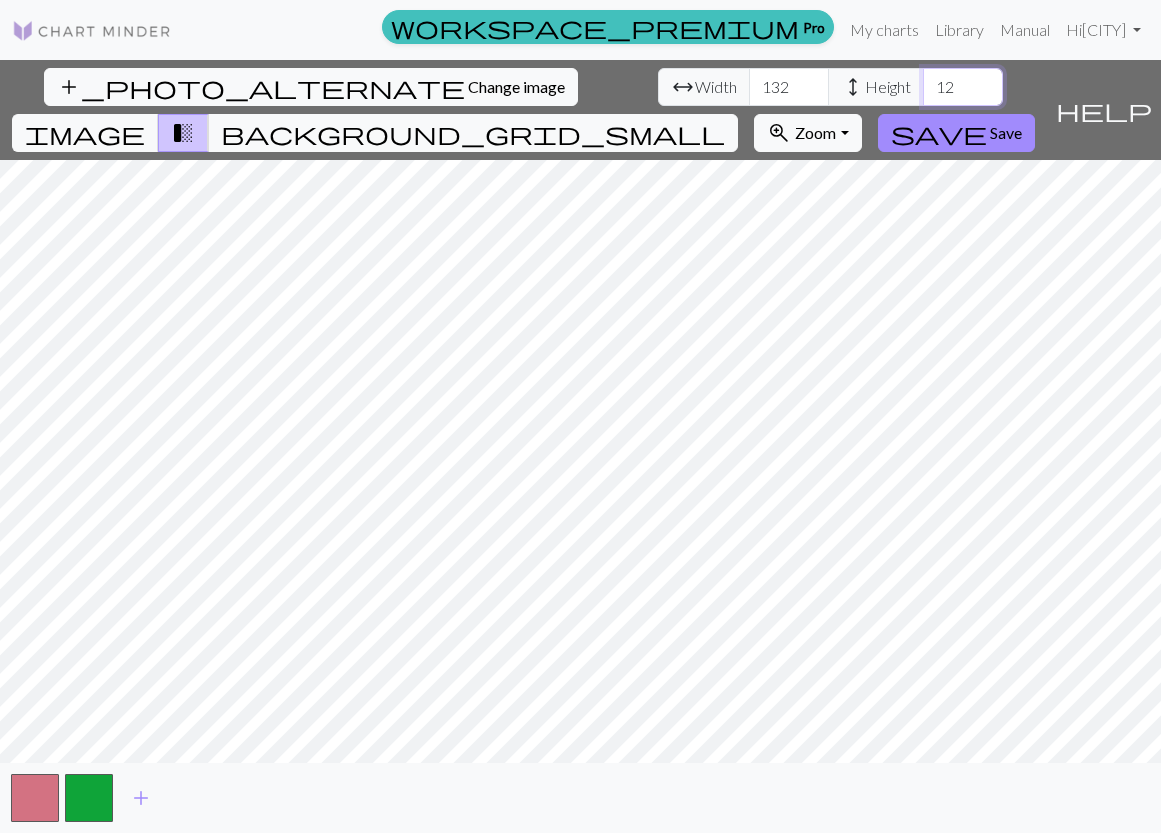 drag, startPoint x: 541, startPoint y: 89, endPoint x: 506, endPoint y: 86, distance: 35.128338 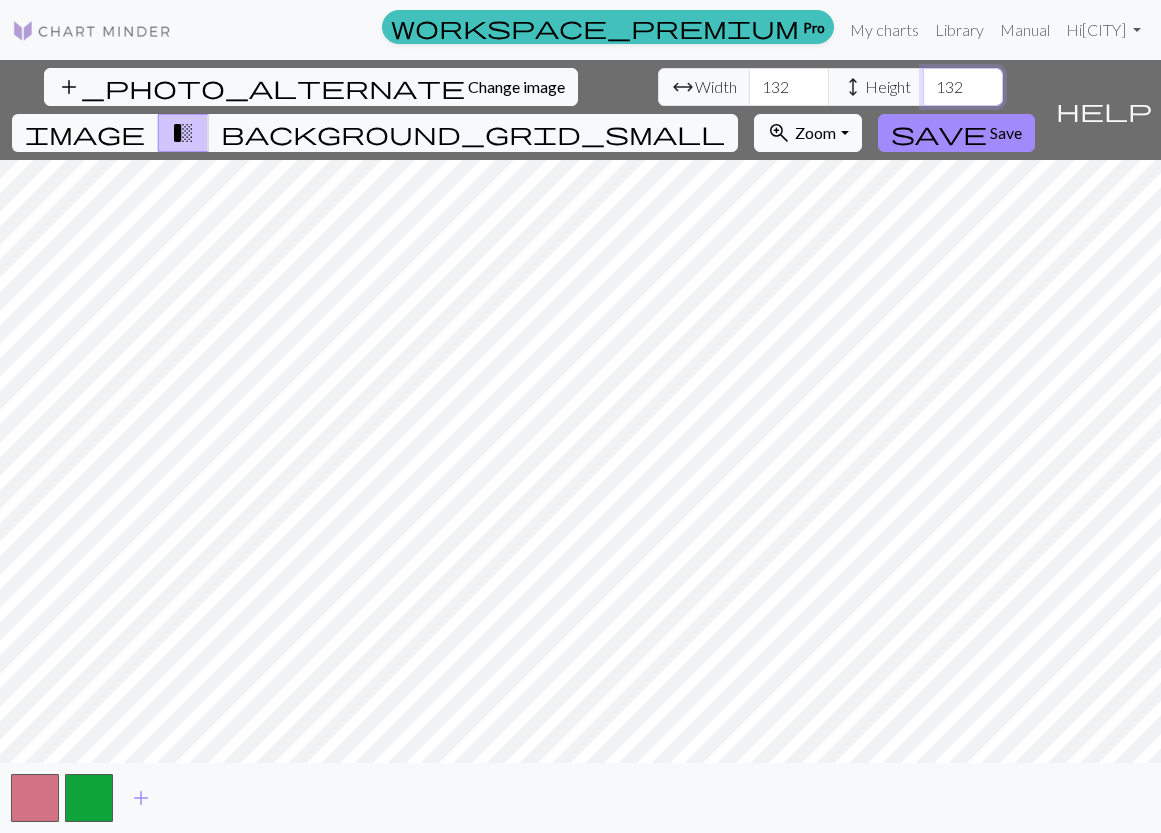 type on "132" 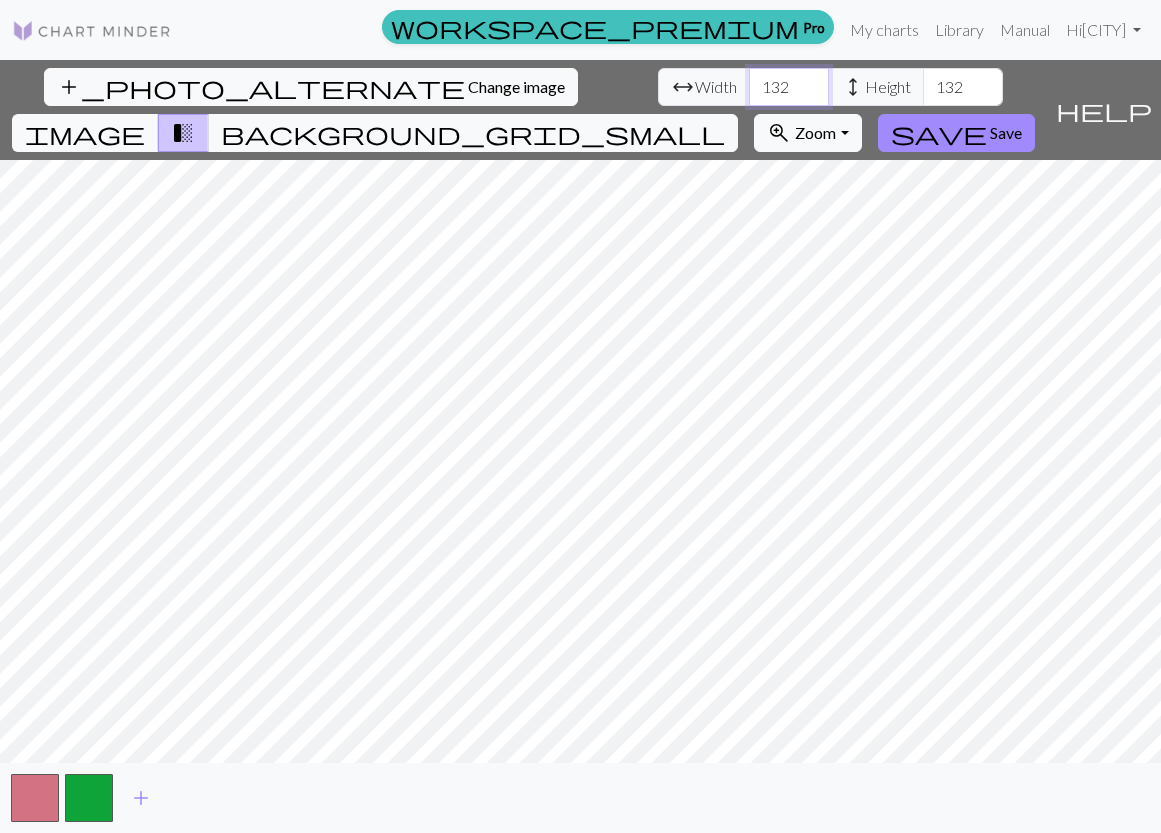 click on "arrow_range   Width 132 height   Height 132" at bounding box center (830, 87) 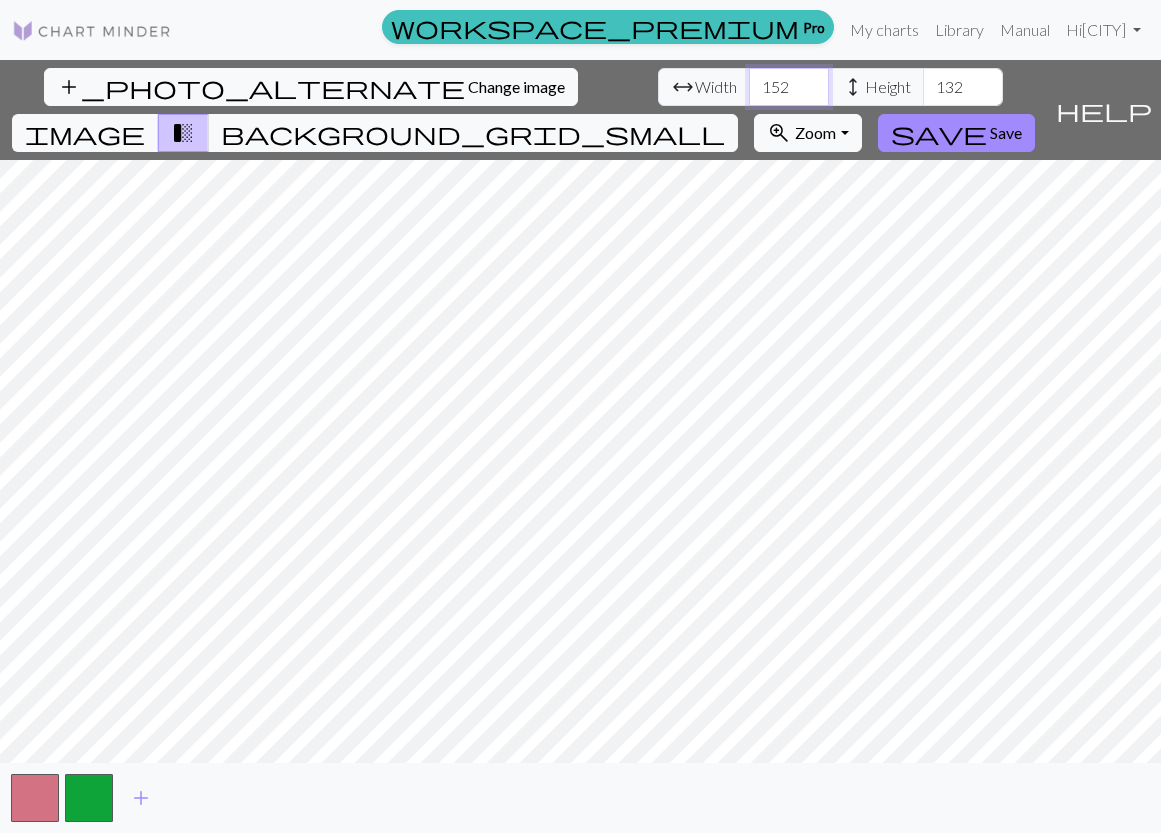 type on "152" 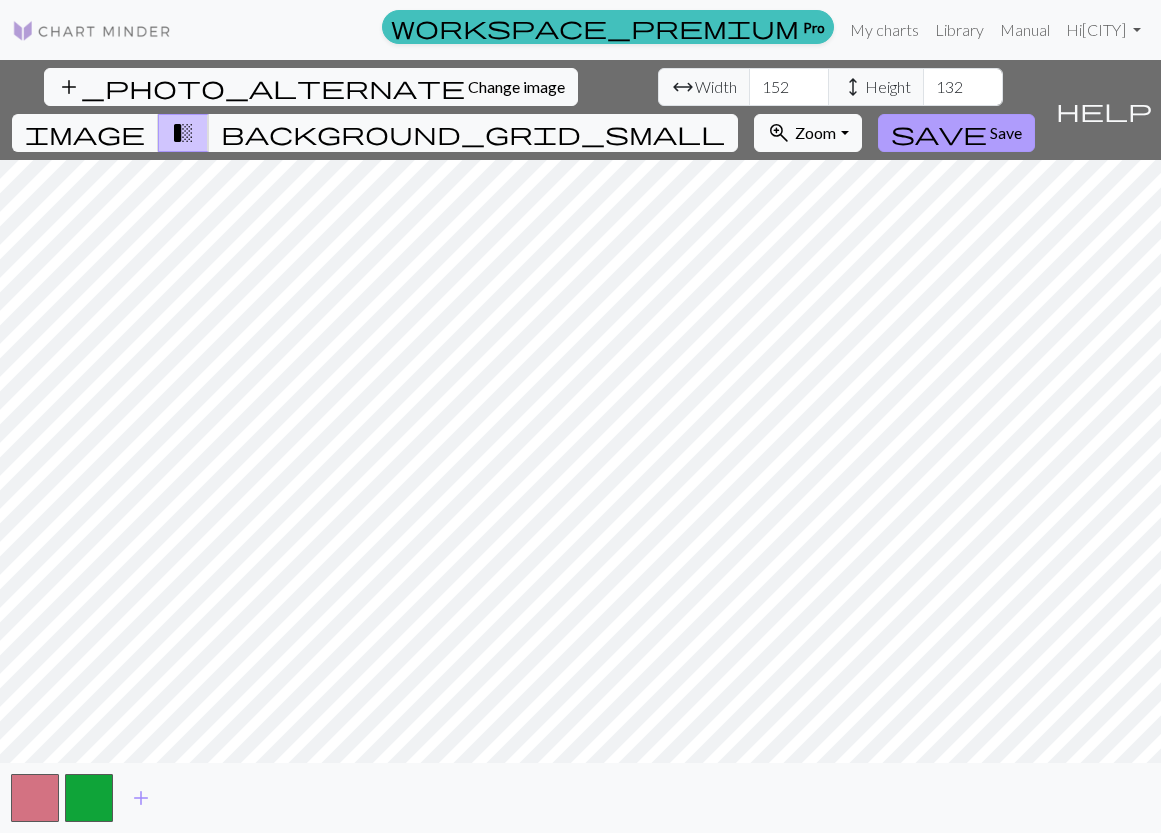 click on "Save" at bounding box center (1006, 132) 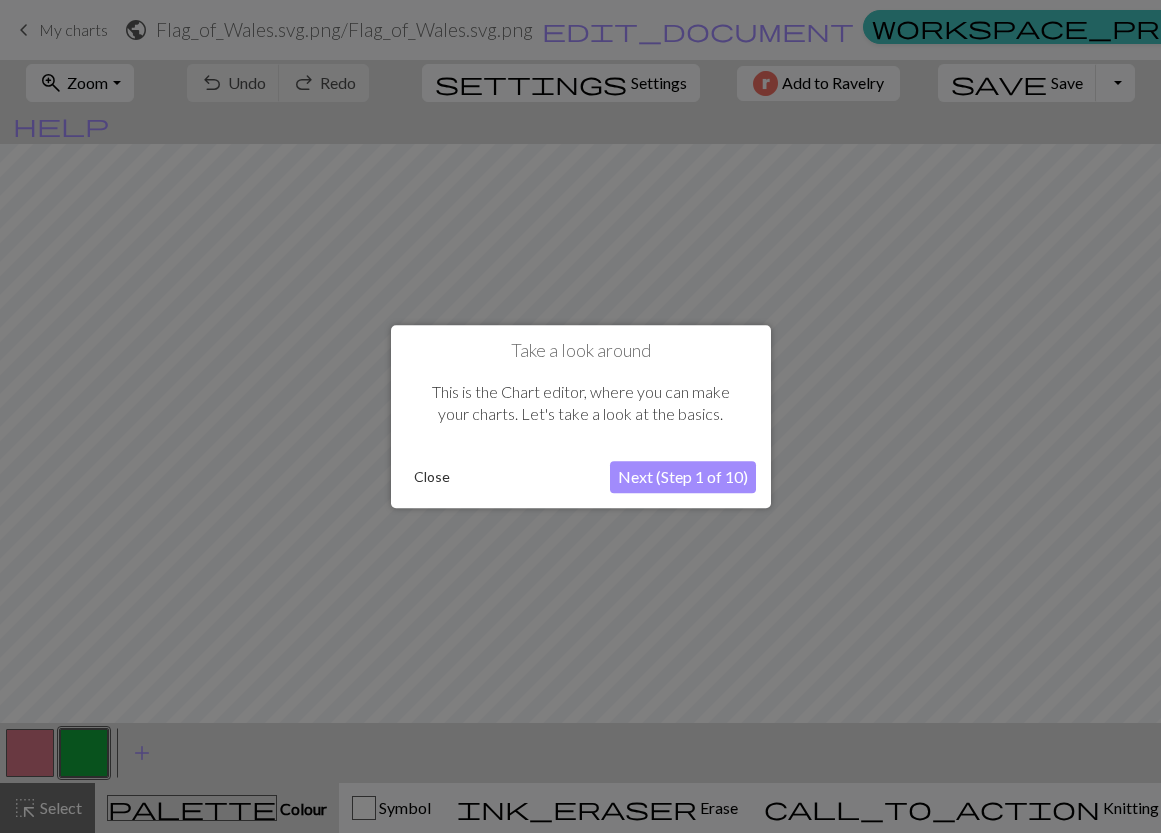 click on "Close" at bounding box center (432, 477) 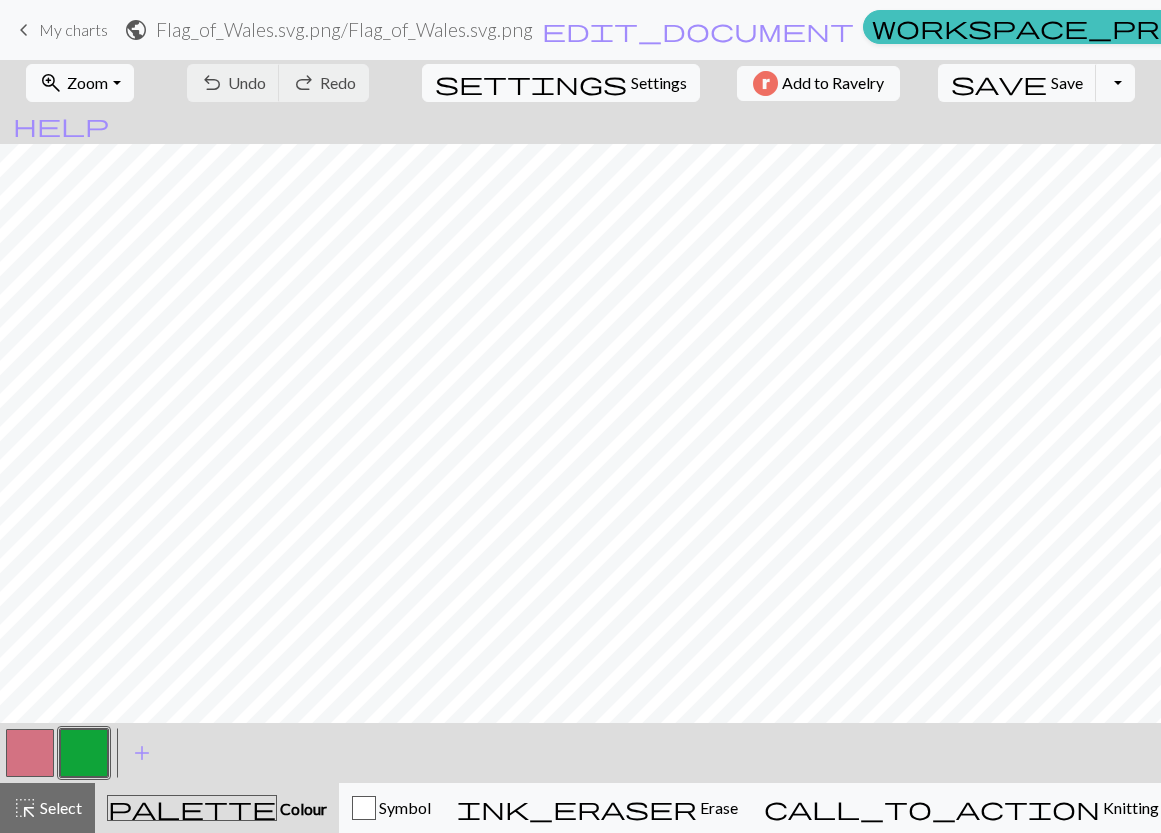 click on "undo Undo Undo redo Redo Redo" at bounding box center (278, 83) 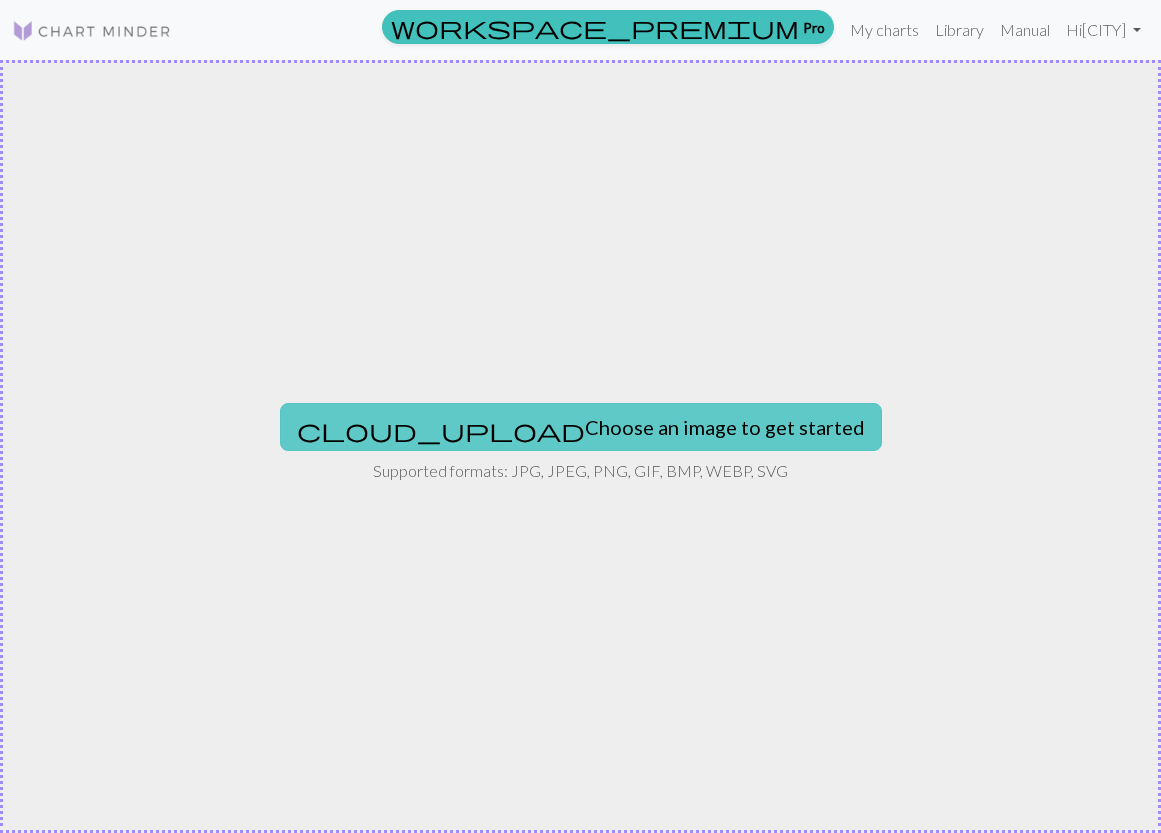 click on "cloud_upload  Choose an image to get started" at bounding box center (581, 427) 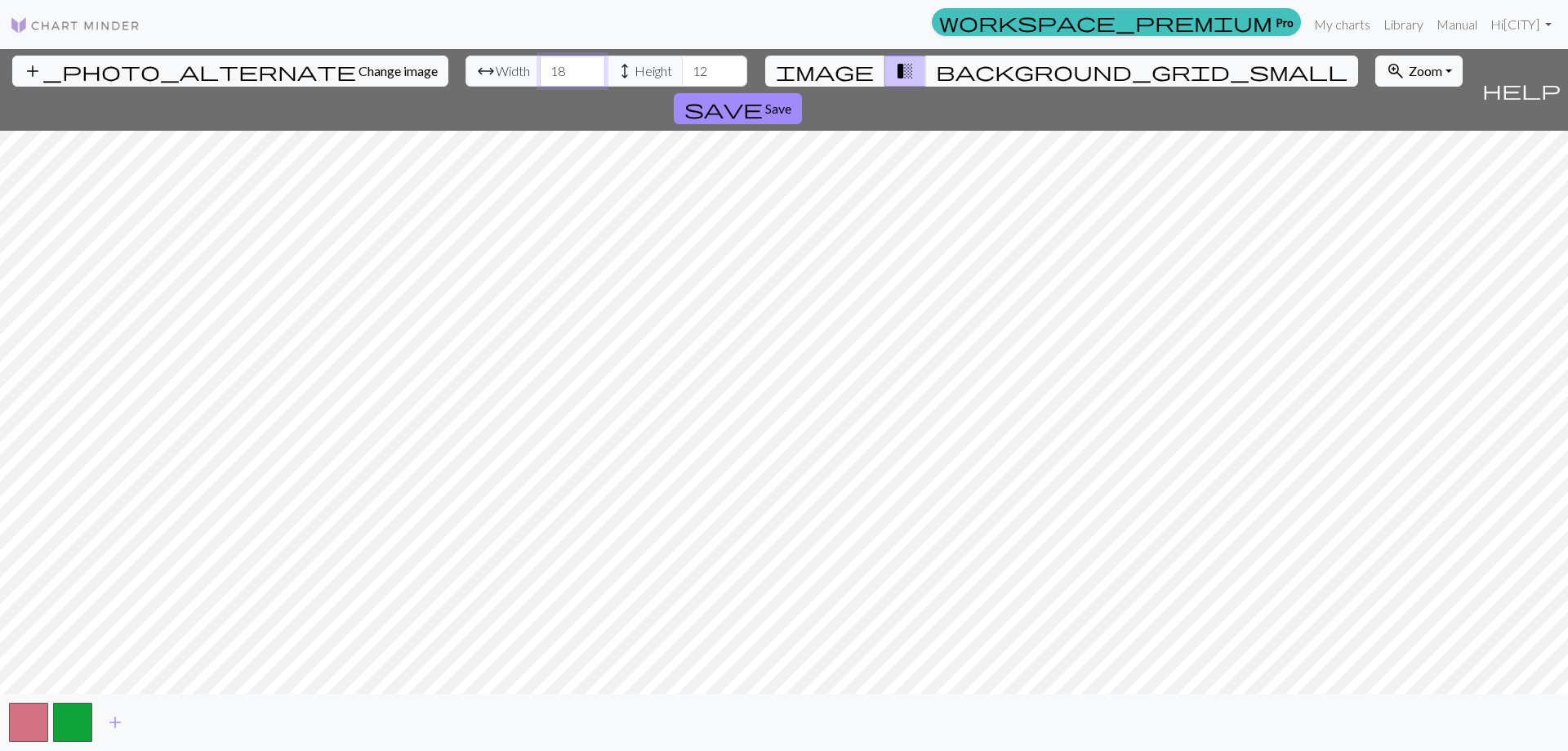 drag, startPoint x: 484, startPoint y: 73, endPoint x: 452, endPoint y: 73, distance: 32 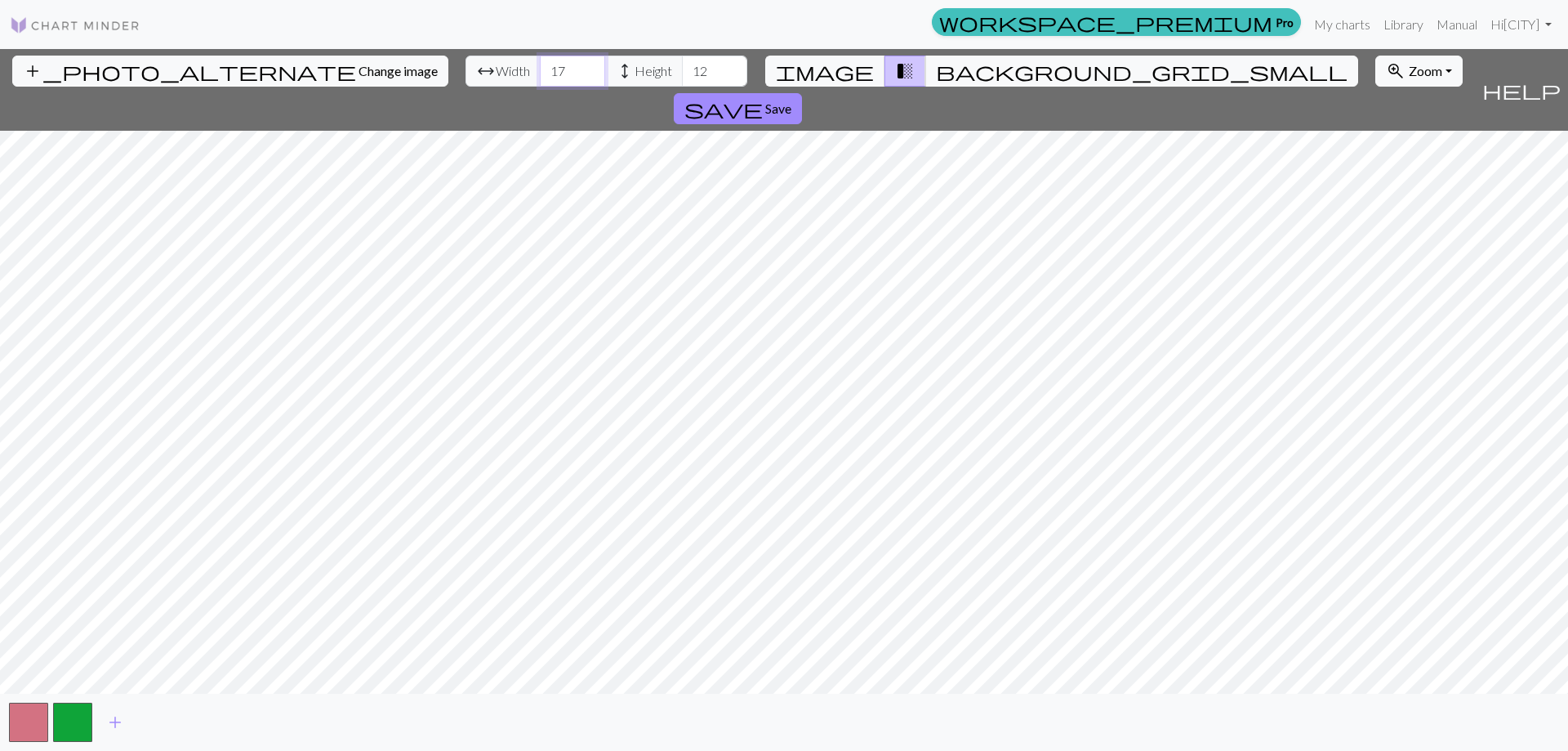click on "17" at bounding box center (572, 71) 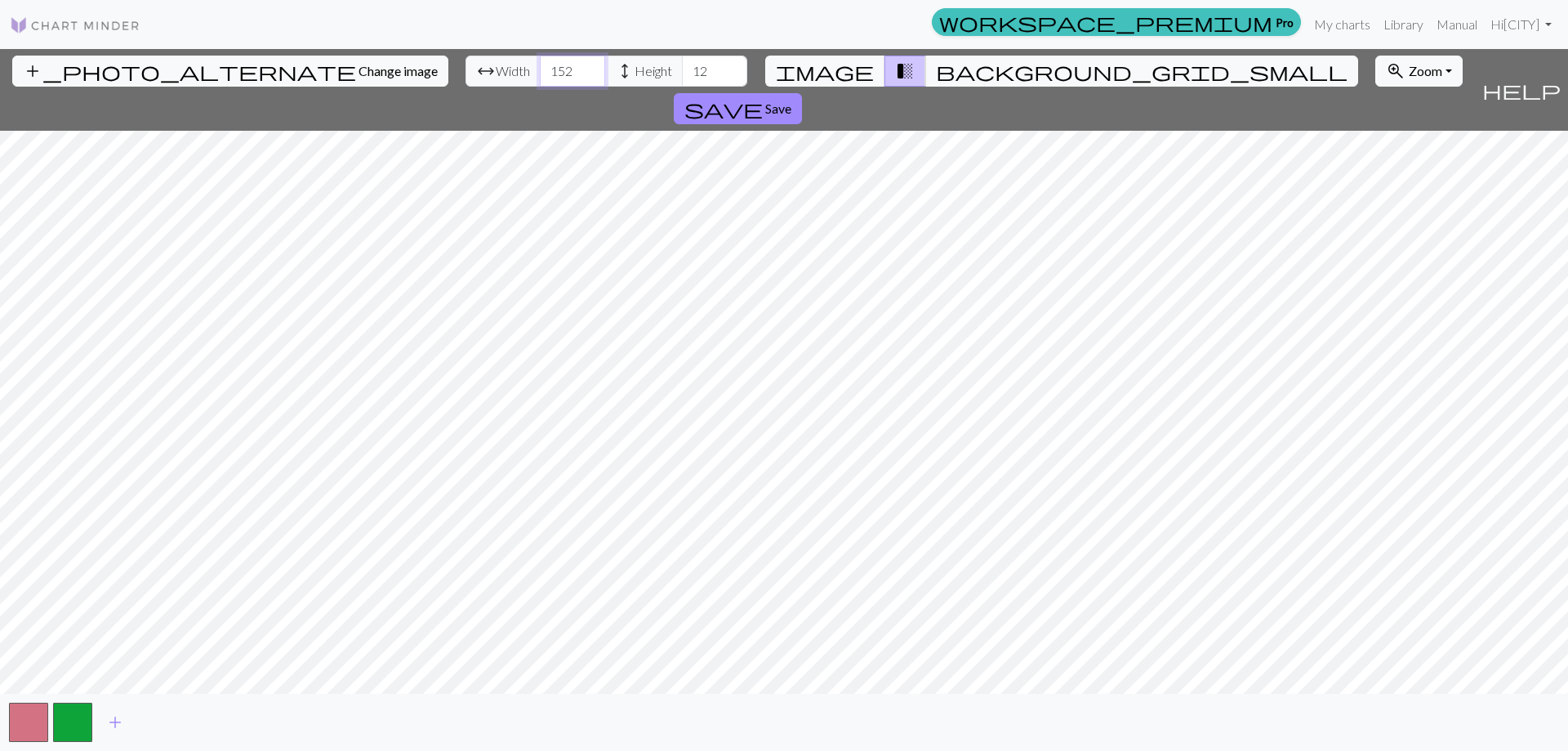 type on "152" 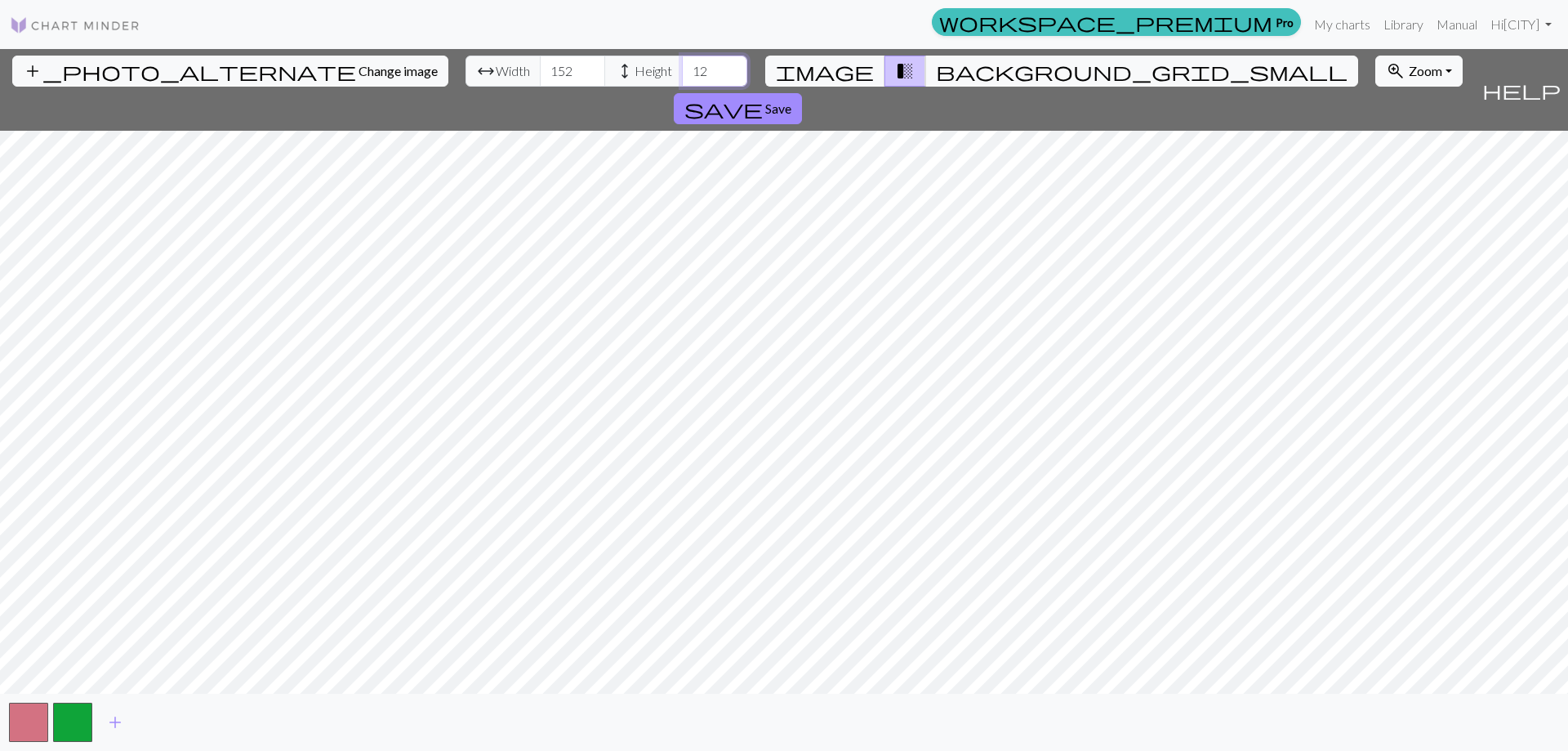 click on "12" at bounding box center [715, 71] 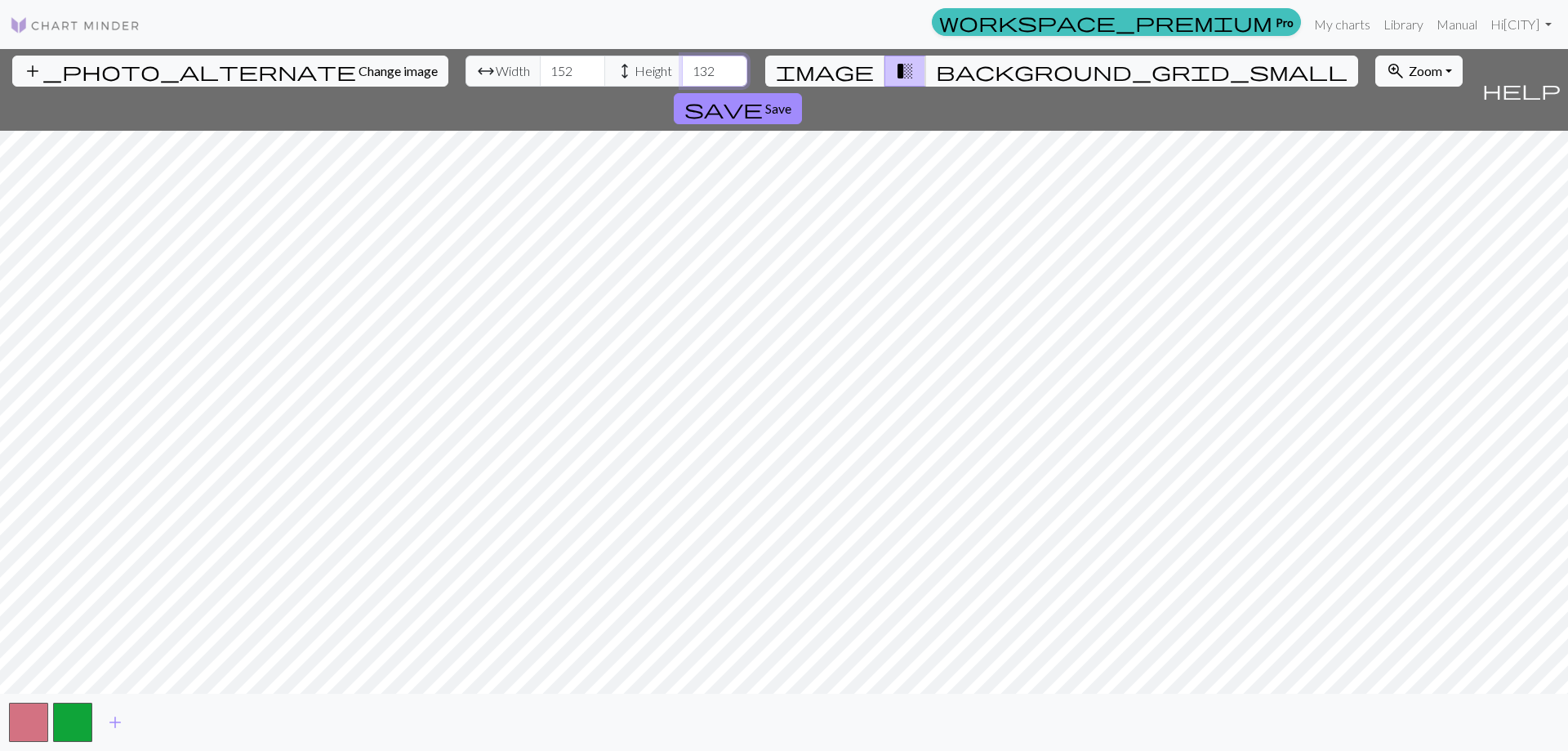 type on "132" 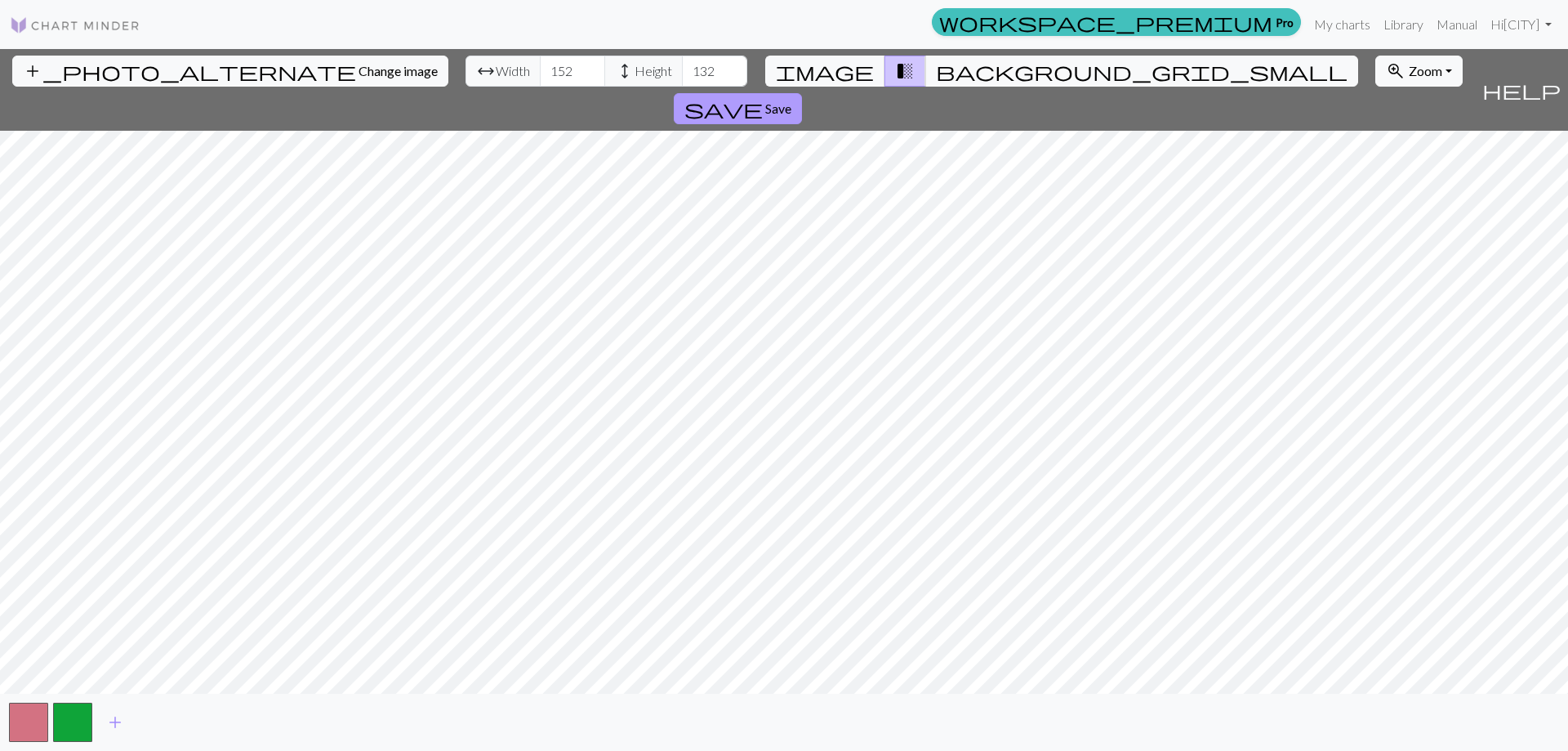 click on "Save" at bounding box center (778, 108) 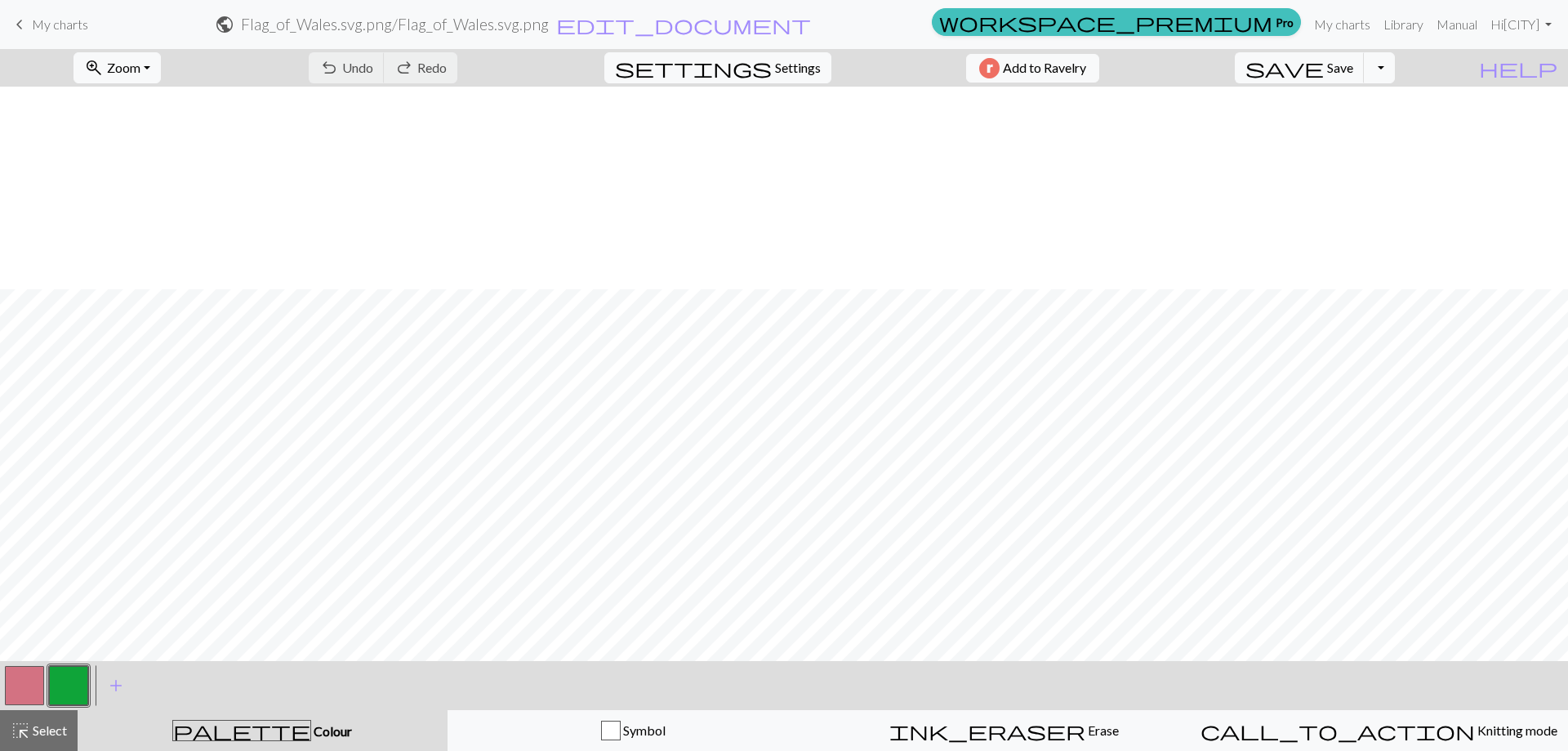 scroll, scrollTop: 654, scrollLeft: 0, axis: vertical 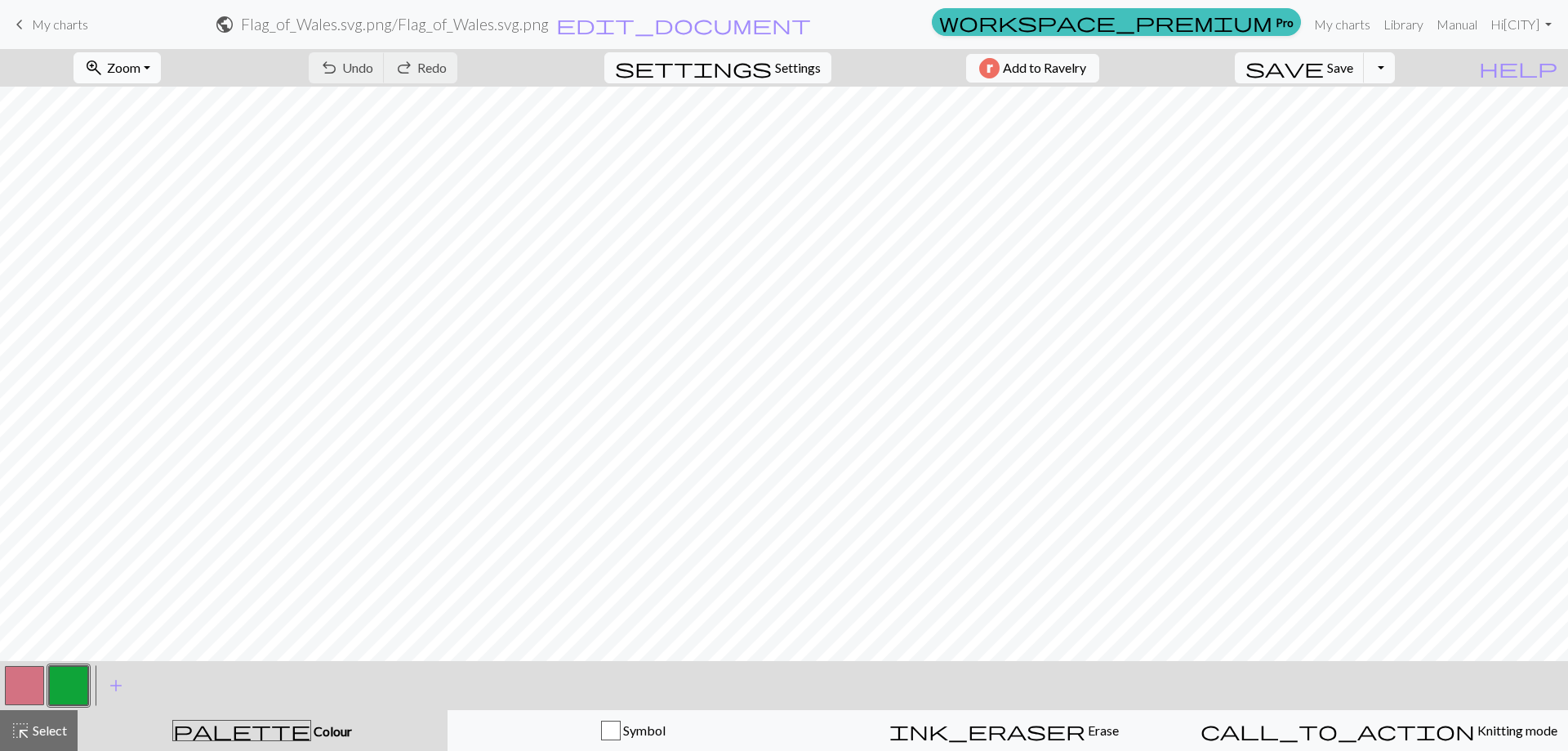 click on "Zoom" at bounding box center (123, 67) 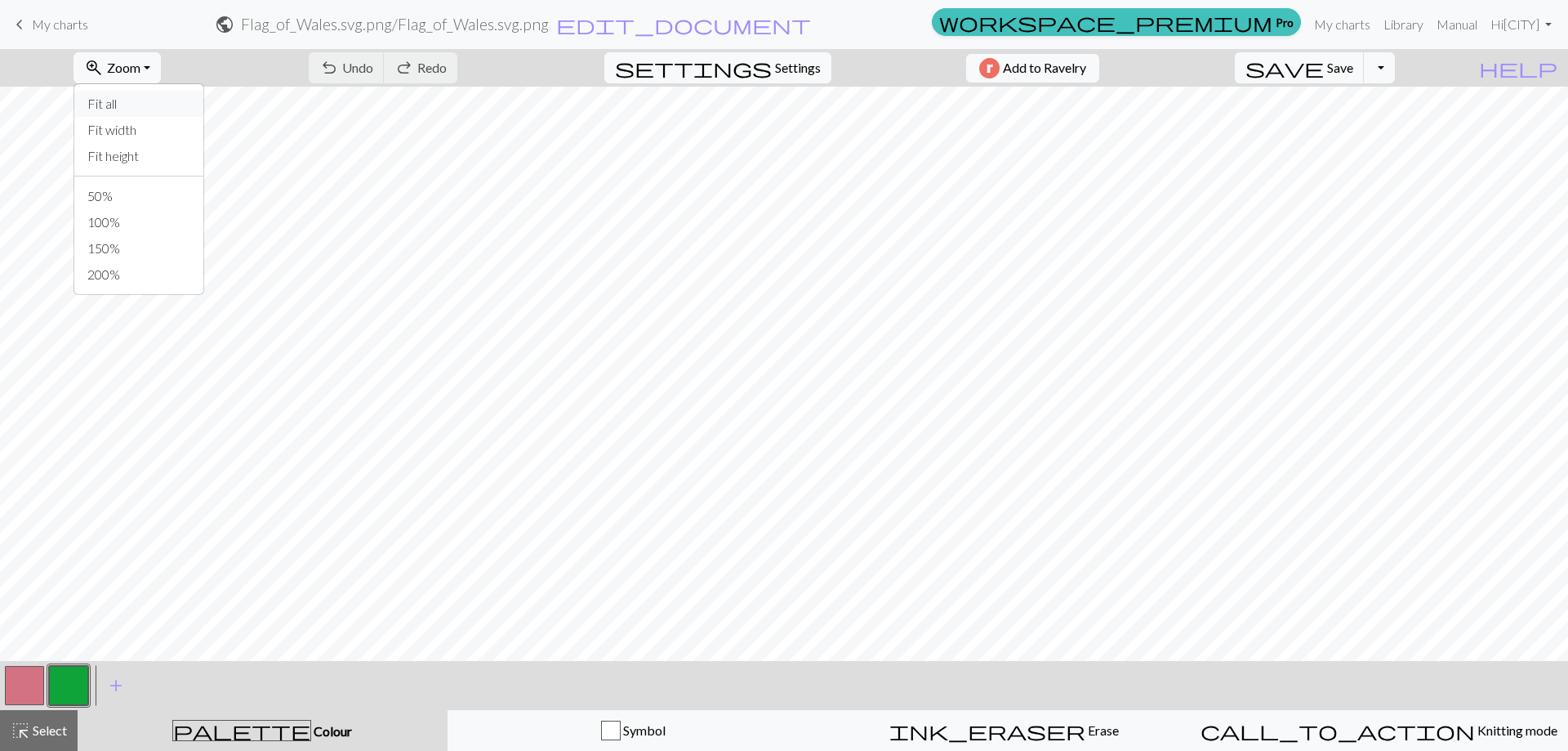 click on "Fit all" at bounding box center [139, 104] 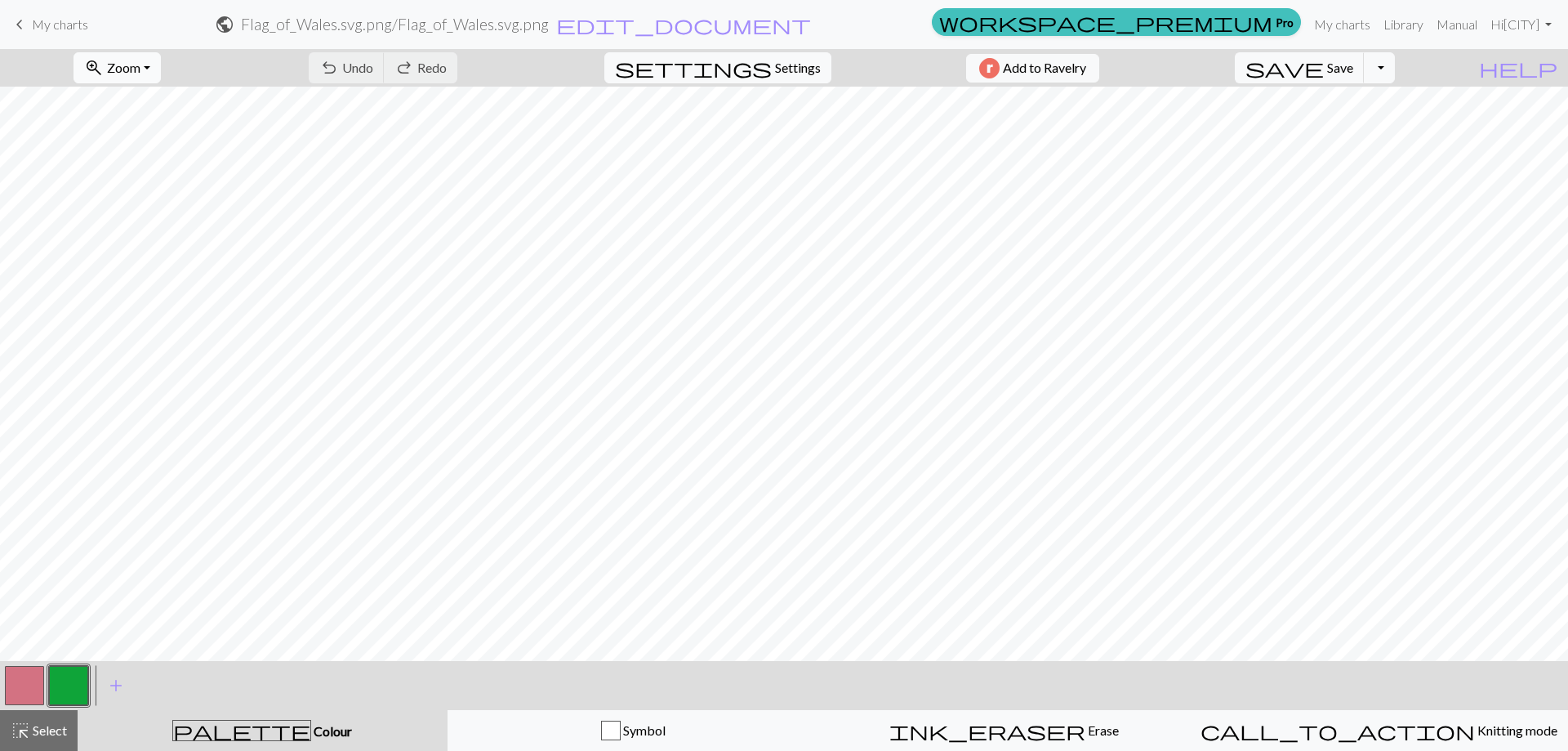 click on "zoom_in Zoom Zoom" at bounding box center [117, 68] 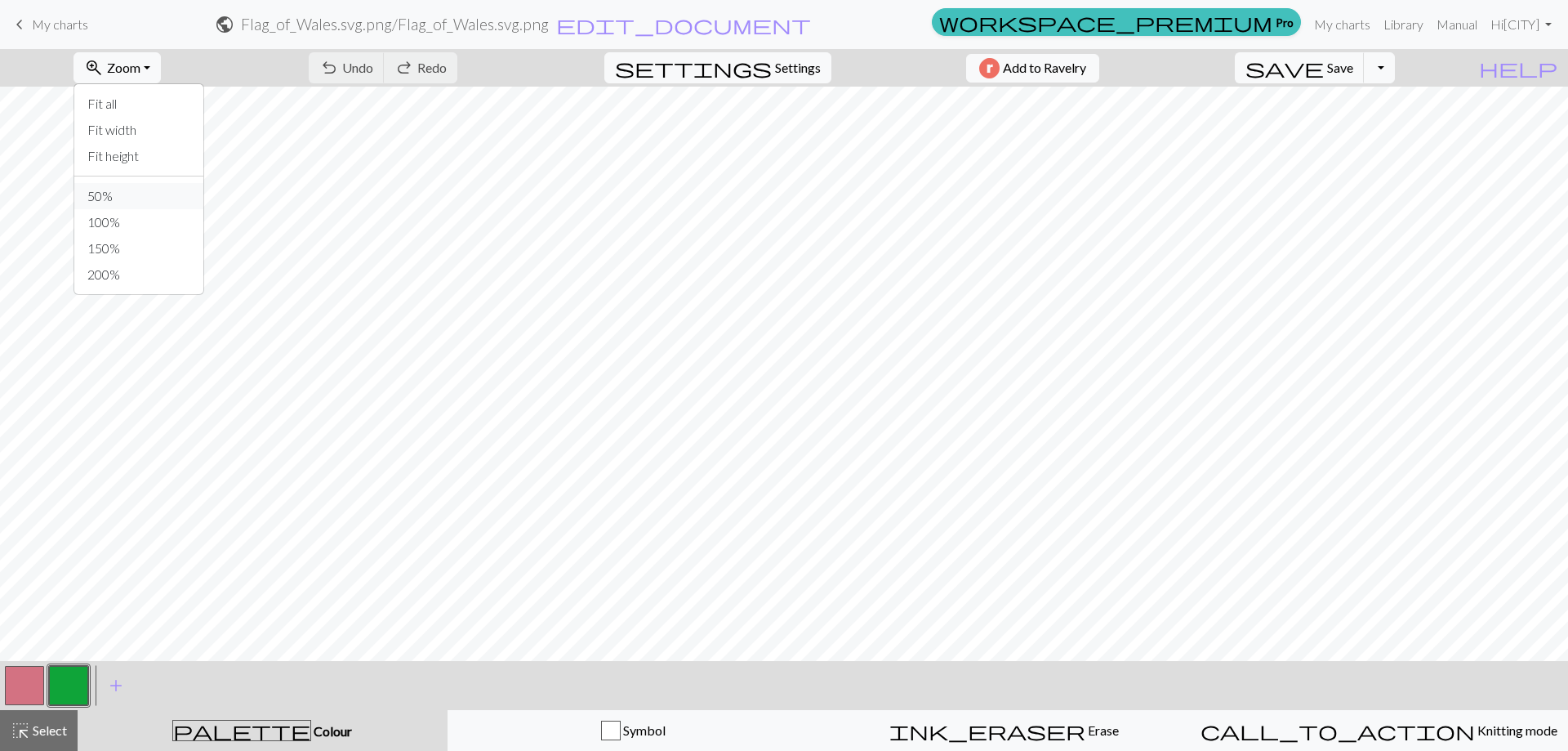 click on "50%" at bounding box center [139, 196] 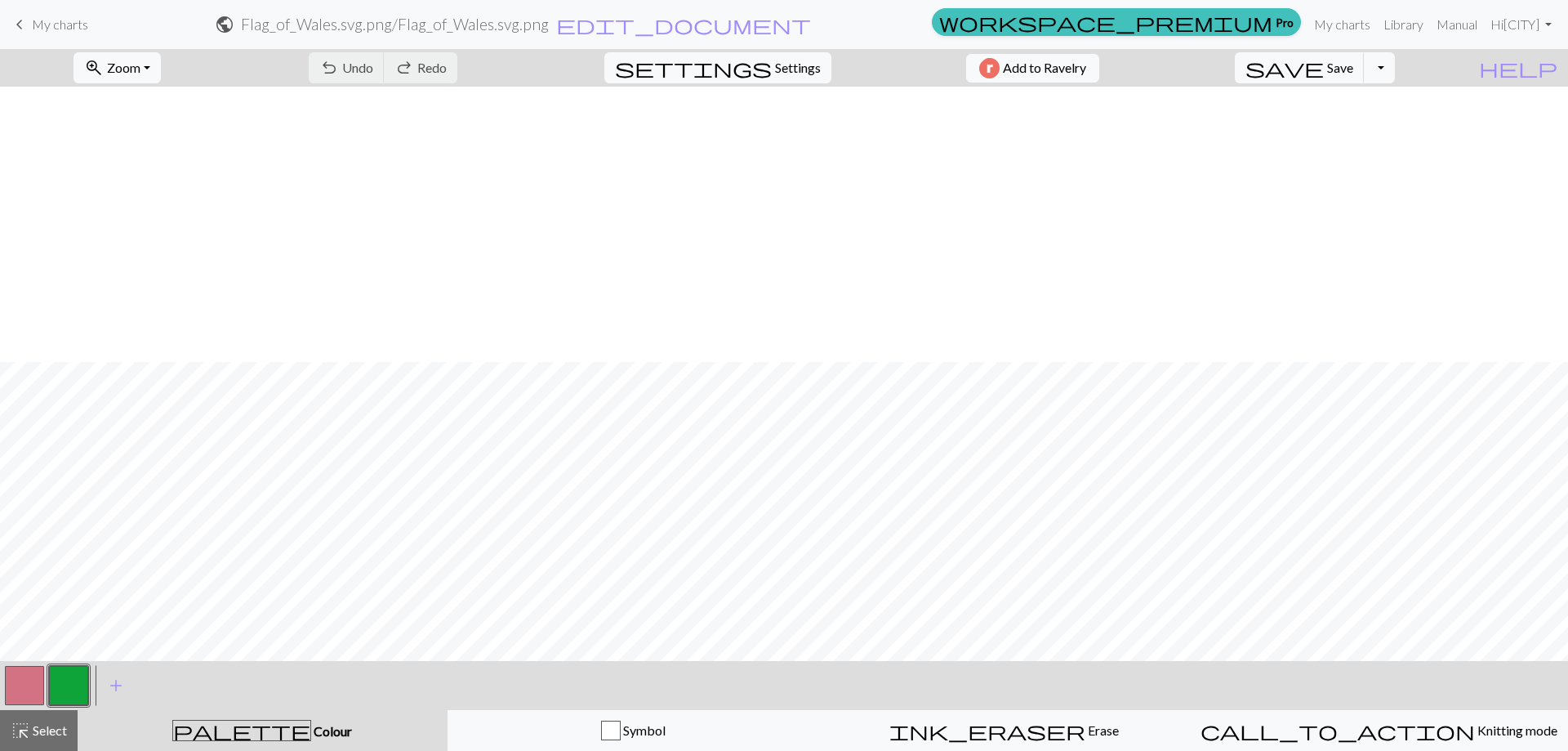 scroll, scrollTop: 451, scrollLeft: 0, axis: vertical 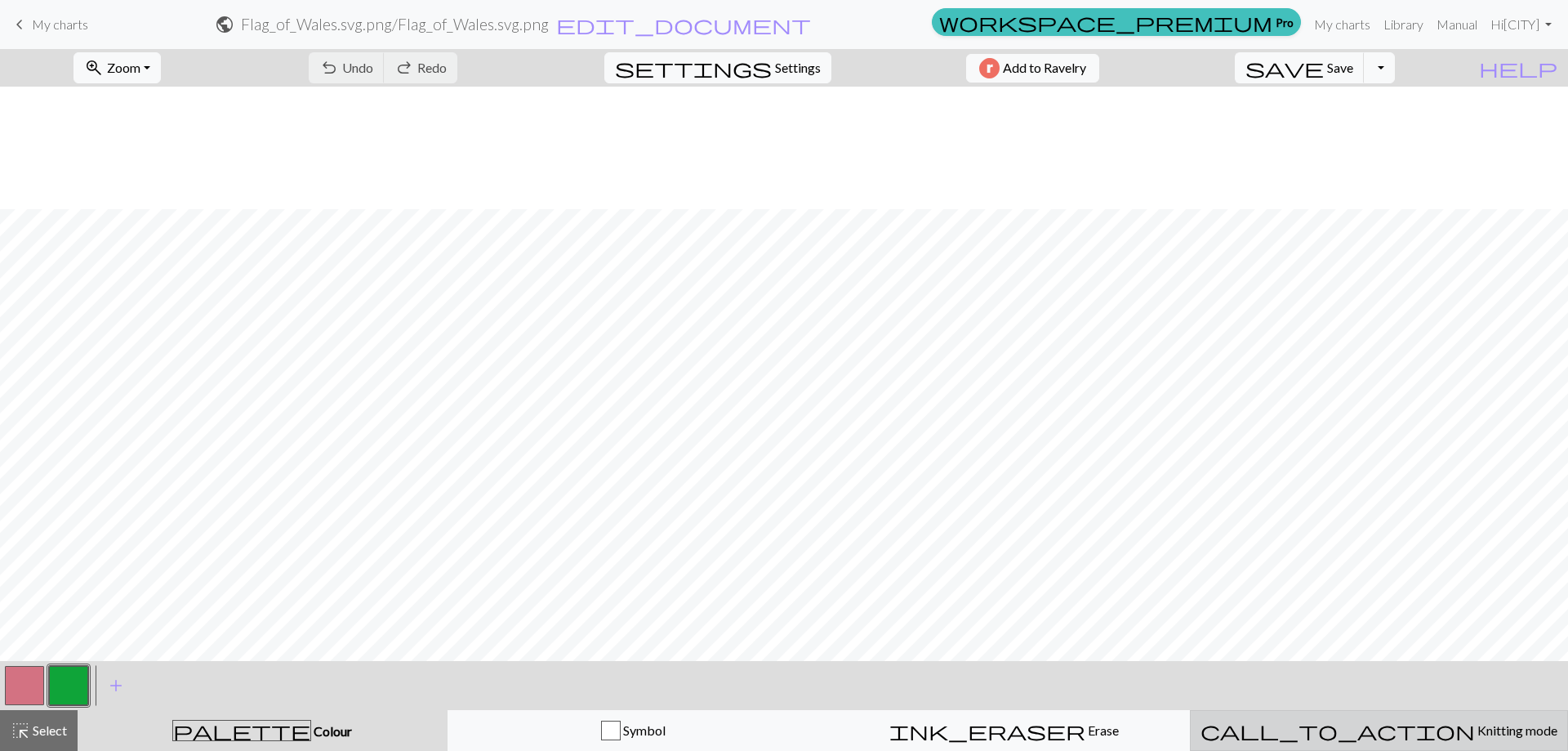 click on "Knitting mode" at bounding box center (1516, 730) 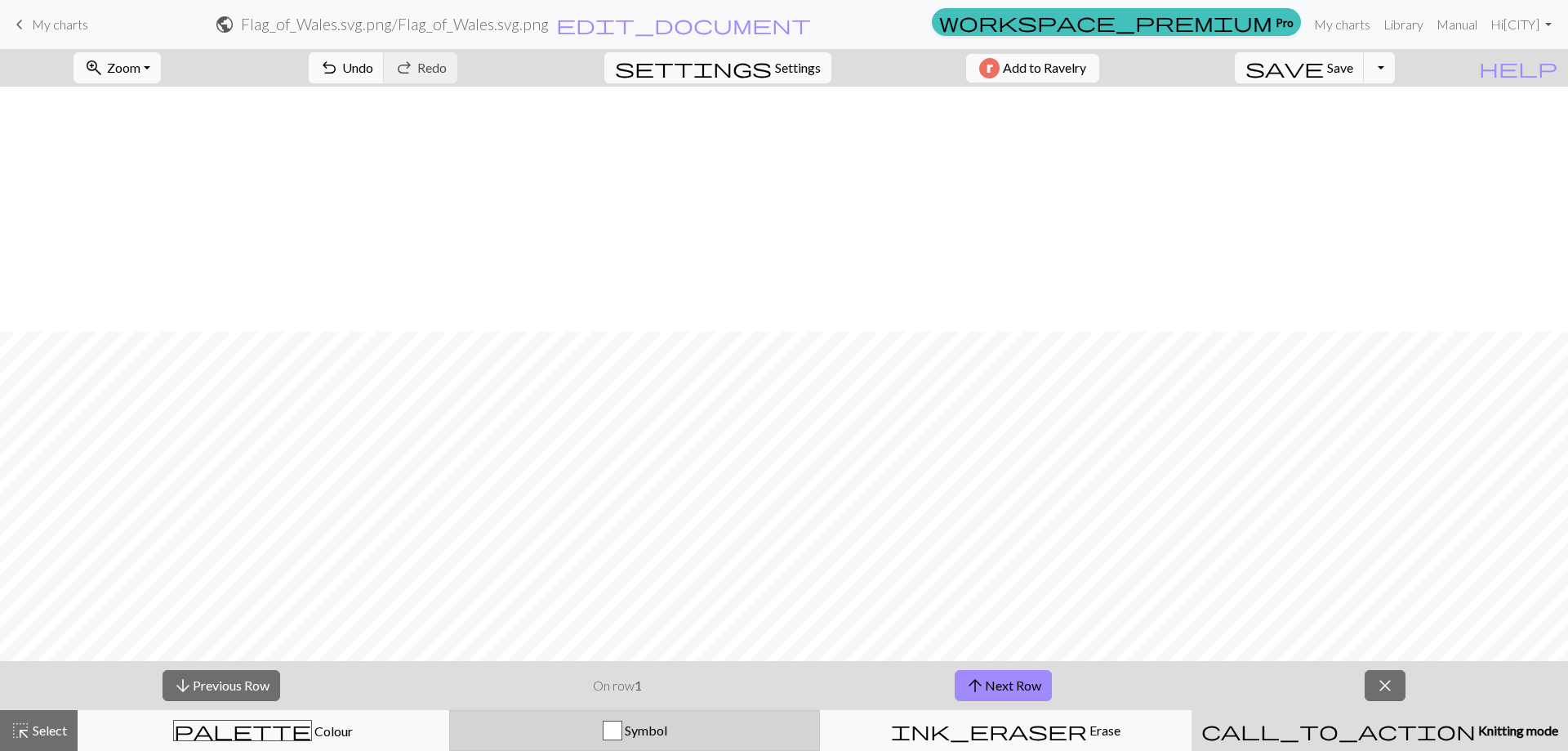 scroll, scrollTop: 245, scrollLeft: 0, axis: vertical 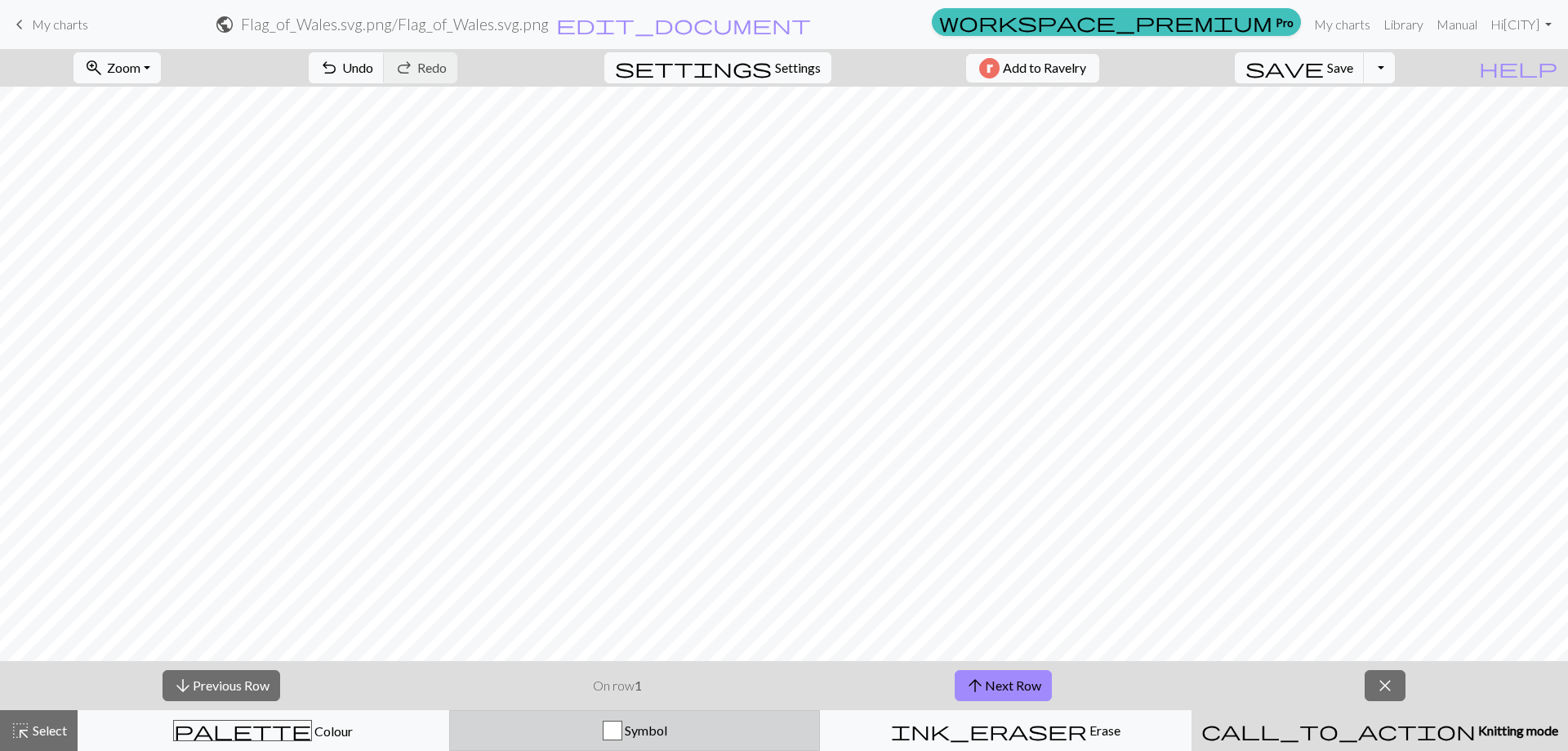 click on "Symbol" at bounding box center [635, 731] 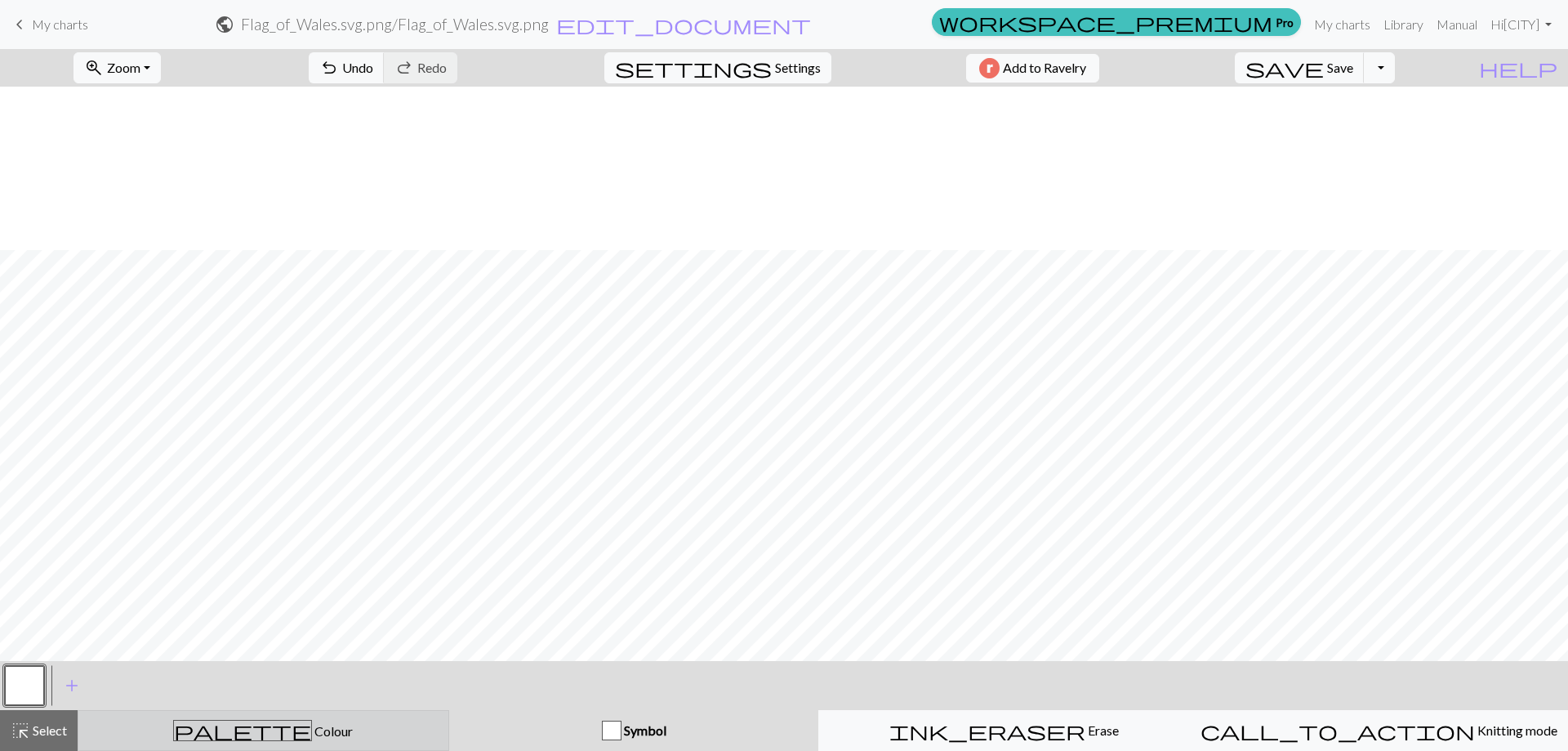 scroll, scrollTop: 409, scrollLeft: 0, axis: vertical 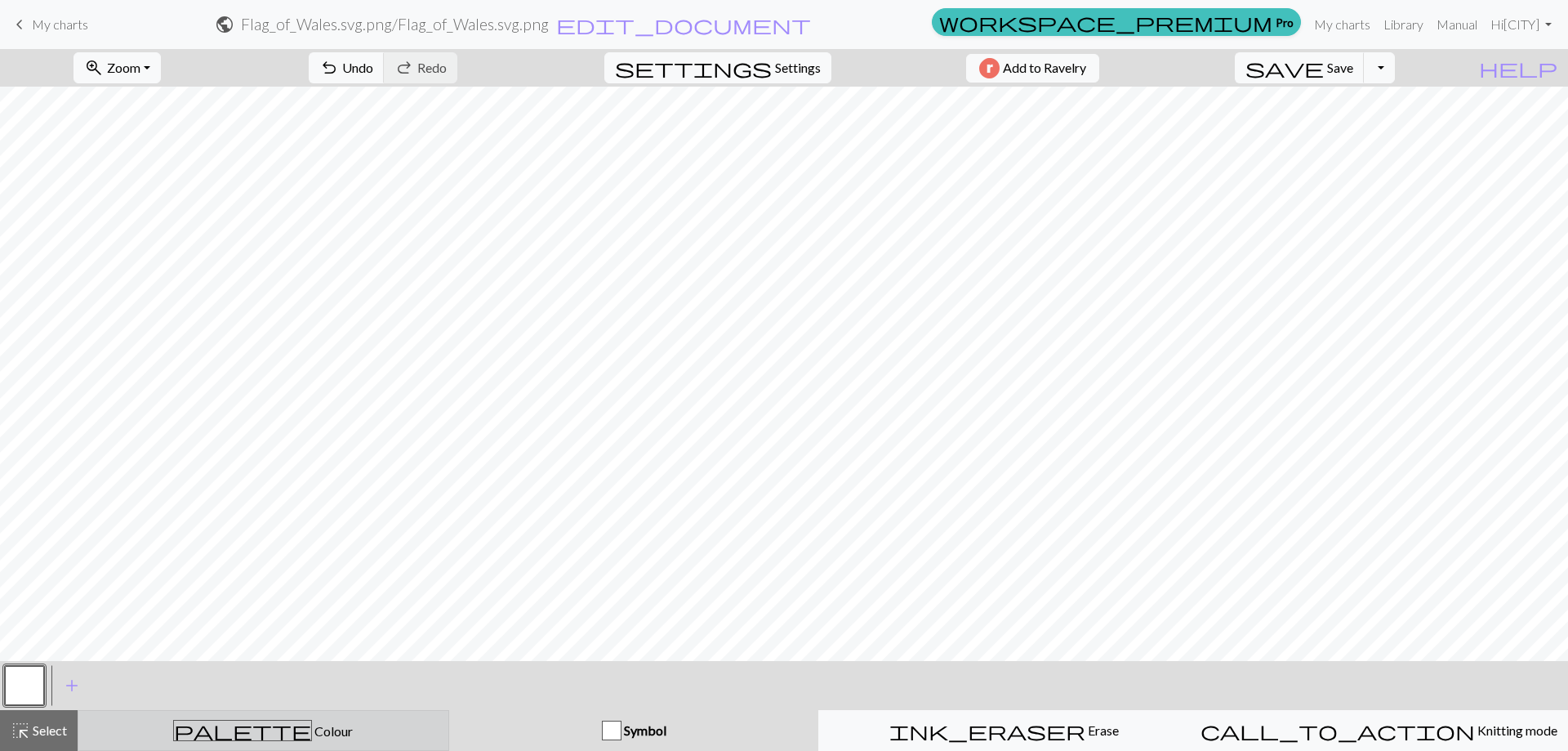 click on "palette   Colour   Colour" at bounding box center (263, 731) 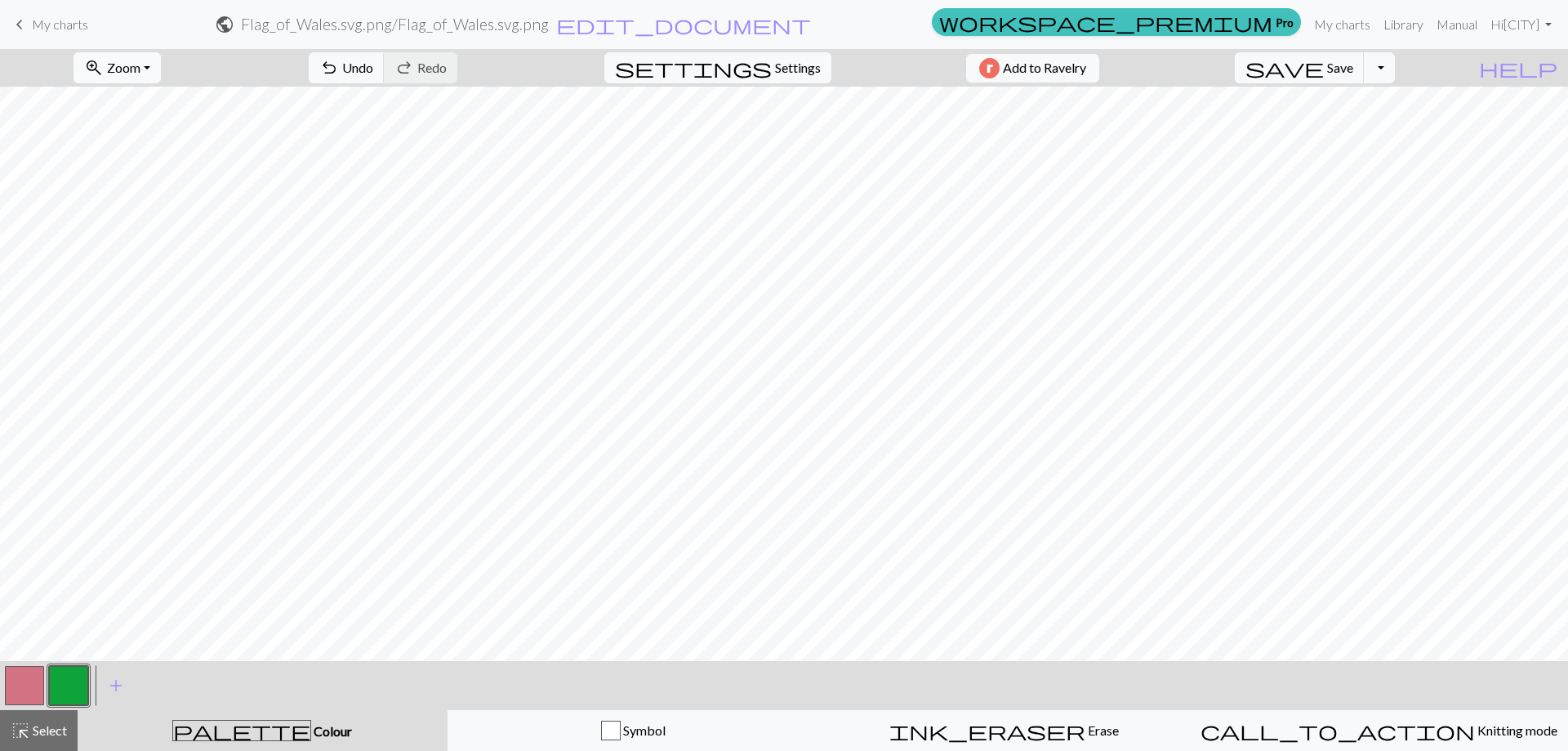 click on "Zoom" at bounding box center [123, 67] 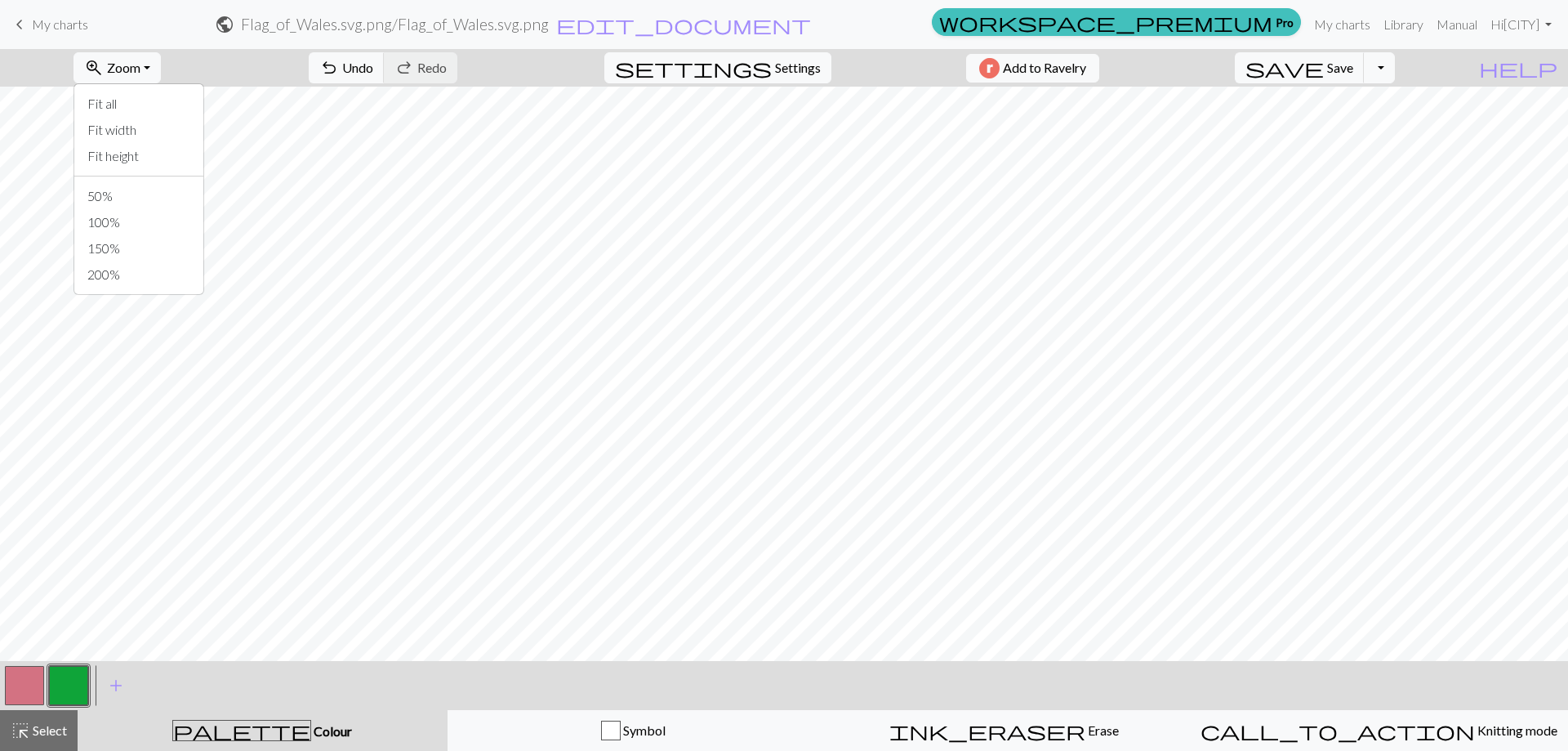 click on "My charts" at bounding box center [60, 24] 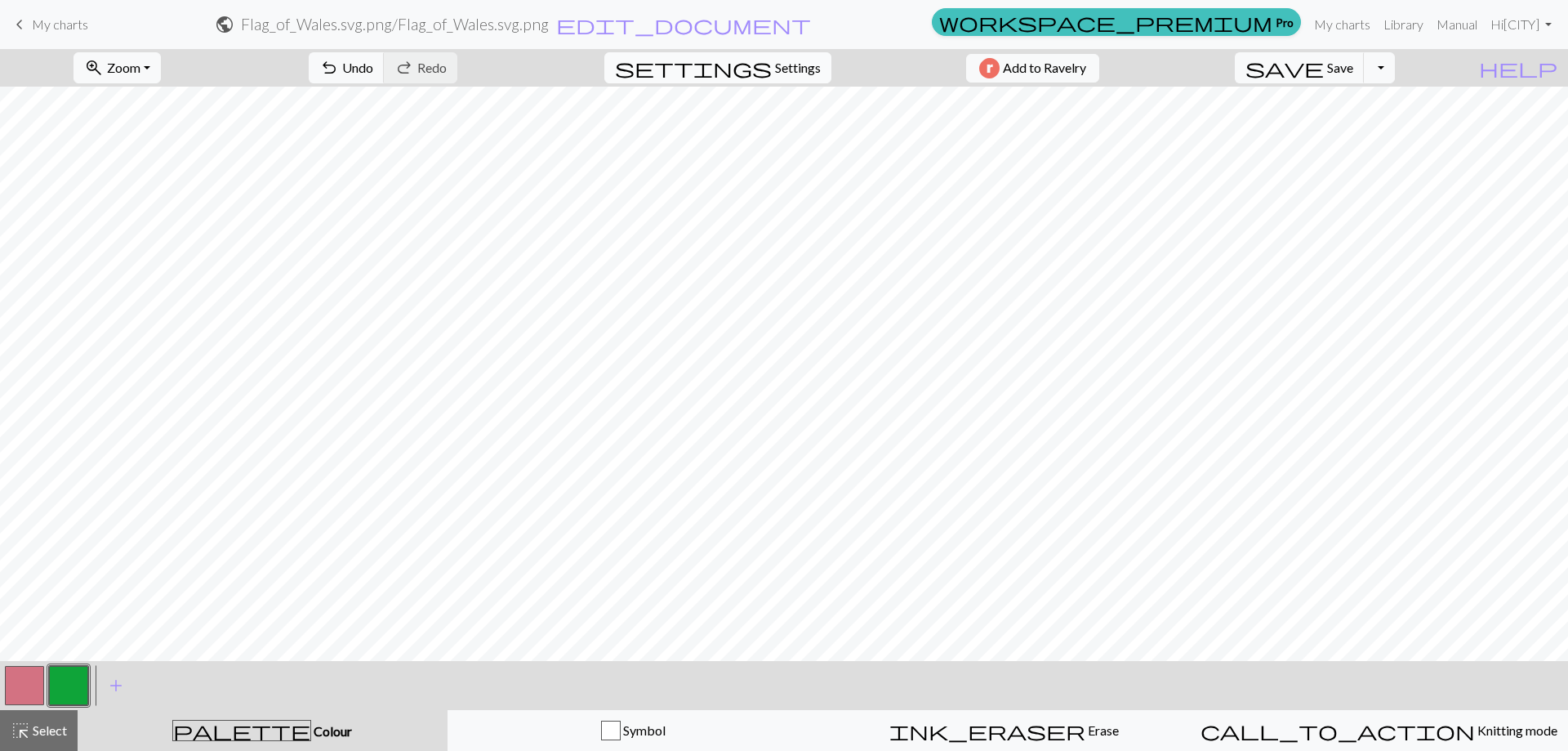 click on "Settings" at bounding box center [798, 68] 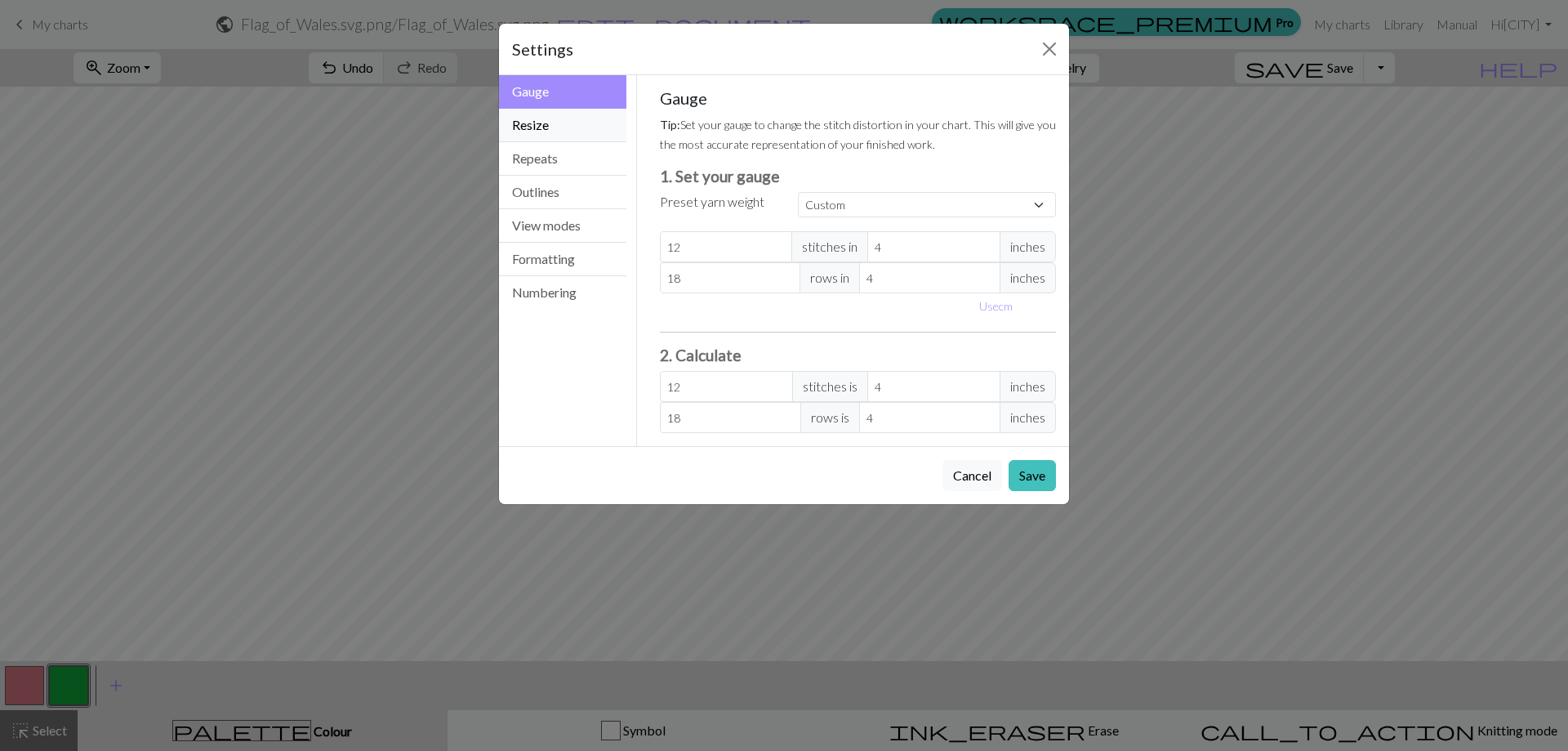 click on "Resize" at bounding box center [563, 125] 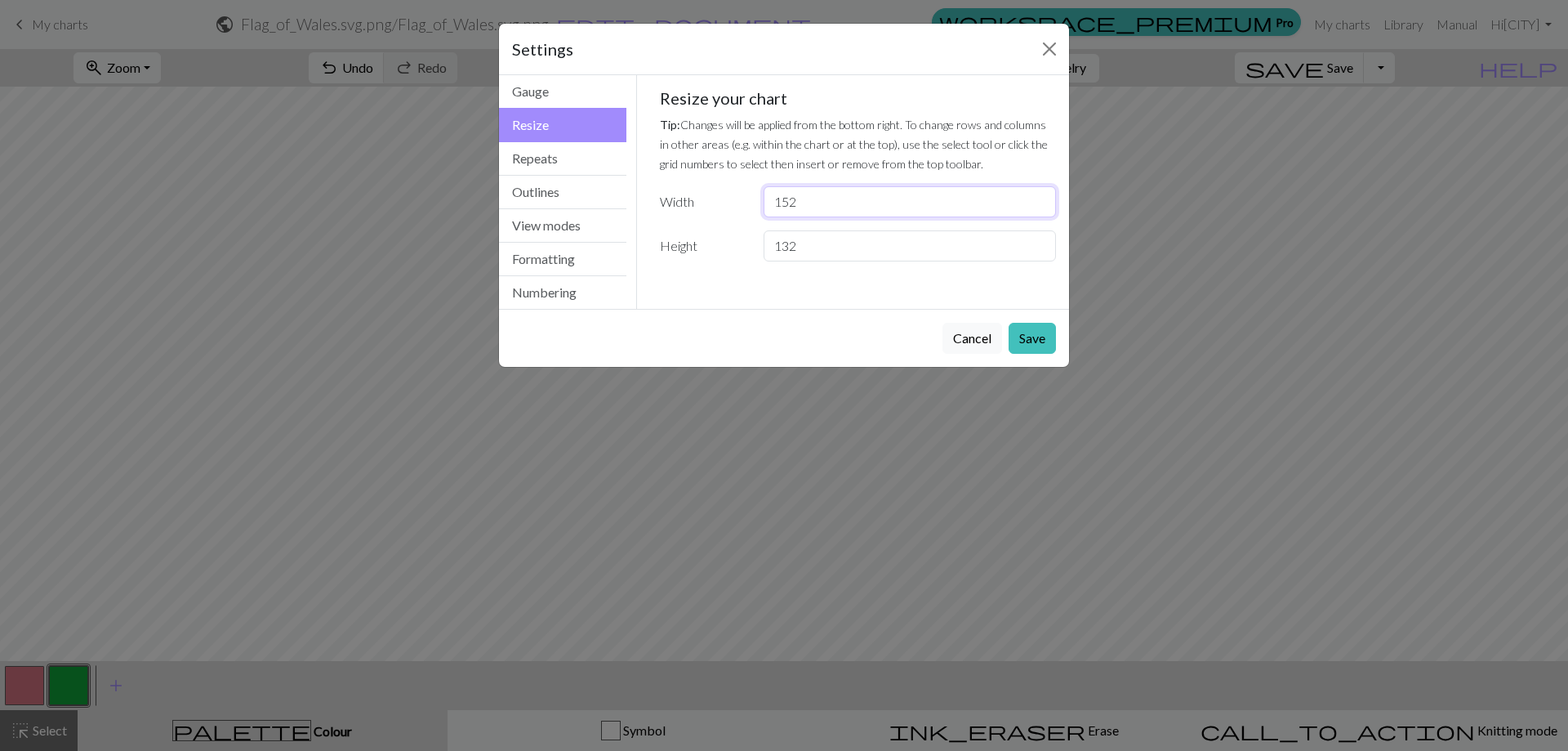 drag, startPoint x: 833, startPoint y: 203, endPoint x: 760, endPoint y: 201, distance: 73.027392 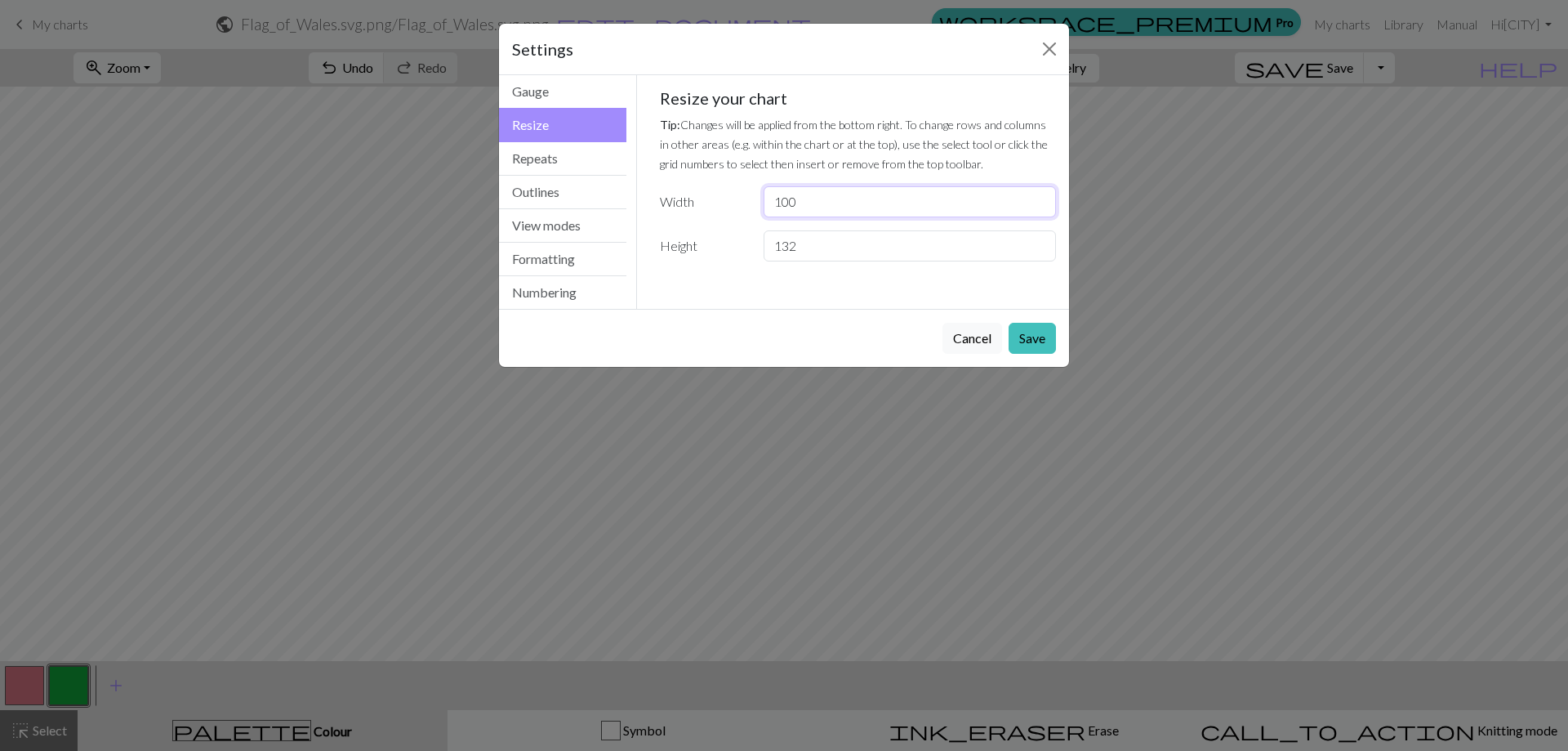 type on "100" 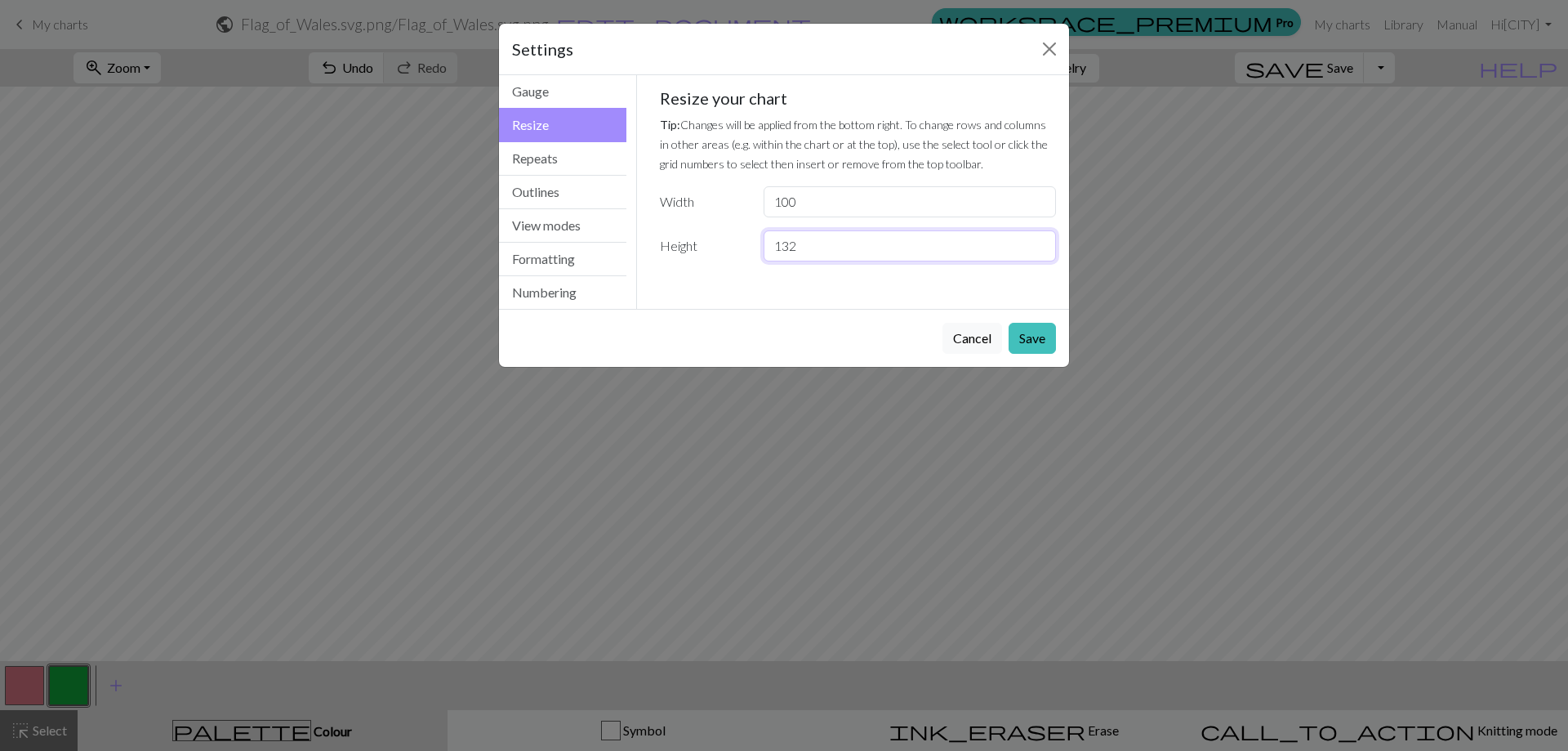 drag, startPoint x: 769, startPoint y: 248, endPoint x: 756, endPoint y: 248, distance: 13 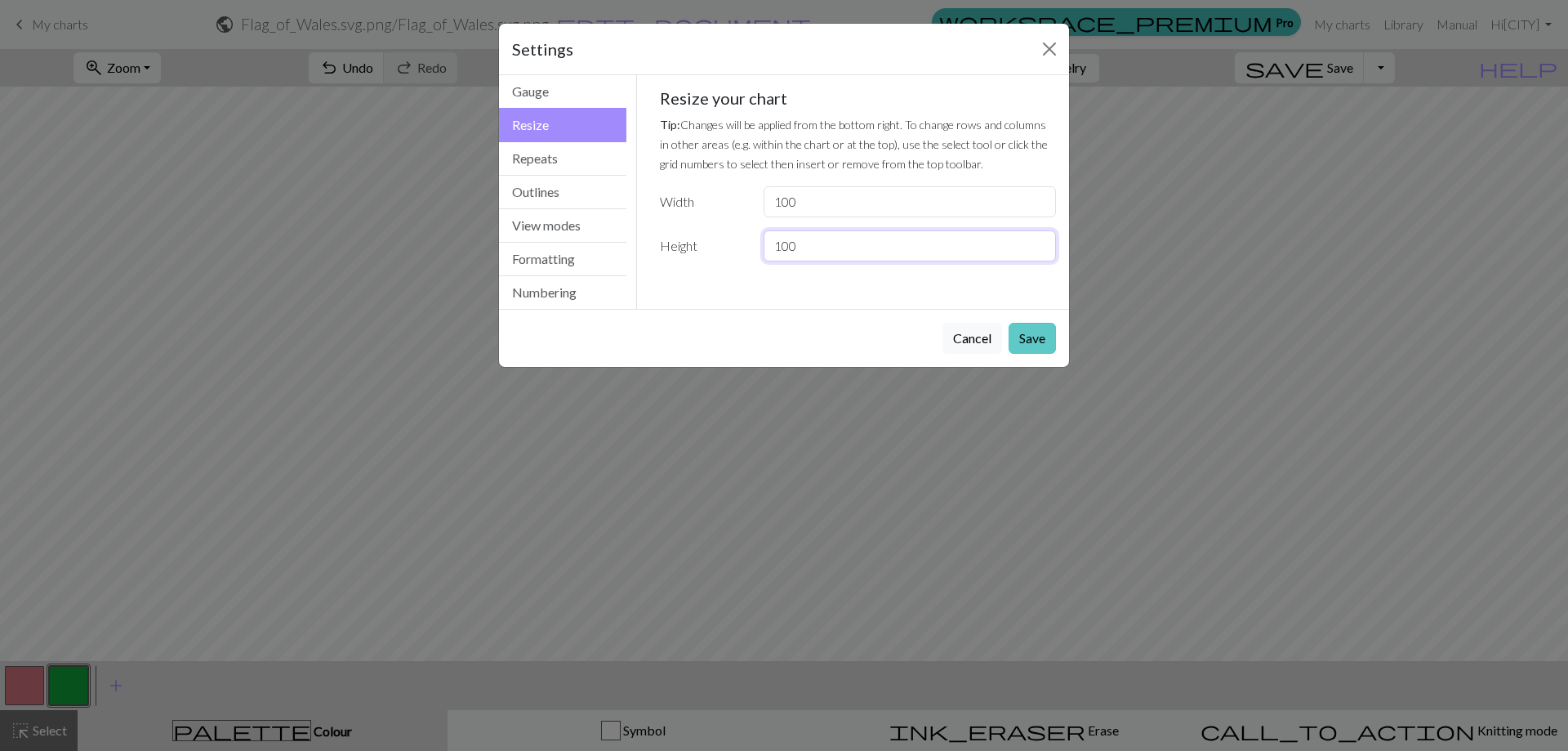 type on "100" 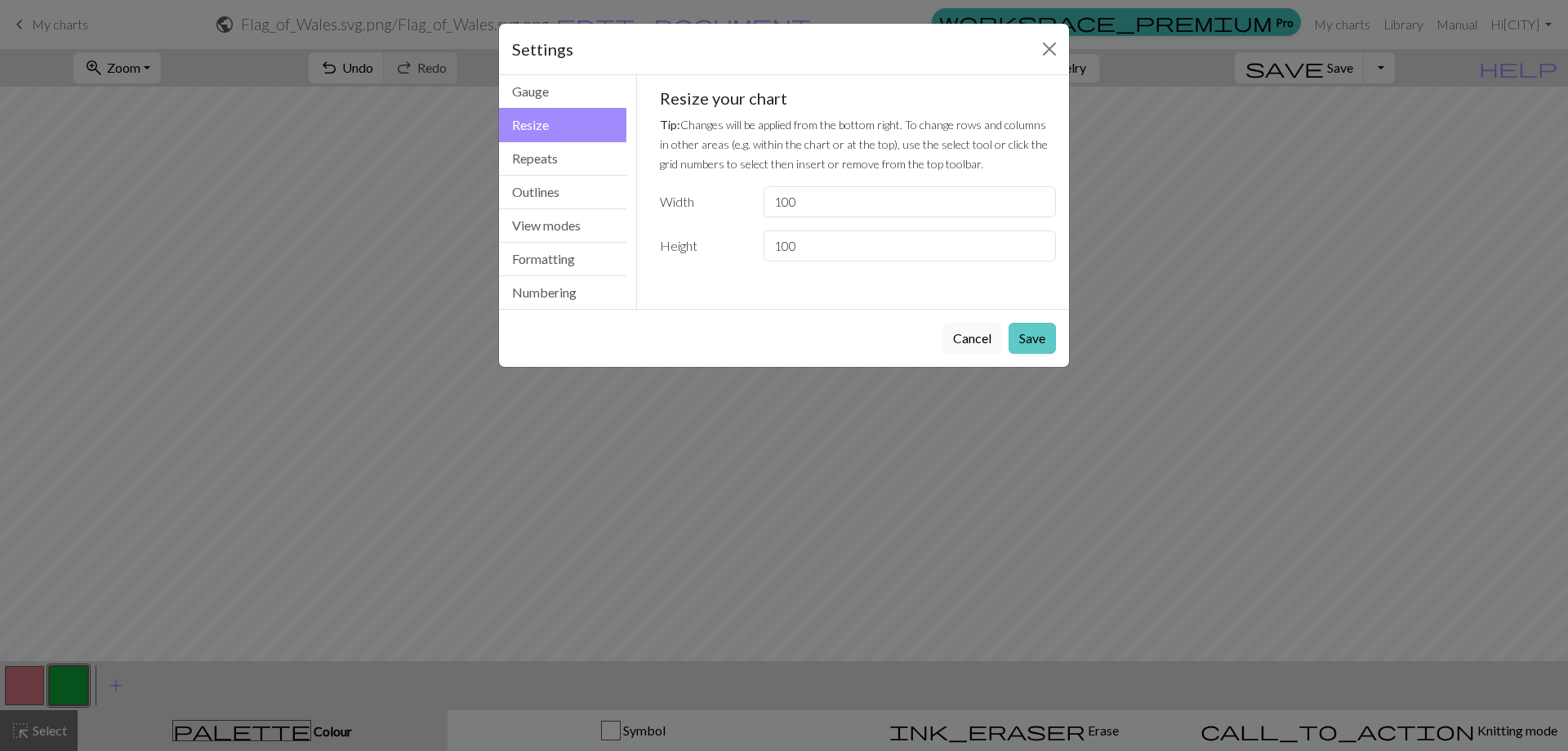 click on "Save" at bounding box center (1032, 338) 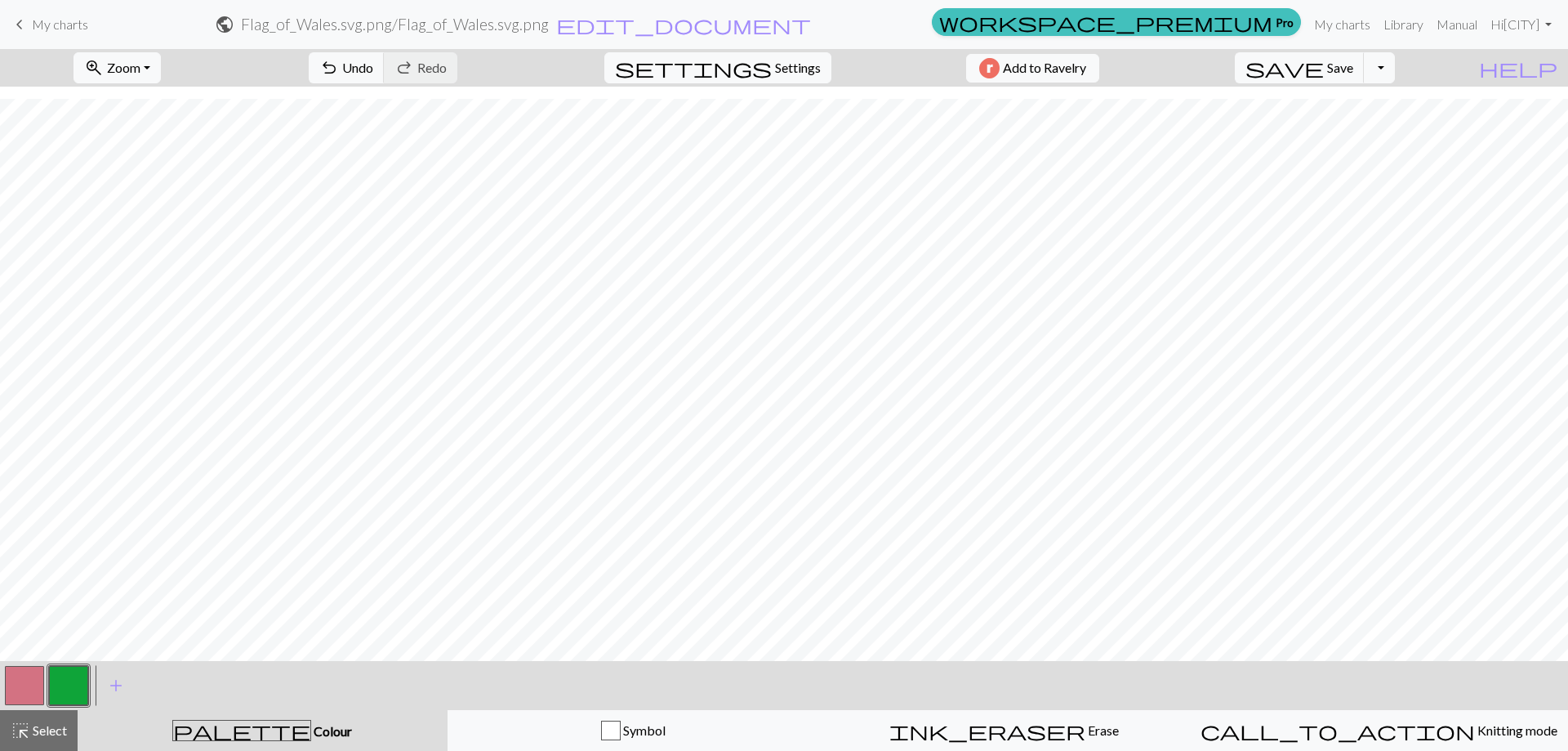 scroll, scrollTop: 312, scrollLeft: 0, axis: vertical 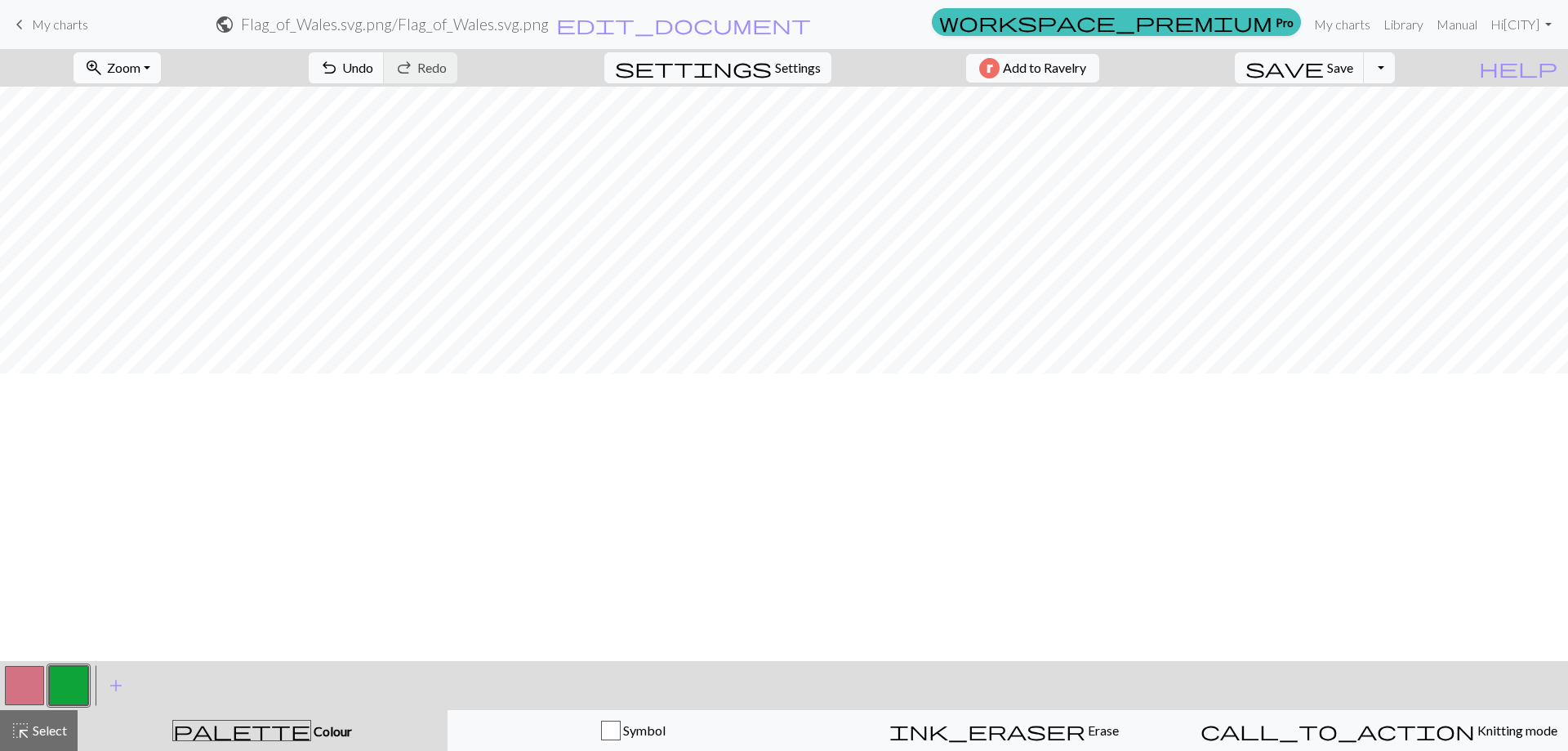 click on "zoom_in Zoom Zoom" at bounding box center [117, 68] 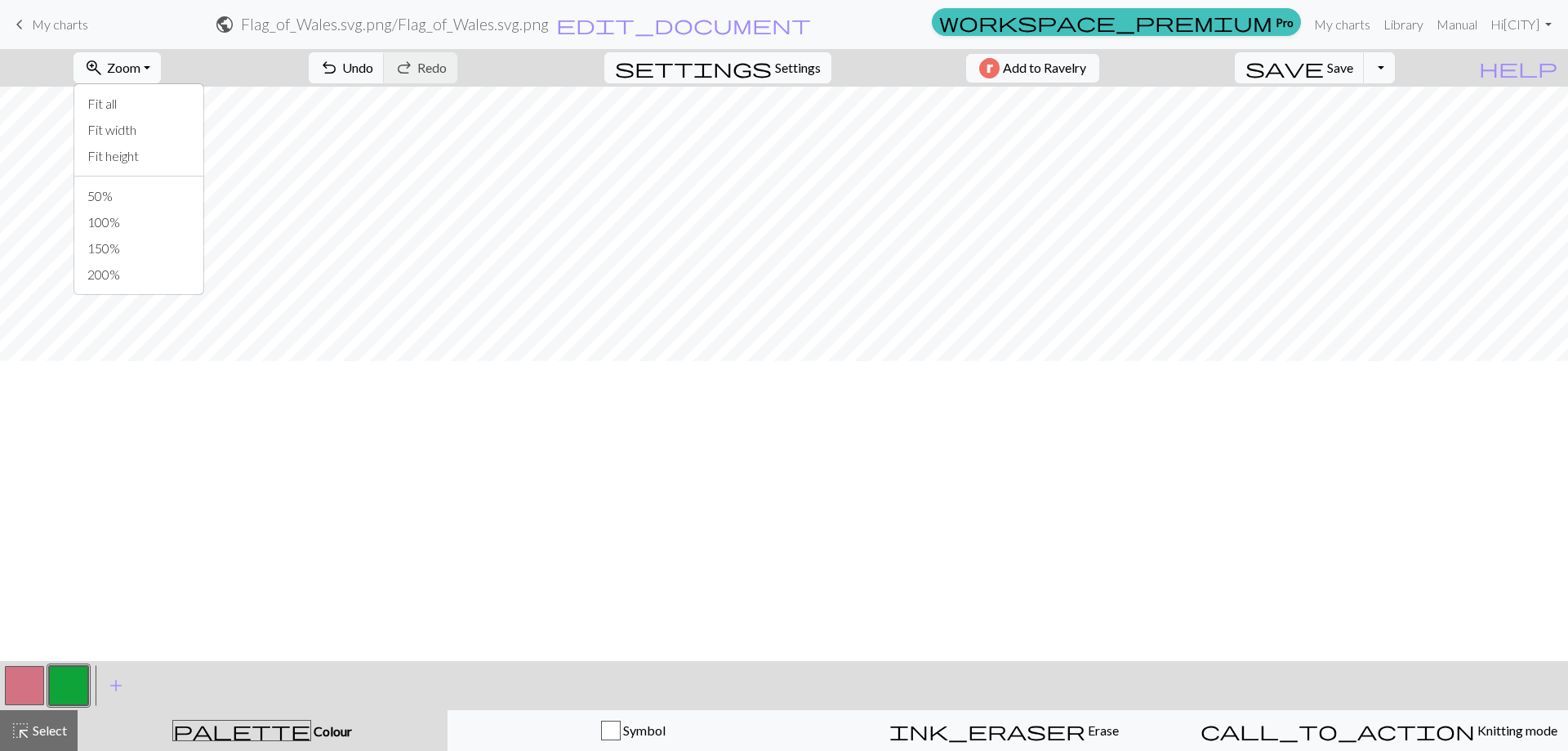 scroll, scrollTop: 0, scrollLeft: 0, axis: both 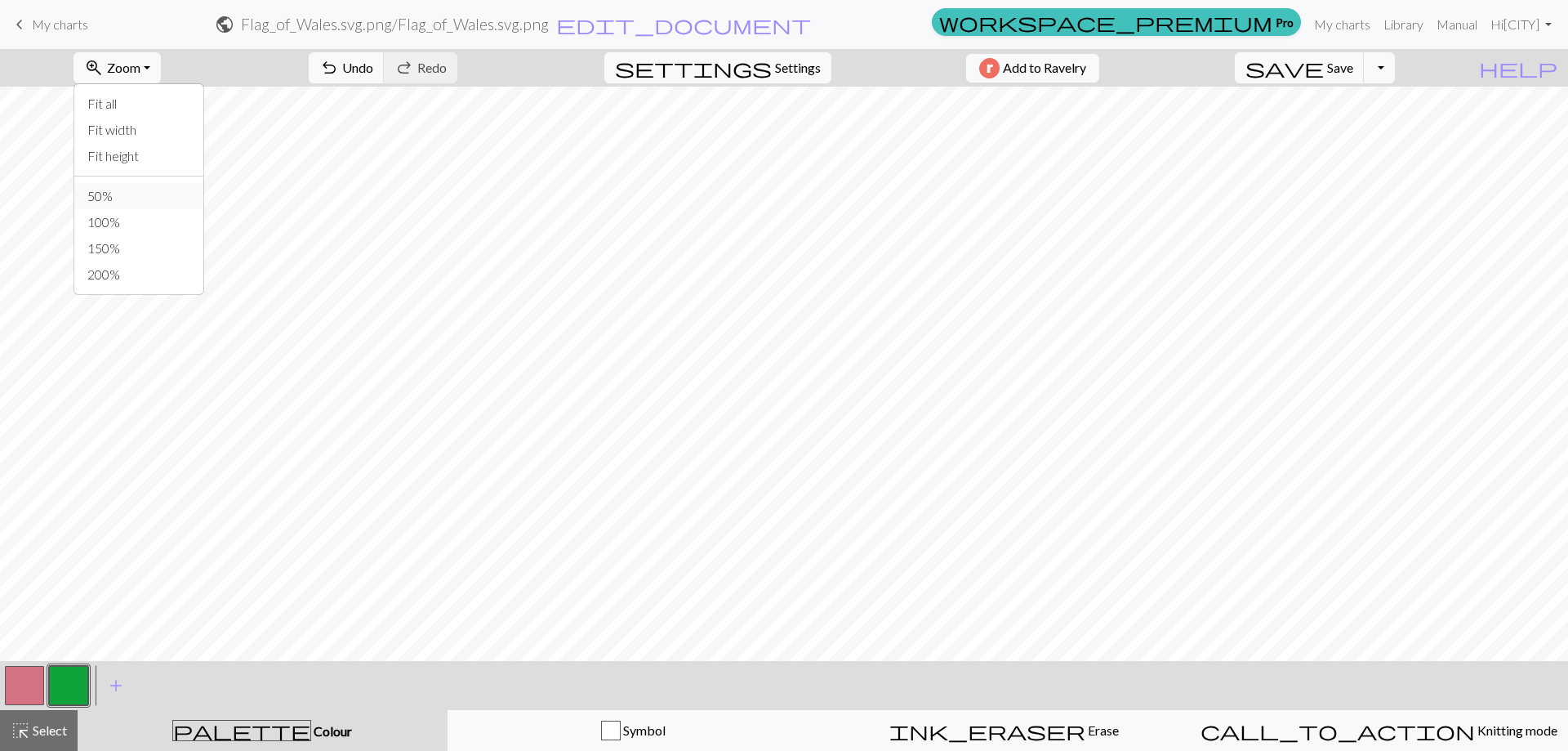 click on "50%" at bounding box center [139, 196] 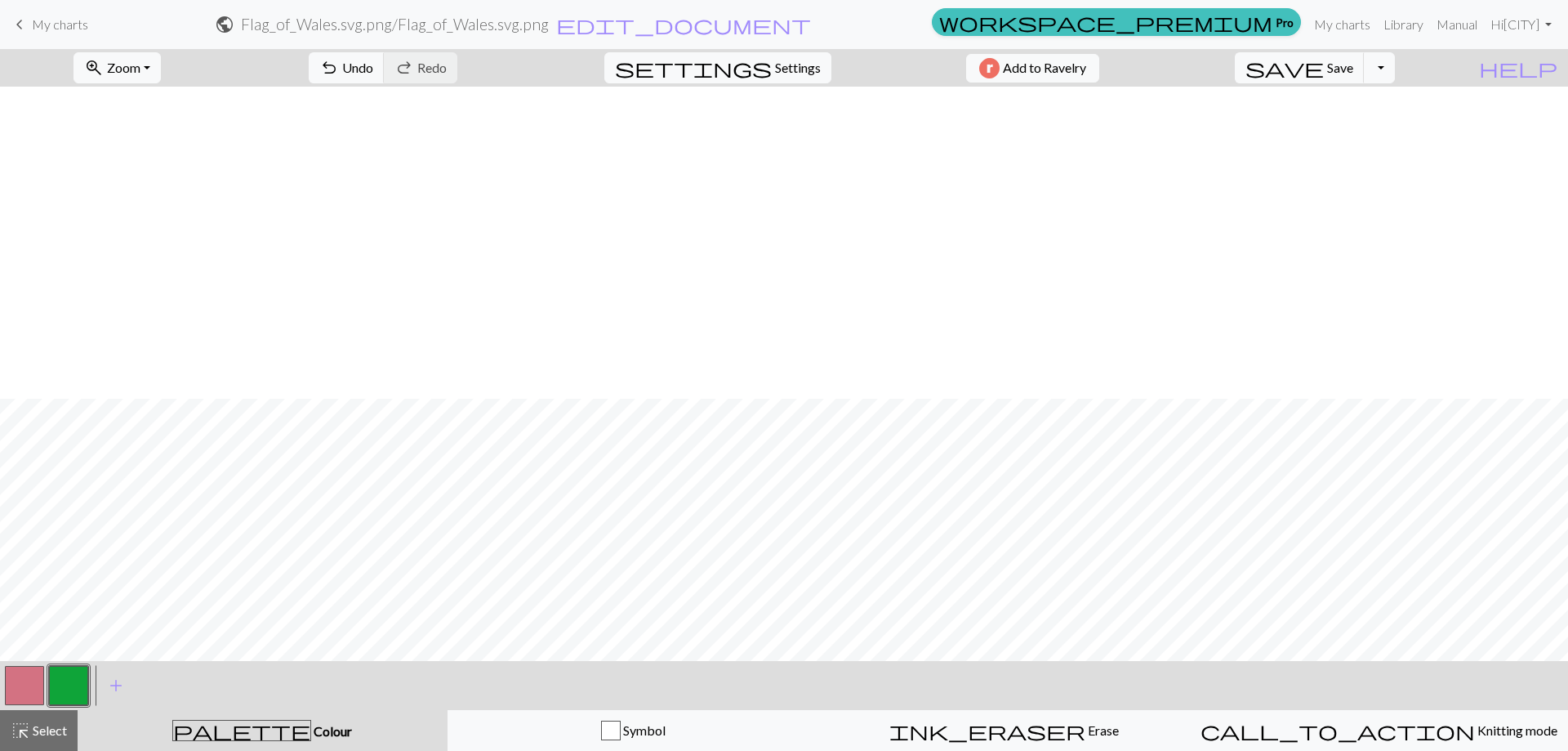 scroll, scrollTop: 312, scrollLeft: 0, axis: vertical 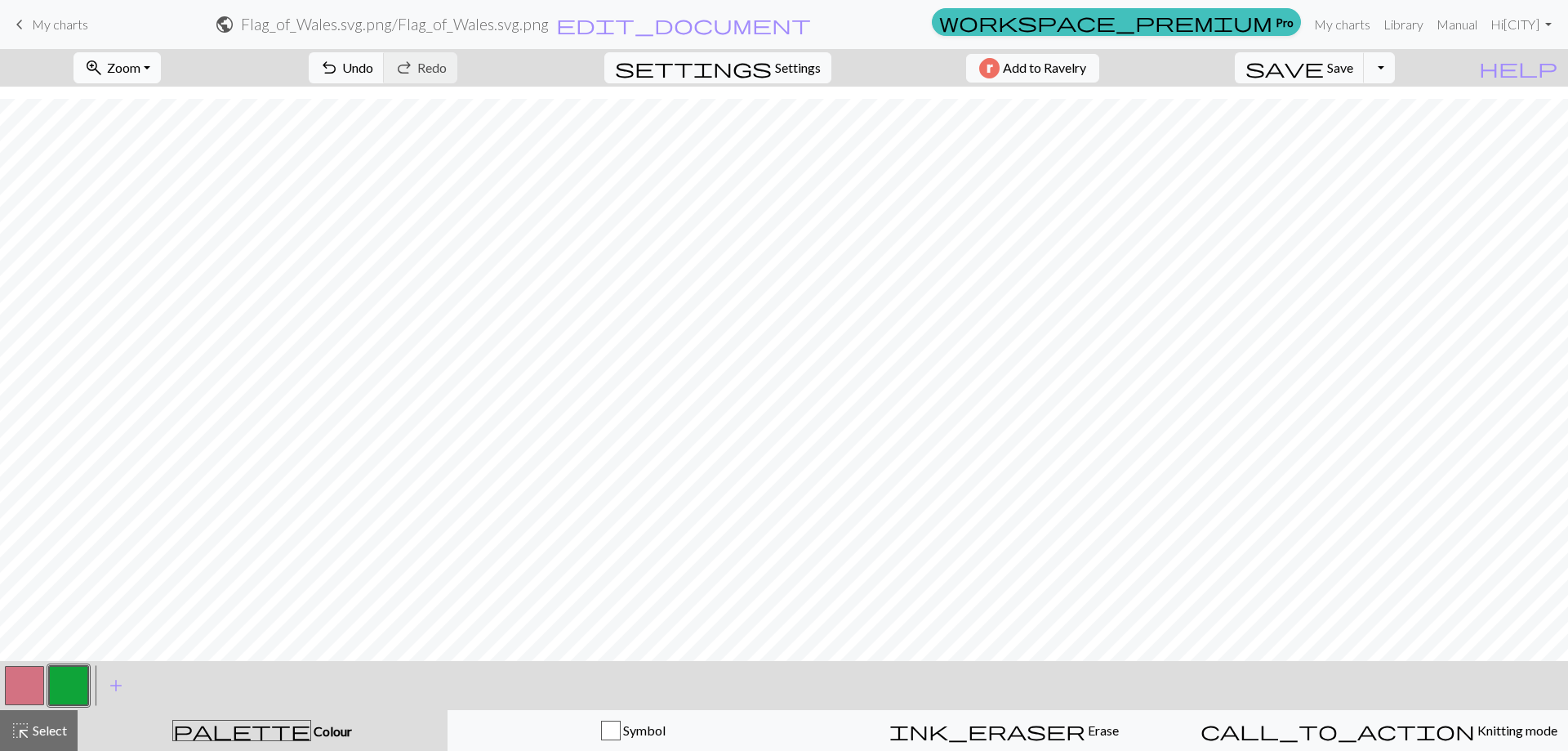 click on "zoom_in Zoom Zoom" at bounding box center [117, 68] 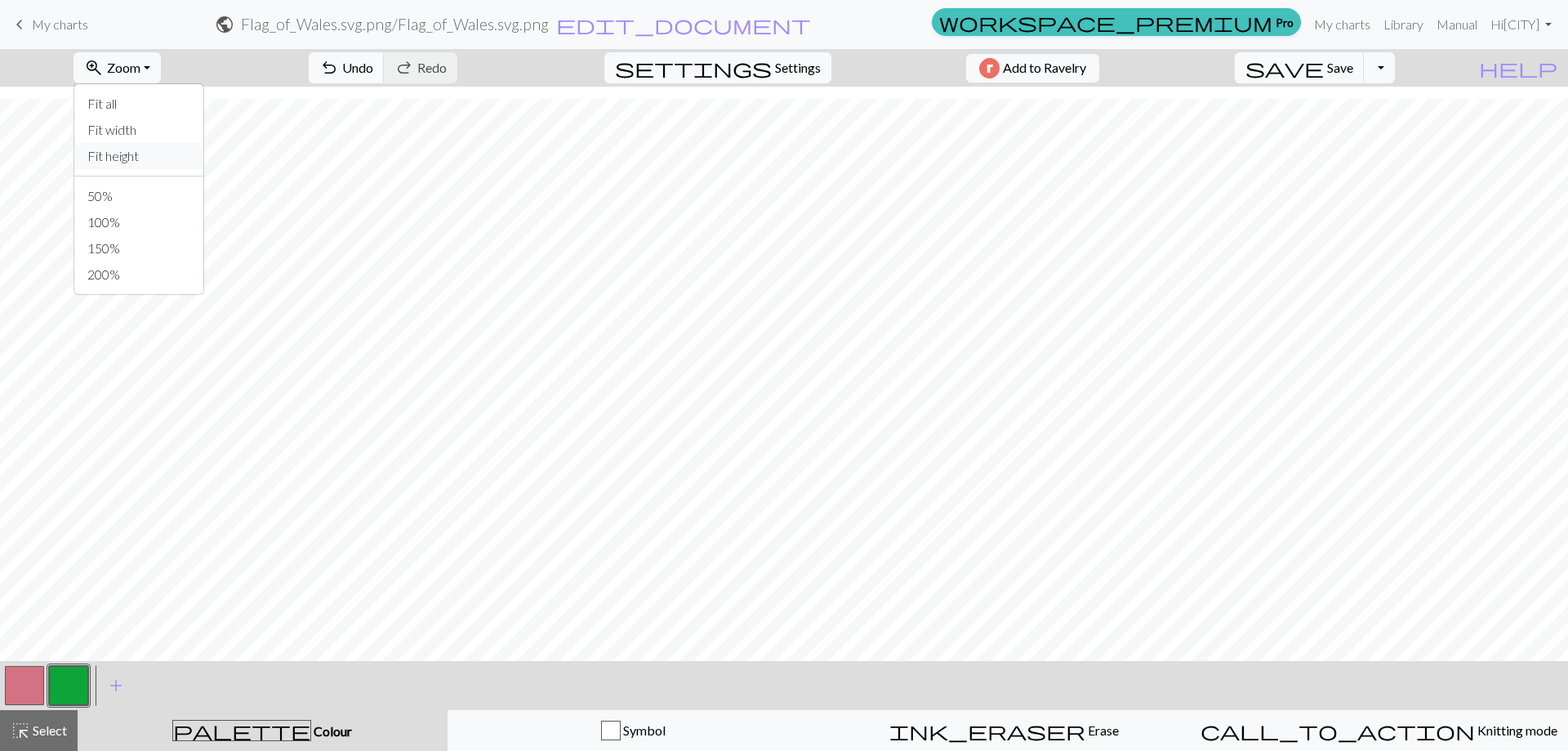 click on "Fit height" at bounding box center (139, 156) 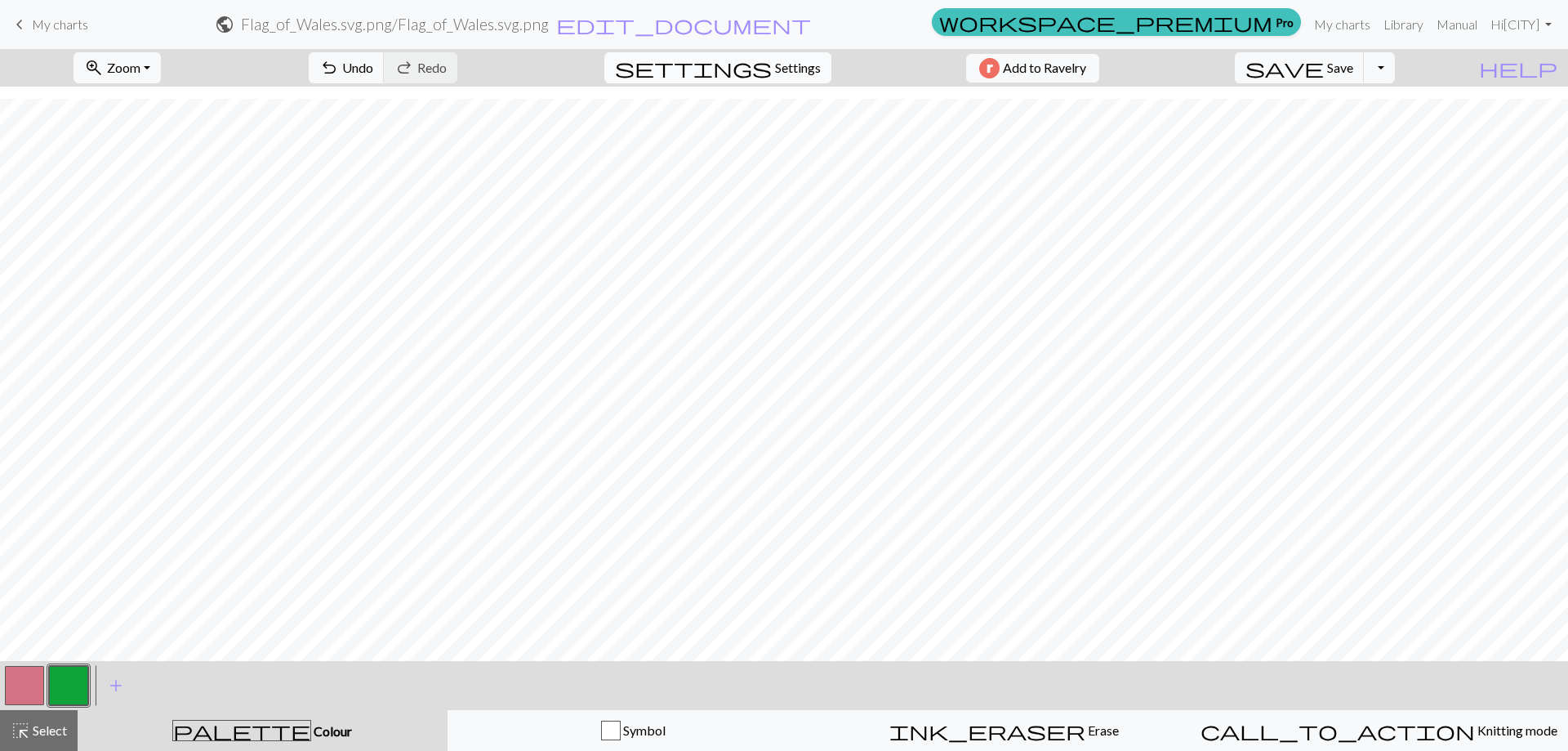 click on "Settings" at bounding box center [798, 68] 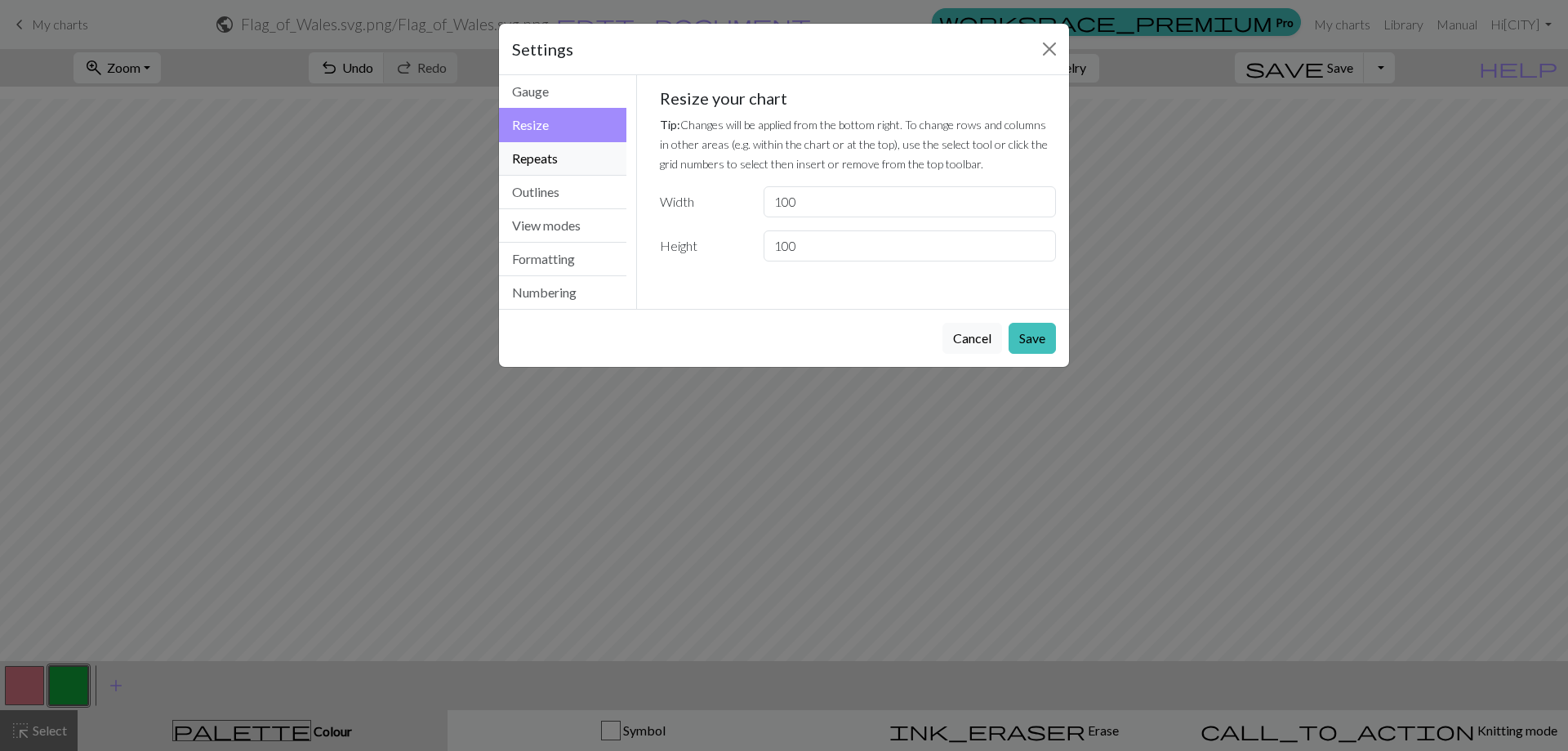 click on "Repeats" at bounding box center (563, 159) 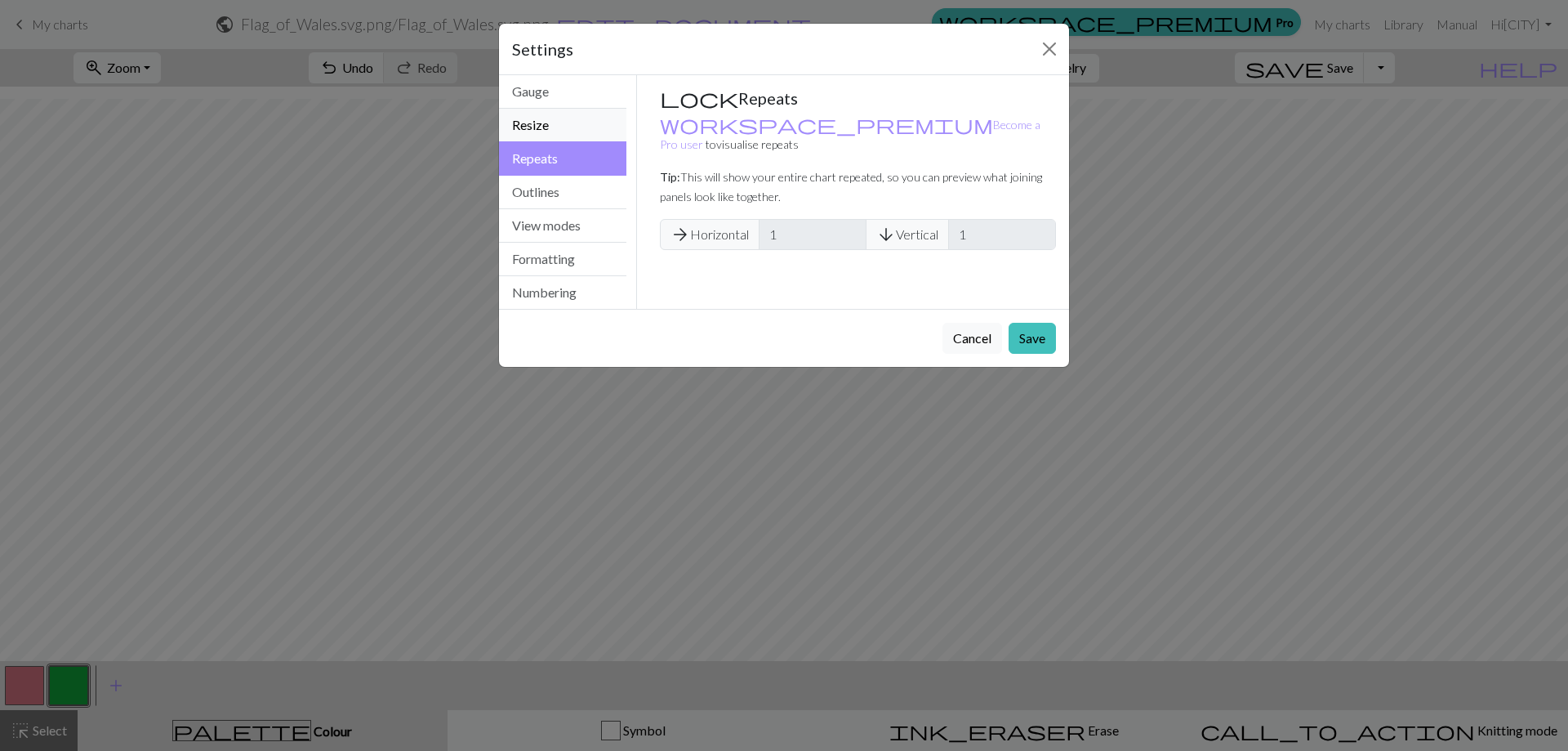 click on "Resize" at bounding box center [563, 125] 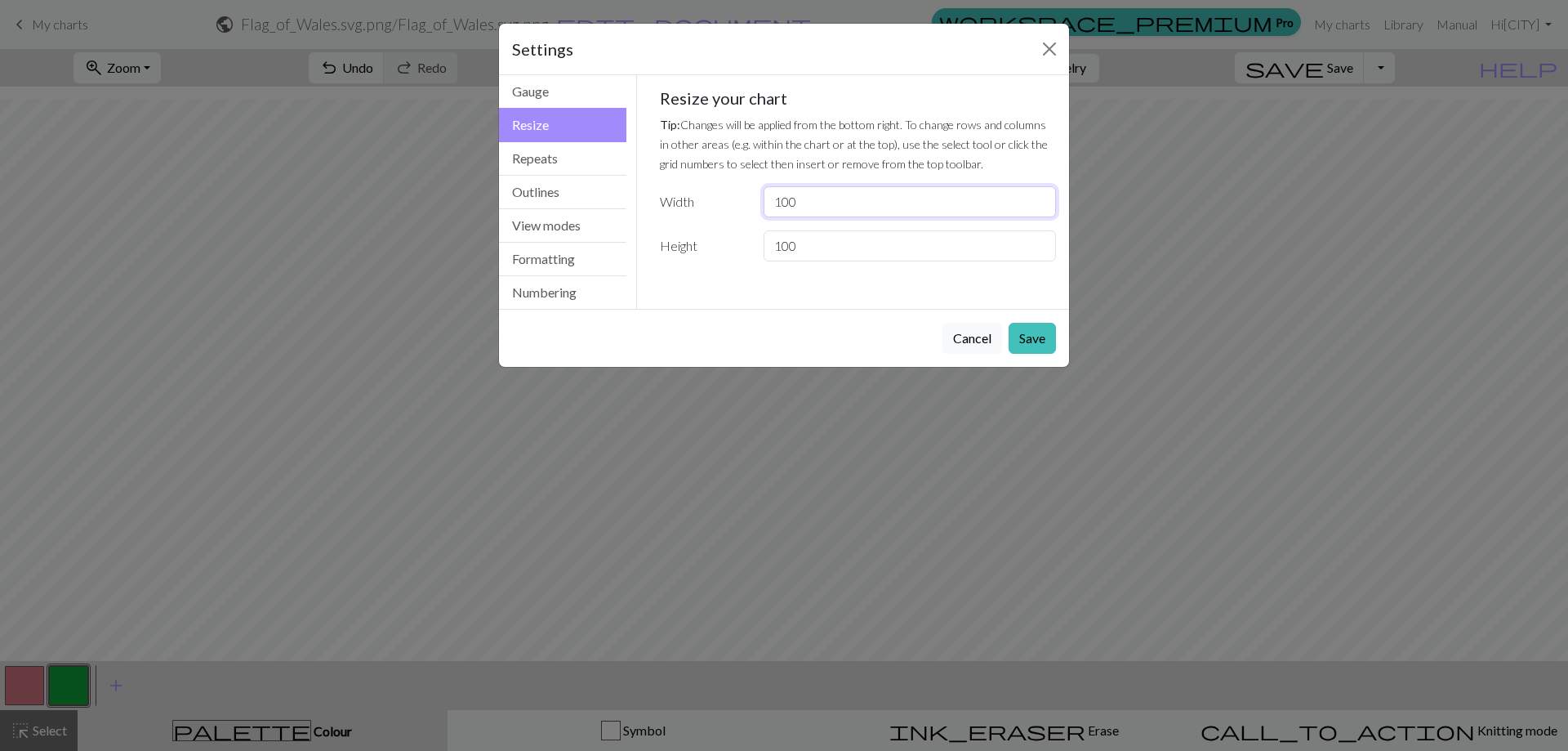 drag, startPoint x: 814, startPoint y: 199, endPoint x: 710, endPoint y: 200, distance: 104.0048 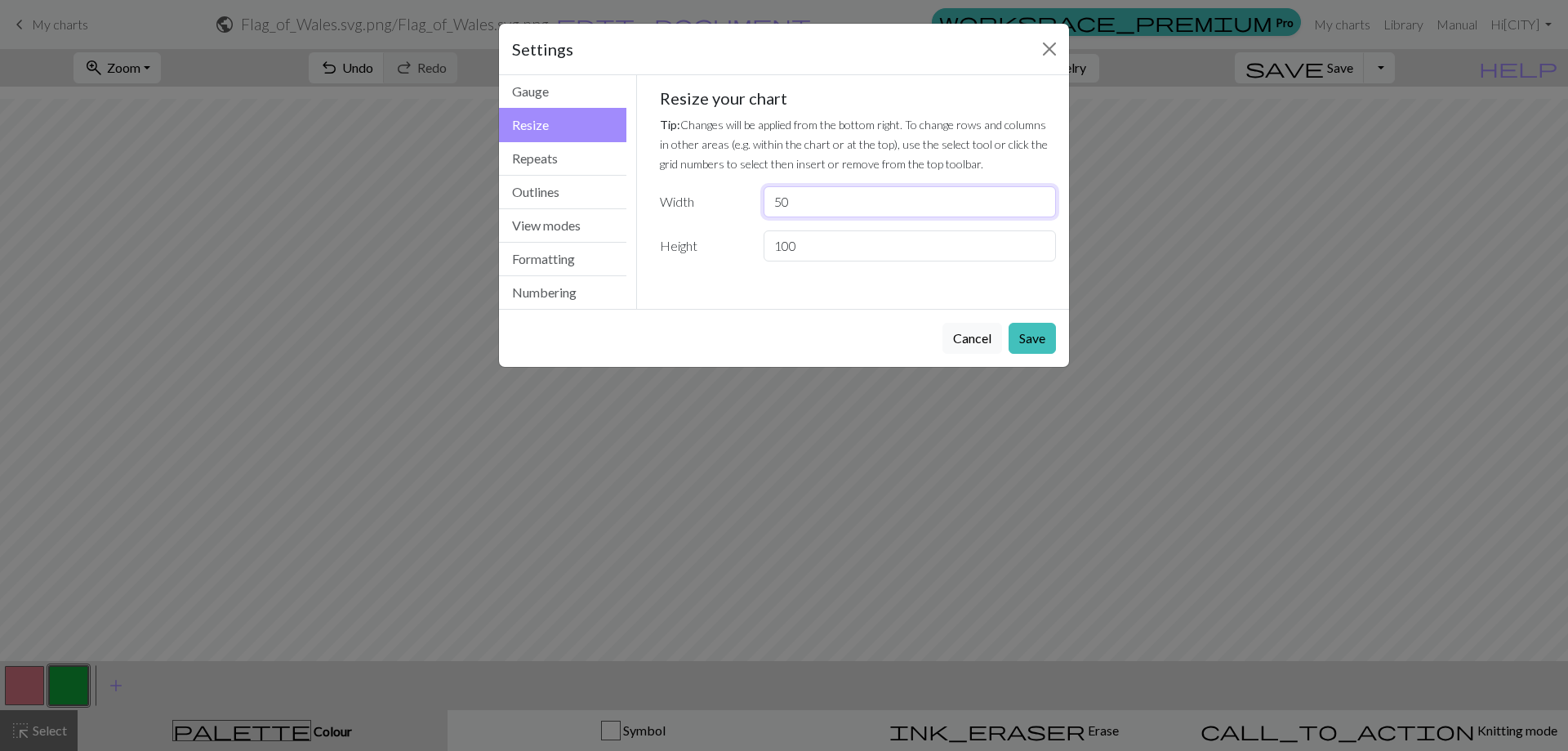type on "5" 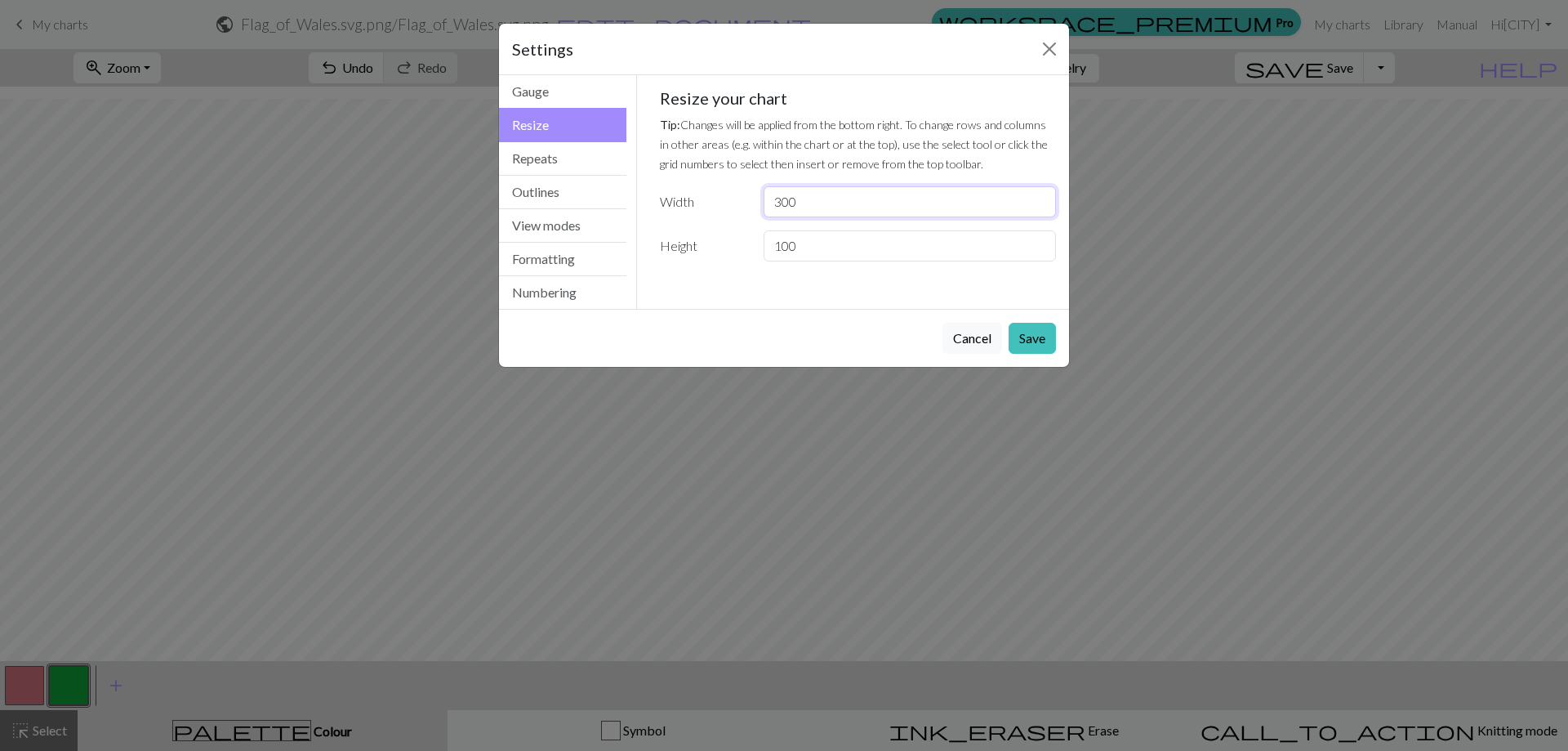 type on "300" 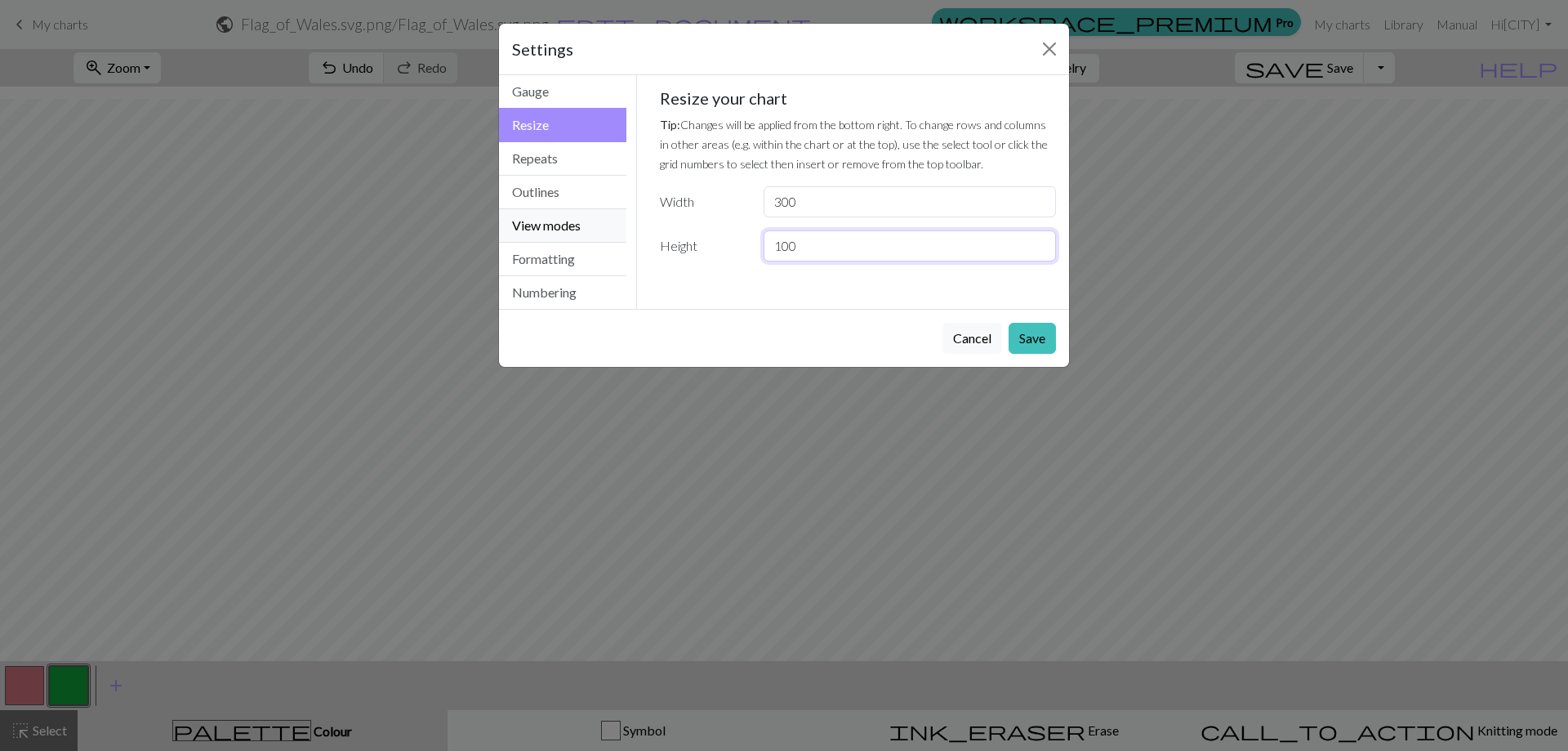 drag, startPoint x: 836, startPoint y: 252, endPoint x: 614, endPoint y: 214, distance: 225.22877 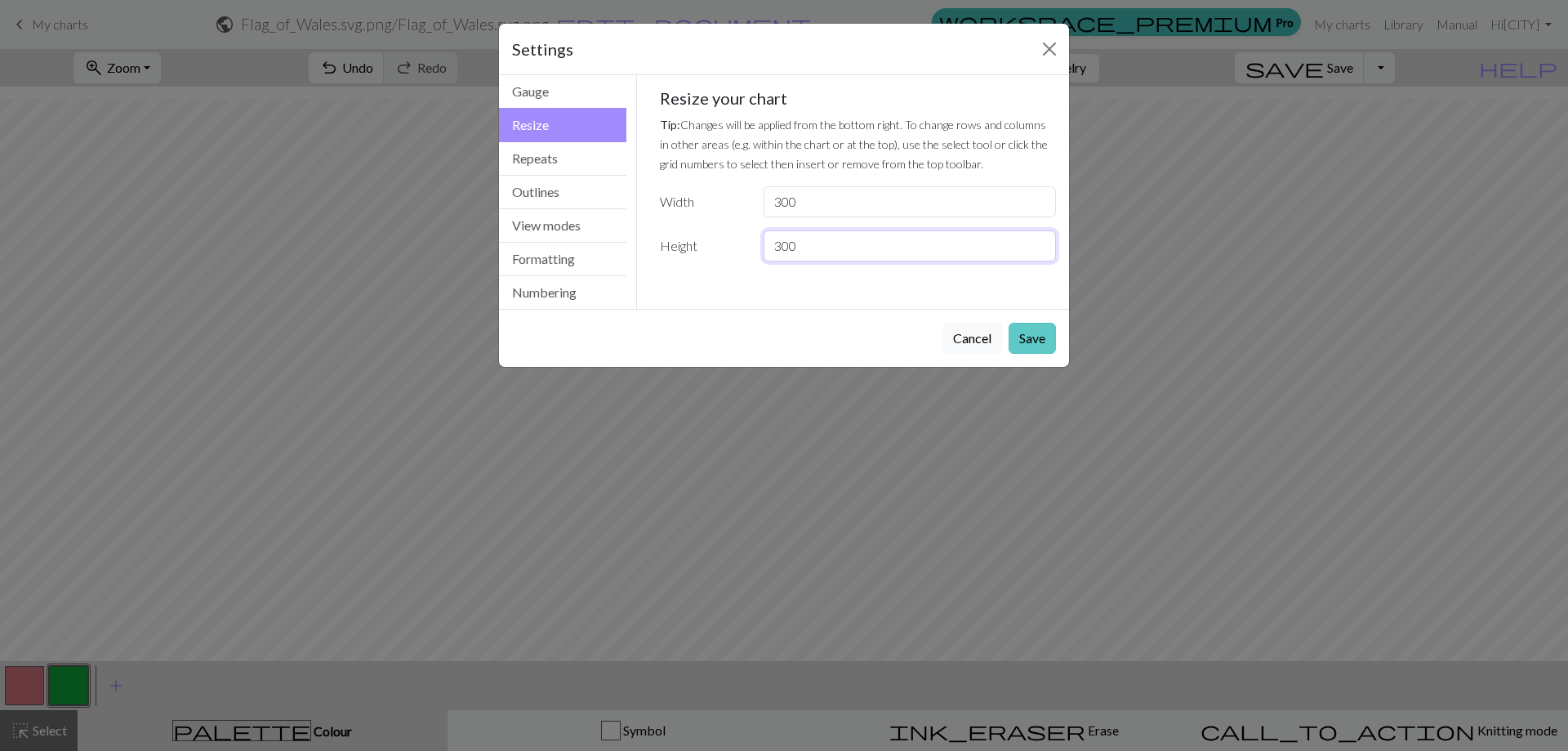 type on "300" 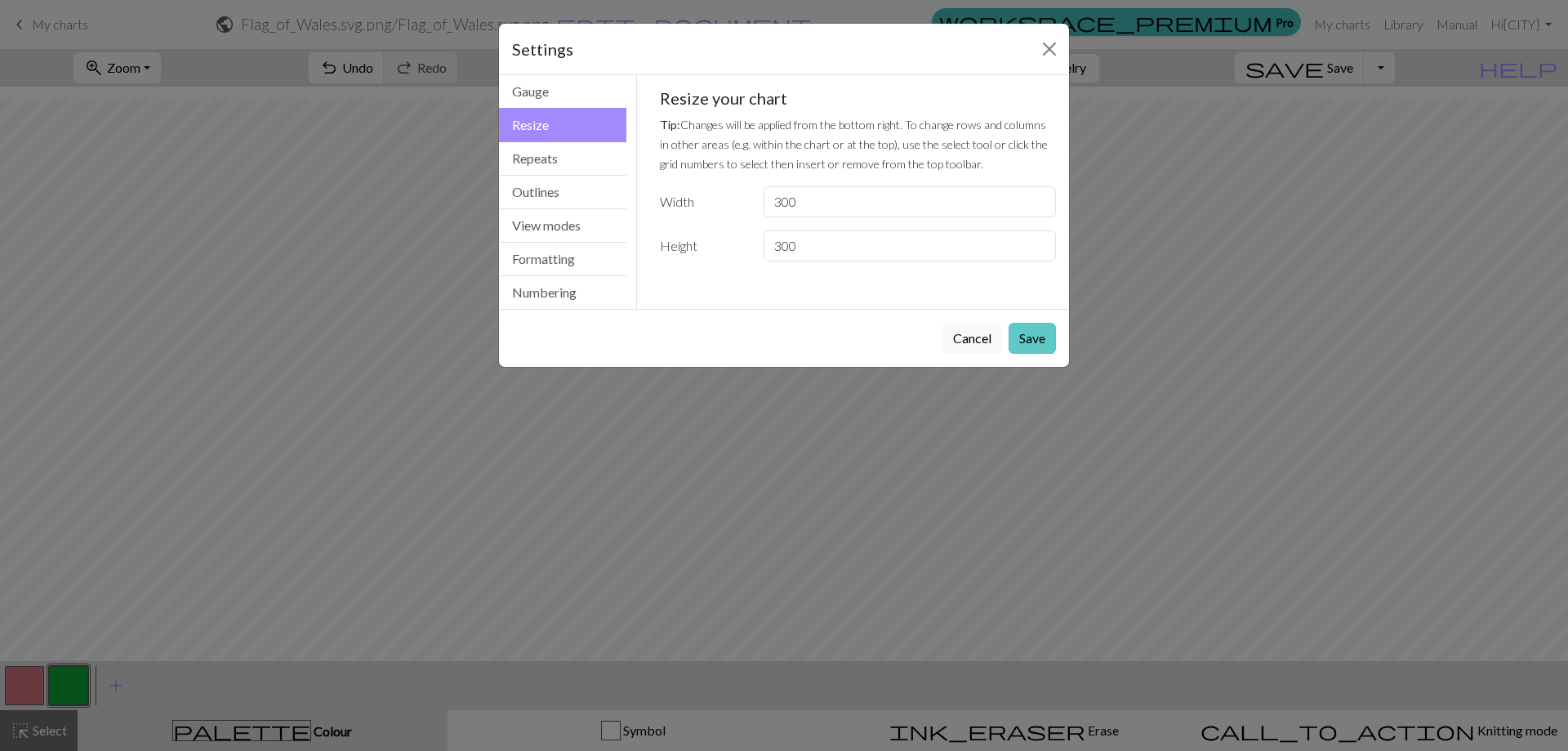click on "Save" at bounding box center (1032, 338) 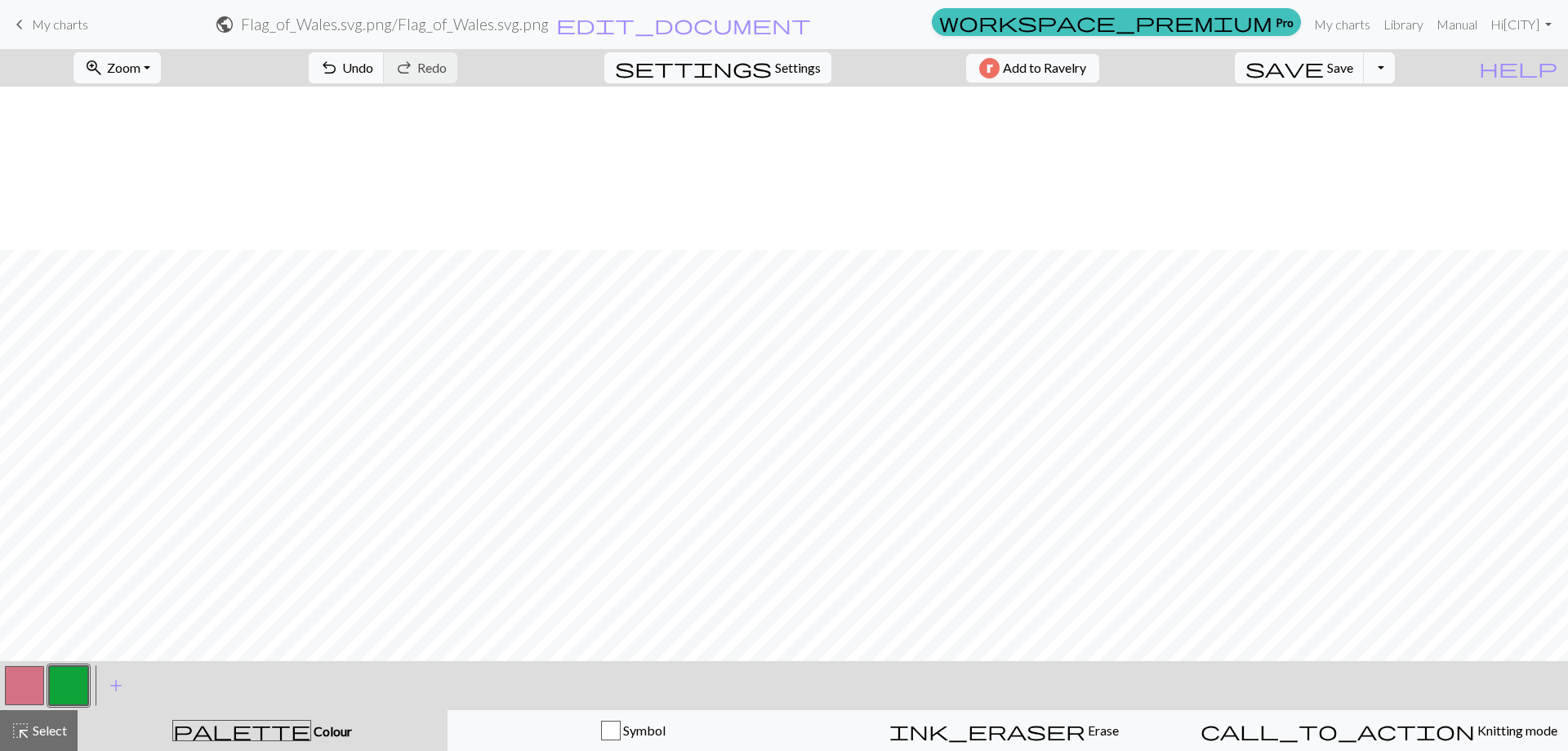 scroll, scrollTop: 476, scrollLeft: 0, axis: vertical 